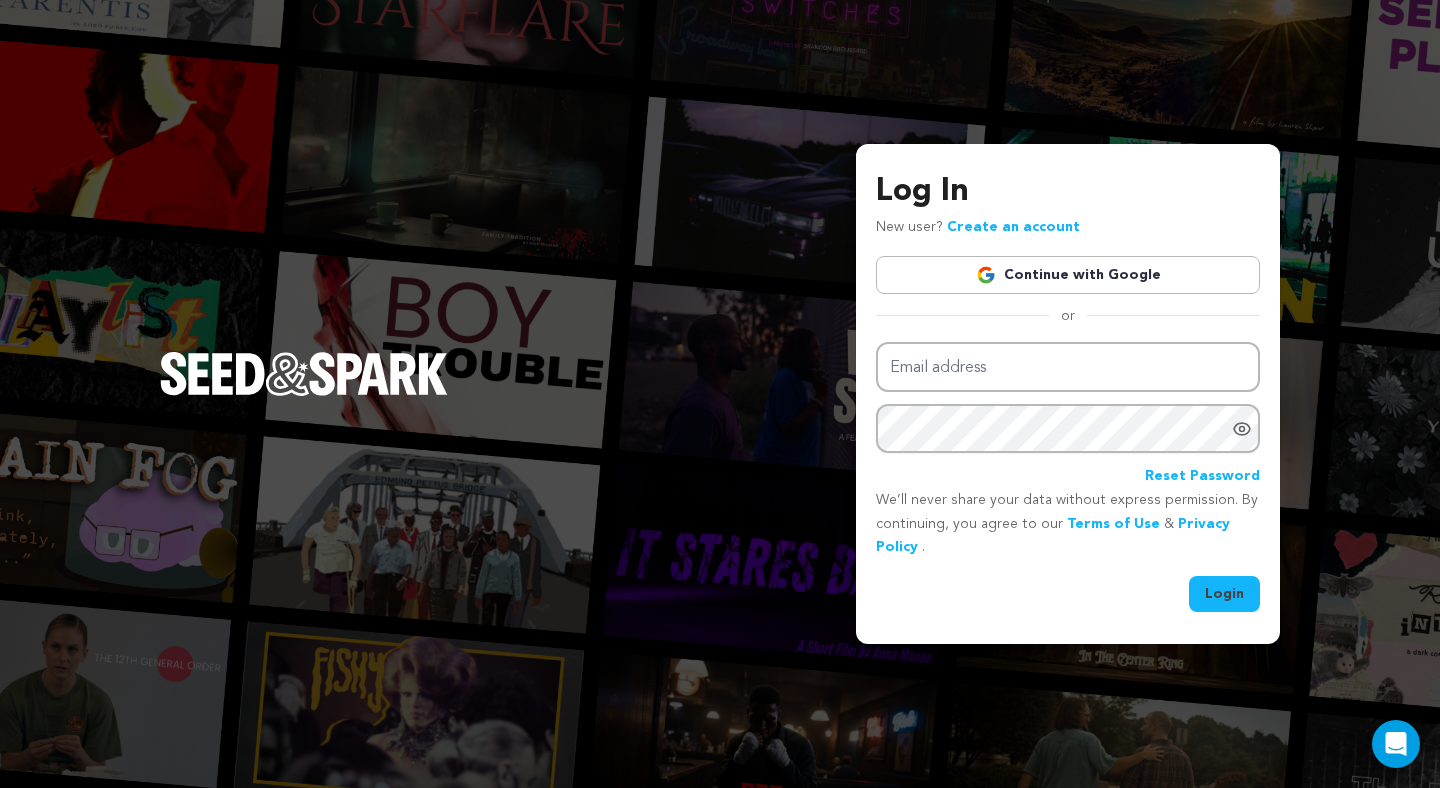 scroll, scrollTop: 0, scrollLeft: 0, axis: both 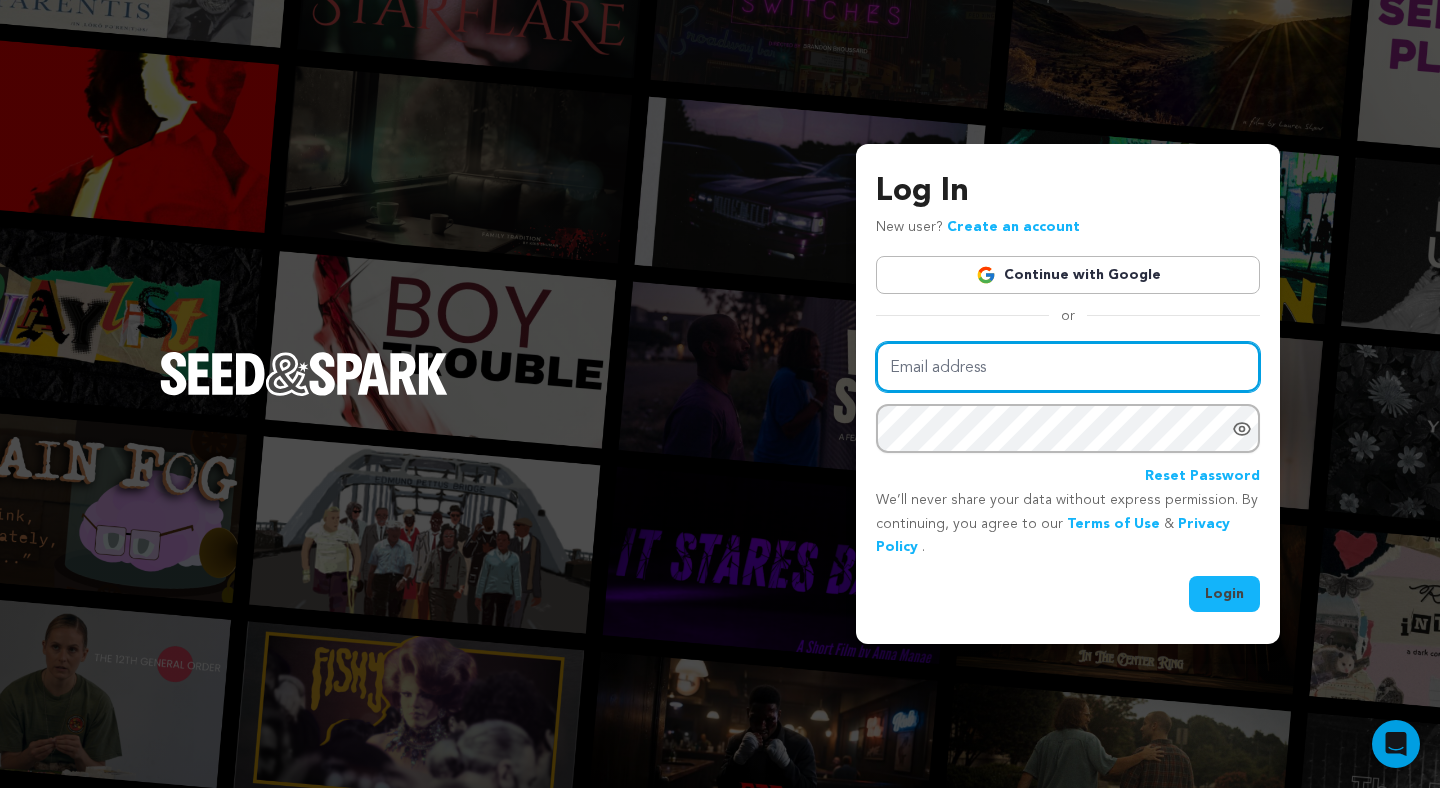 type on "[USERNAME]@example.com" 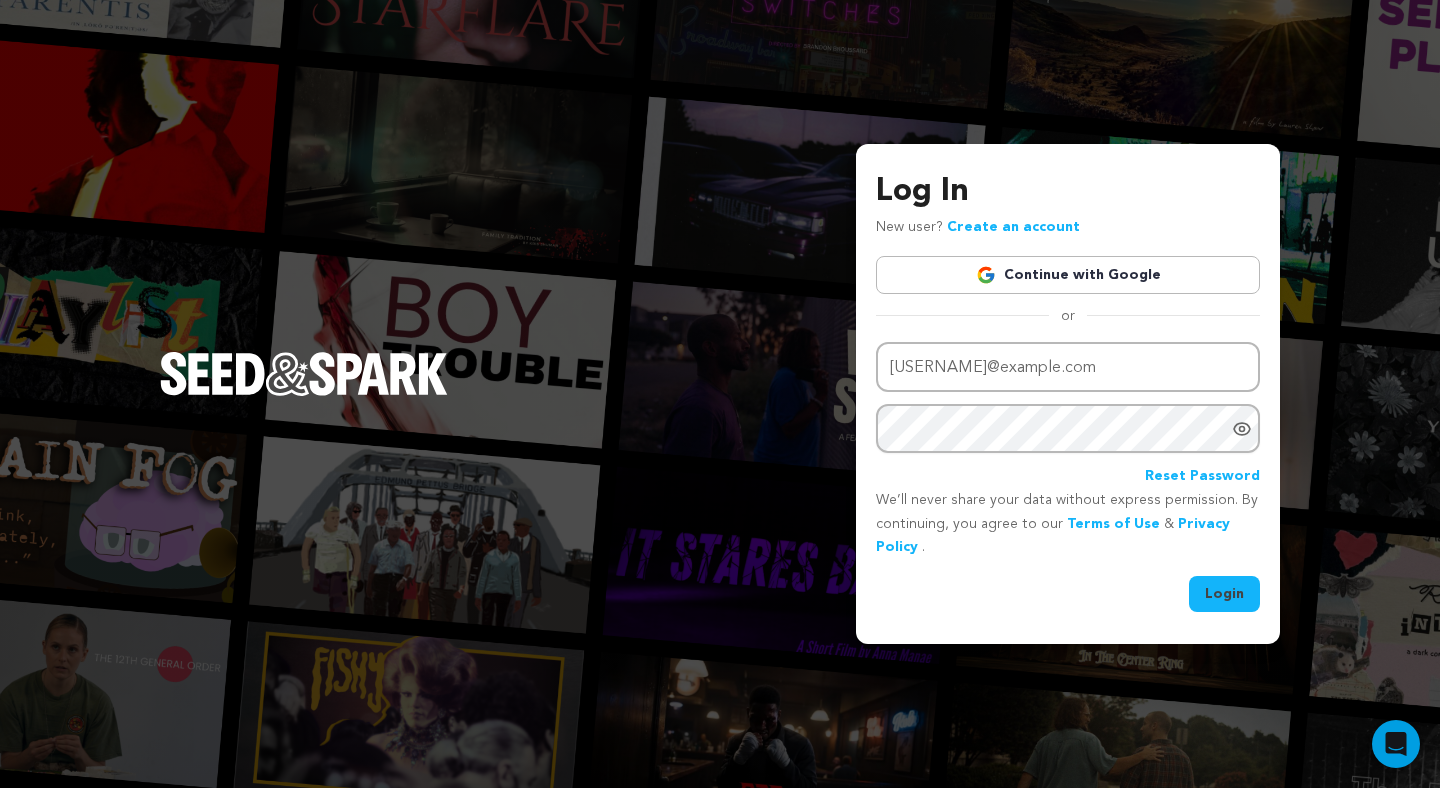 click on "Login" at bounding box center [1224, 594] 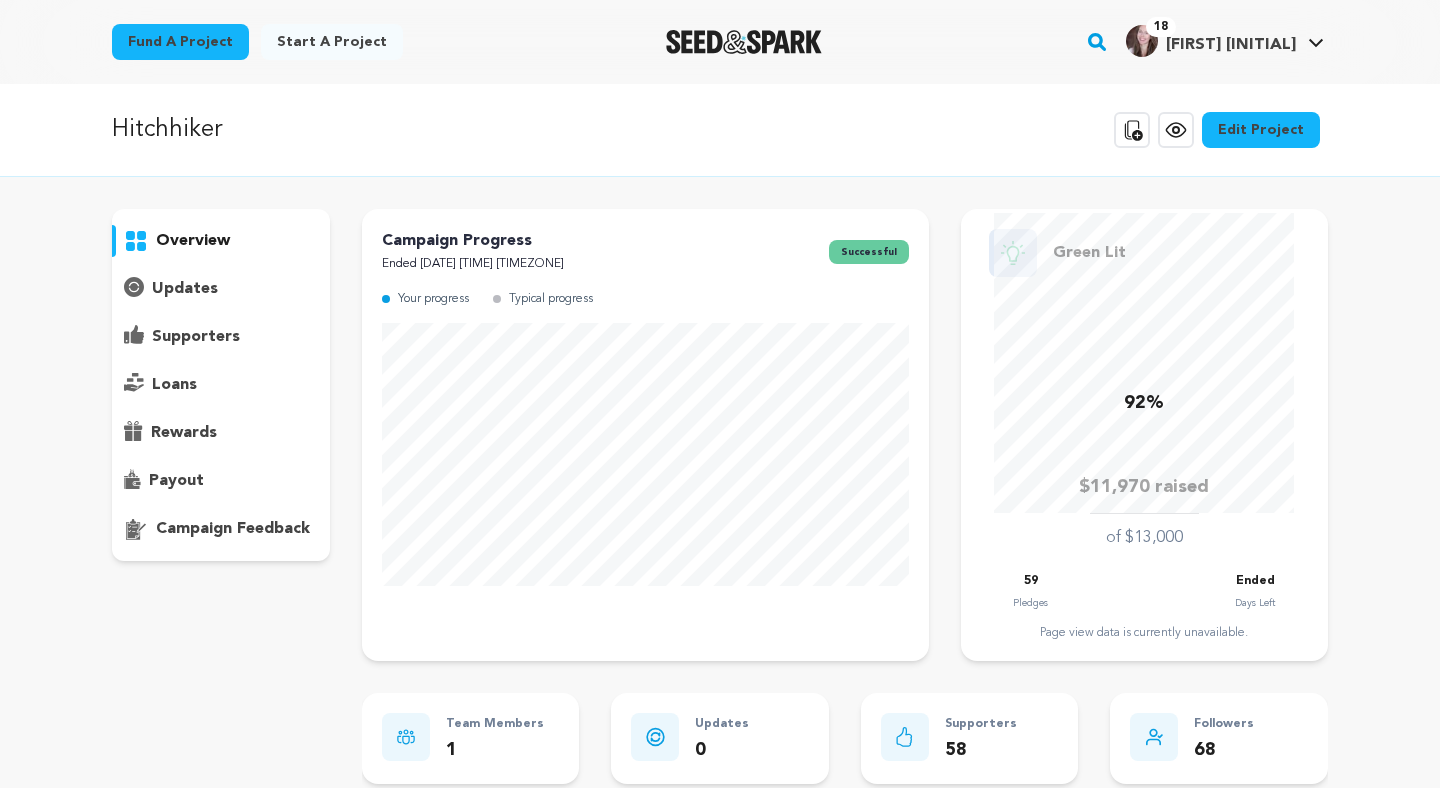 scroll, scrollTop: 0, scrollLeft: 0, axis: both 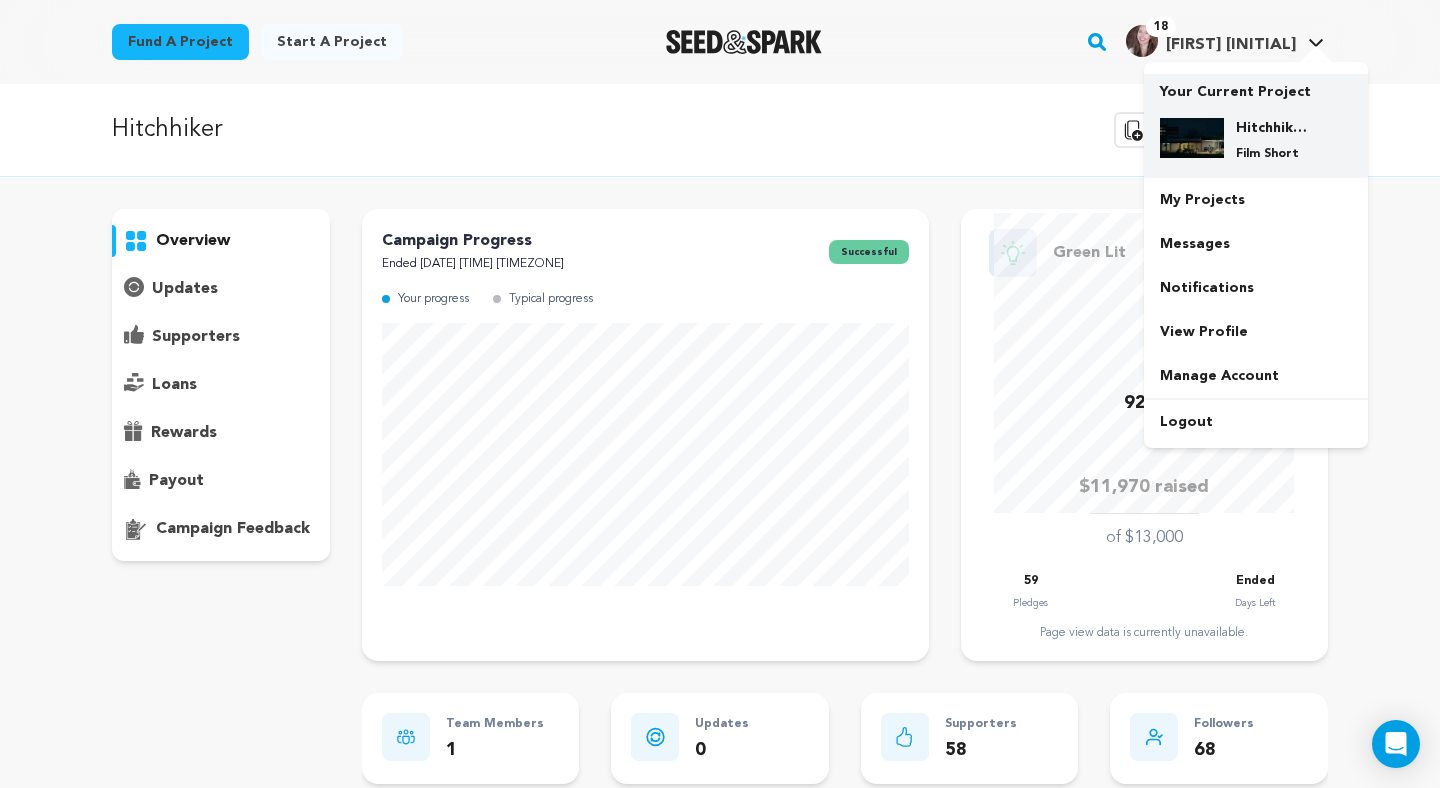 click on "Hitchhiker Post Production" at bounding box center [1272, 128] 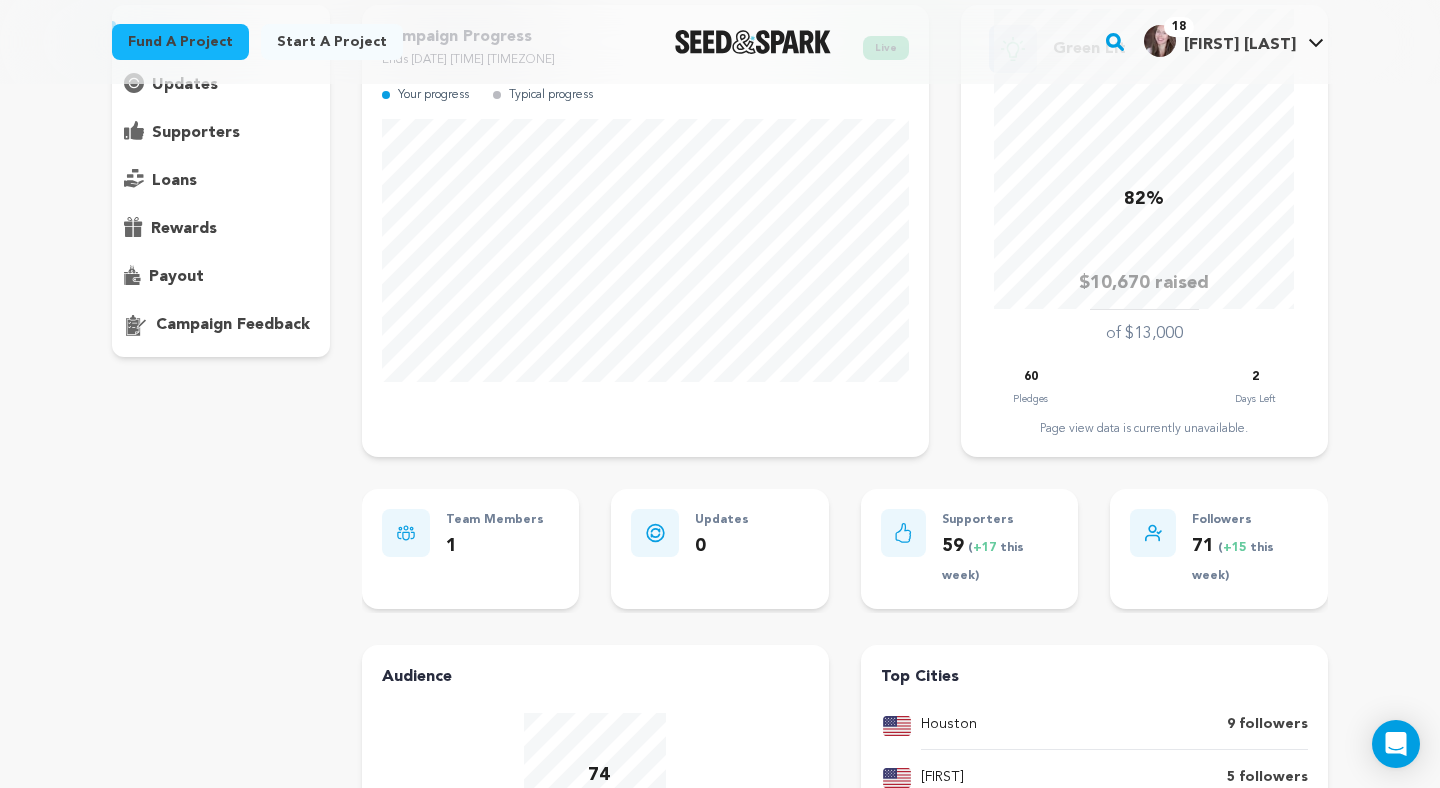 scroll, scrollTop: 184, scrollLeft: 0, axis: vertical 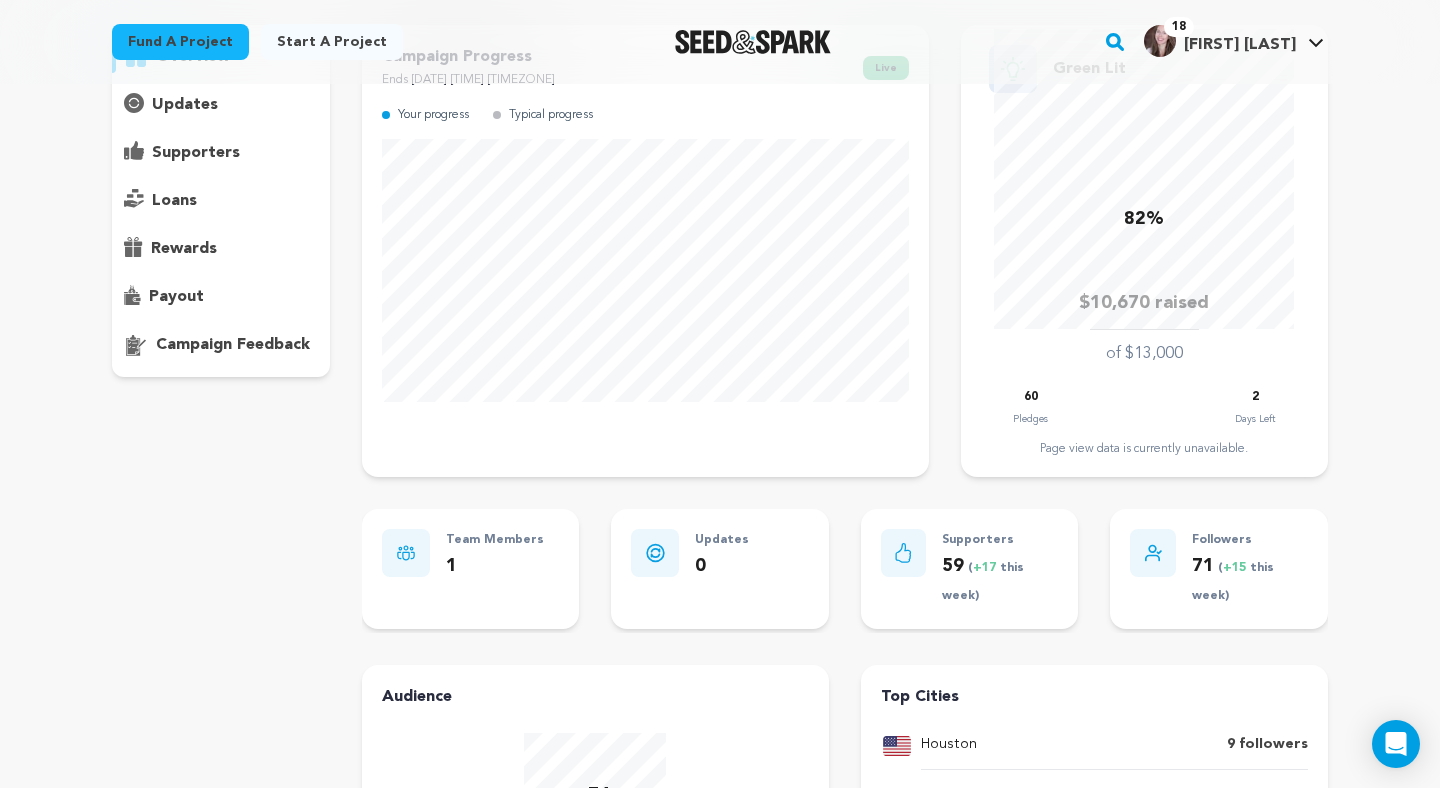 click on "supporters" at bounding box center (196, 153) 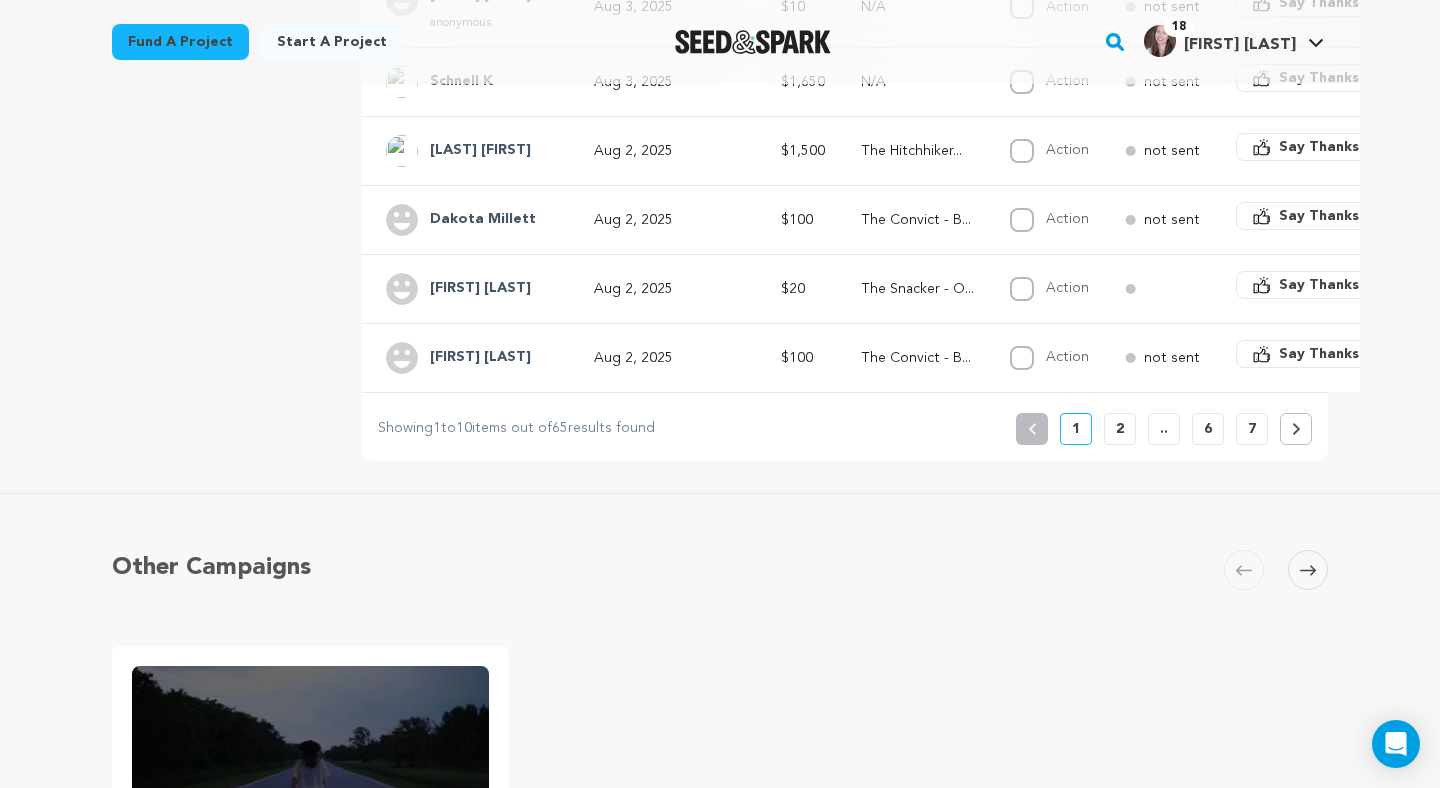 scroll, scrollTop: 863, scrollLeft: 0, axis: vertical 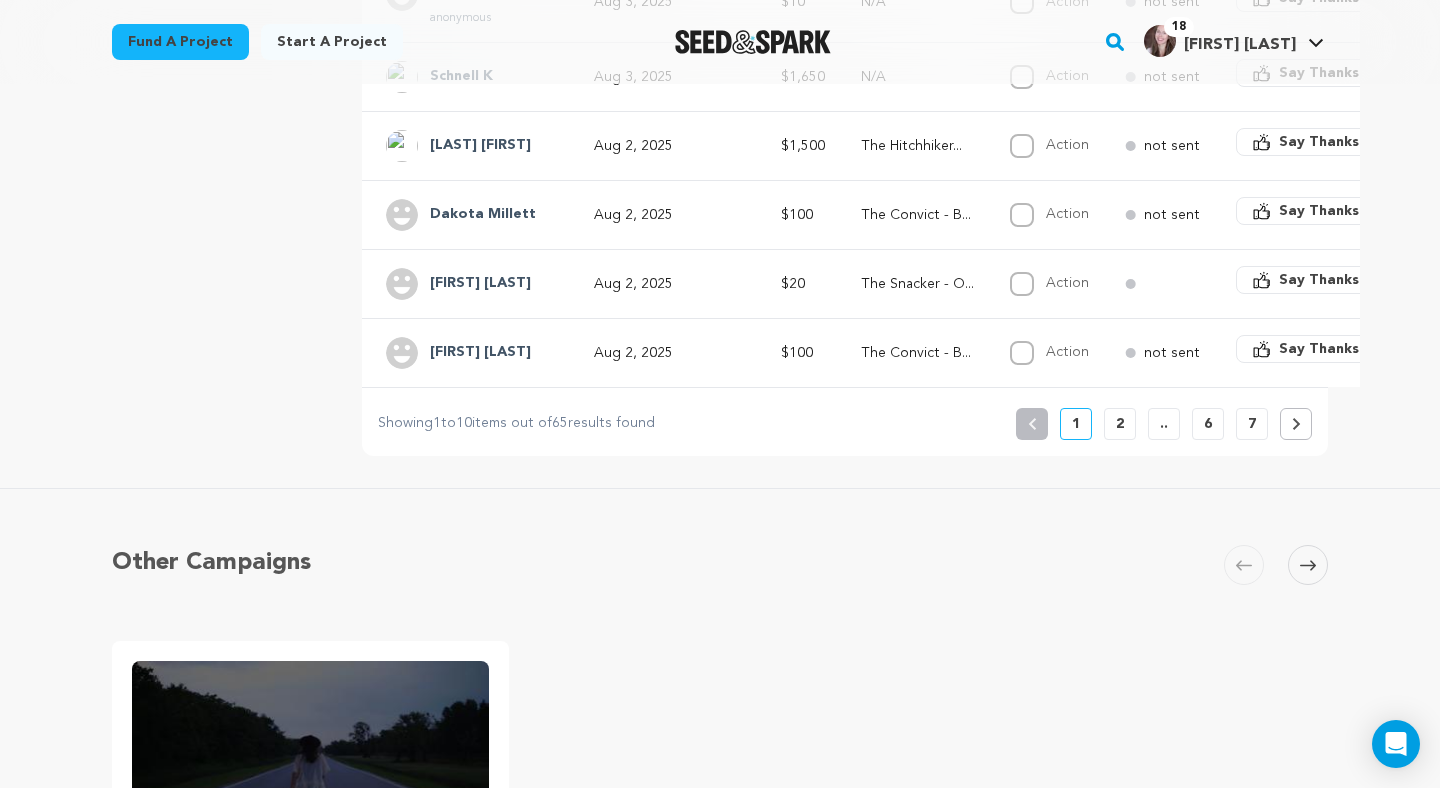 click at bounding box center (1296, 424) 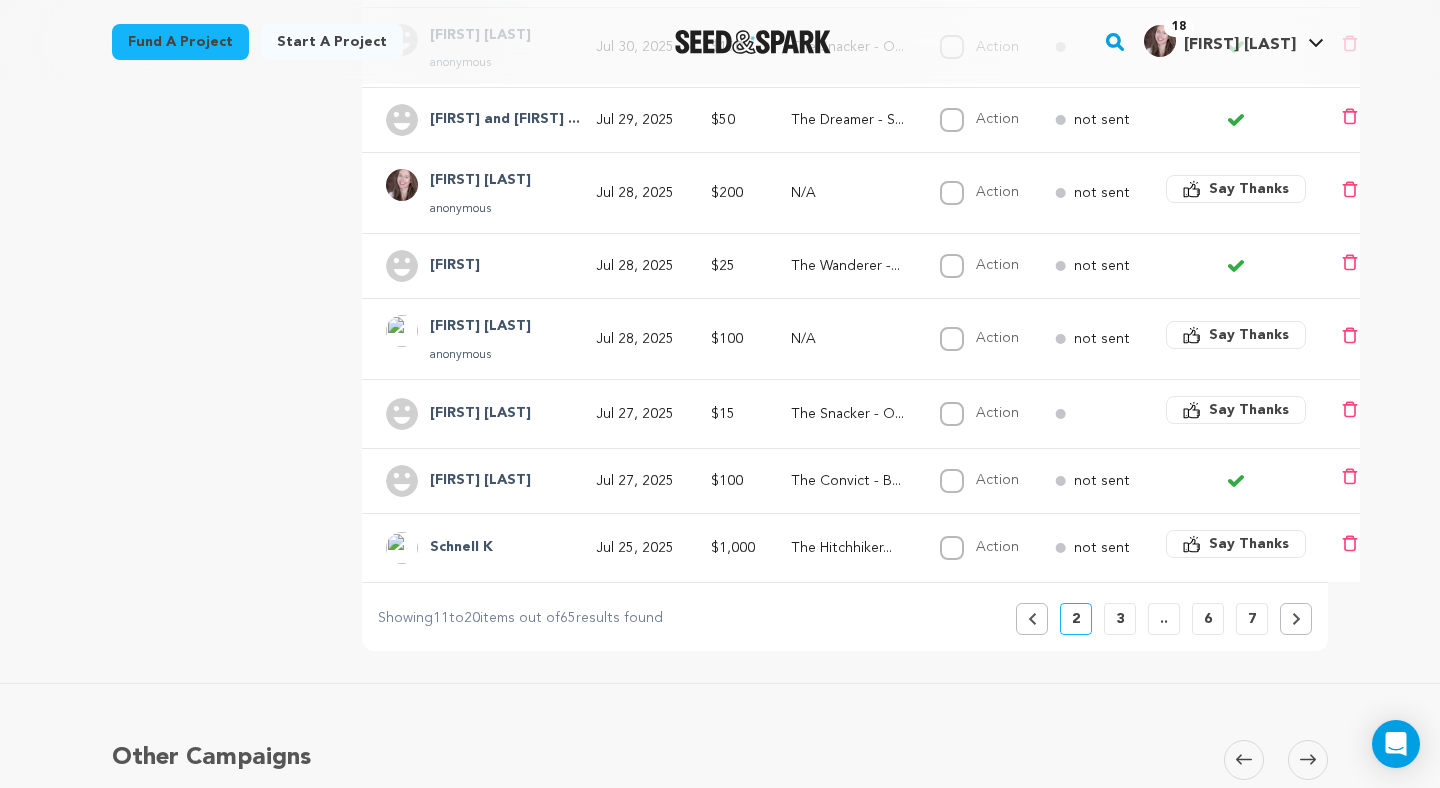 scroll, scrollTop: 796, scrollLeft: 0, axis: vertical 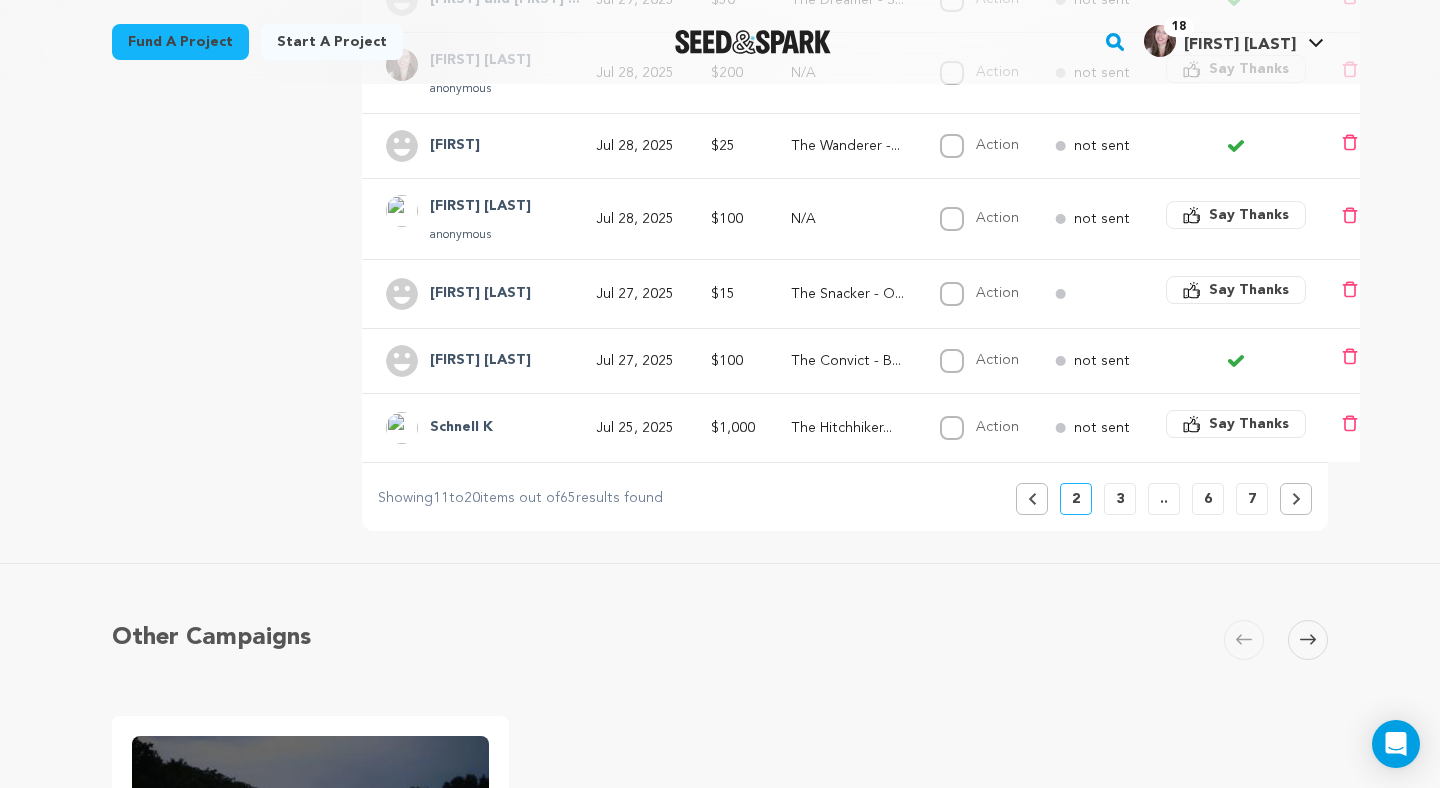click on "Previous" at bounding box center [1032, 499] 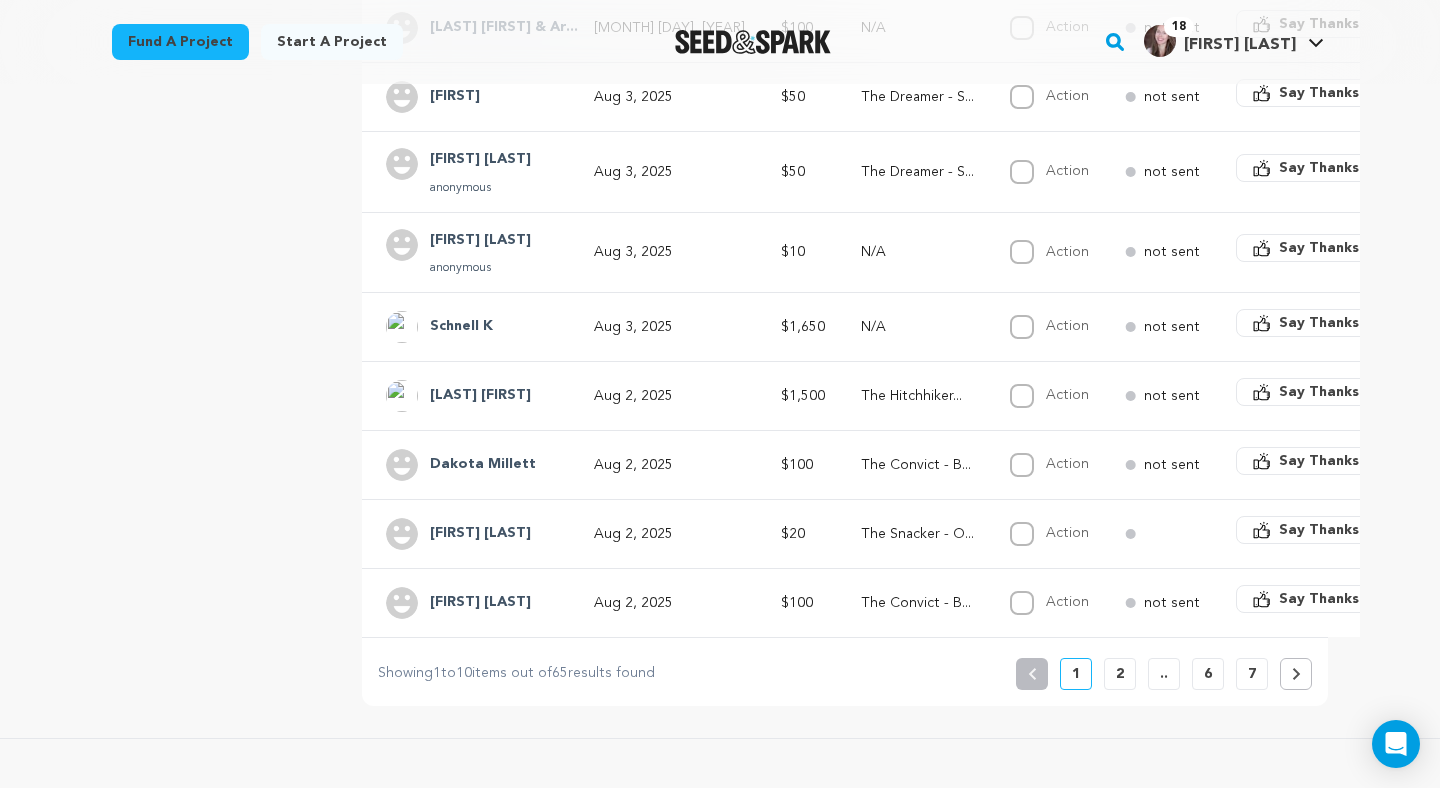 scroll, scrollTop: 622, scrollLeft: 0, axis: vertical 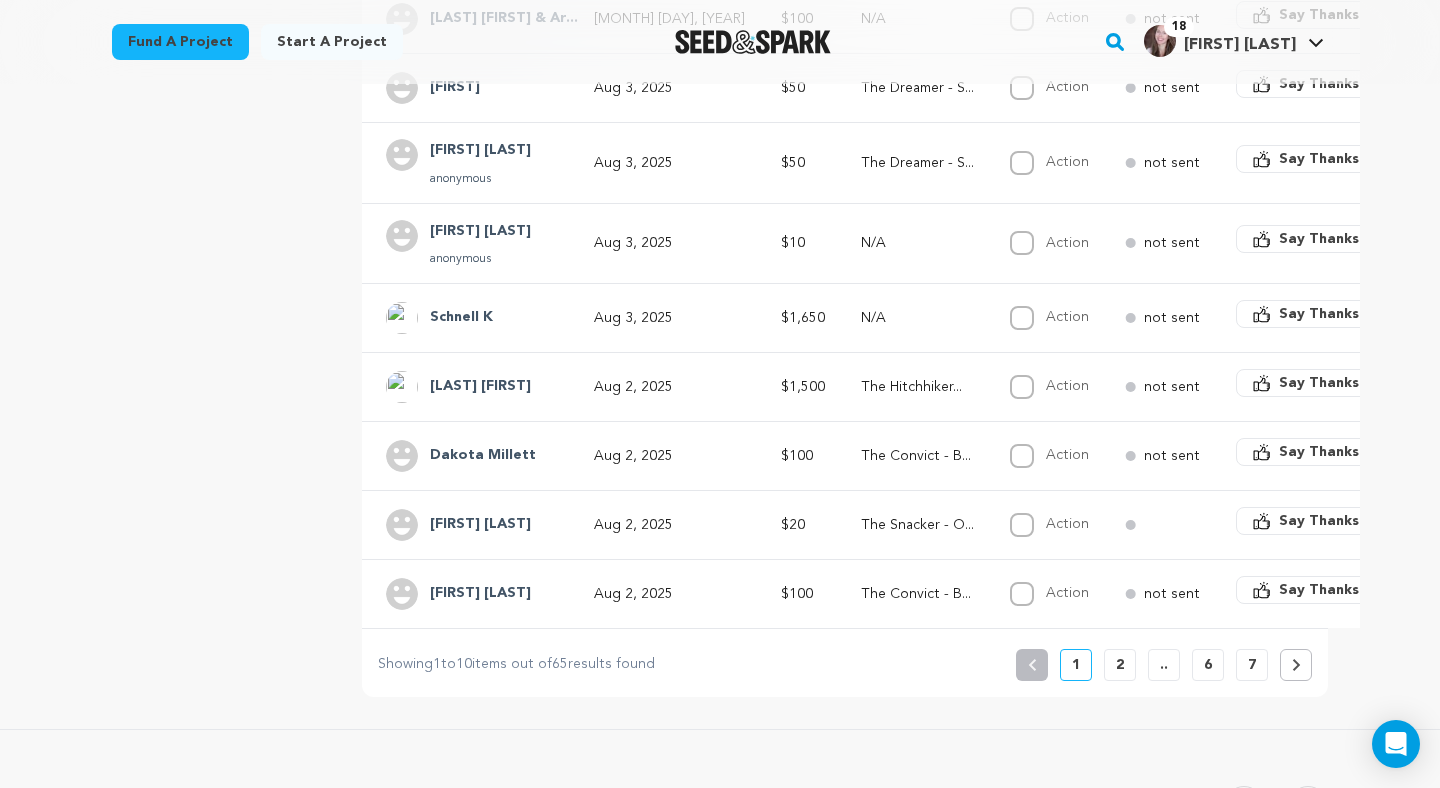 click on "$100" at bounding box center (797, 594) 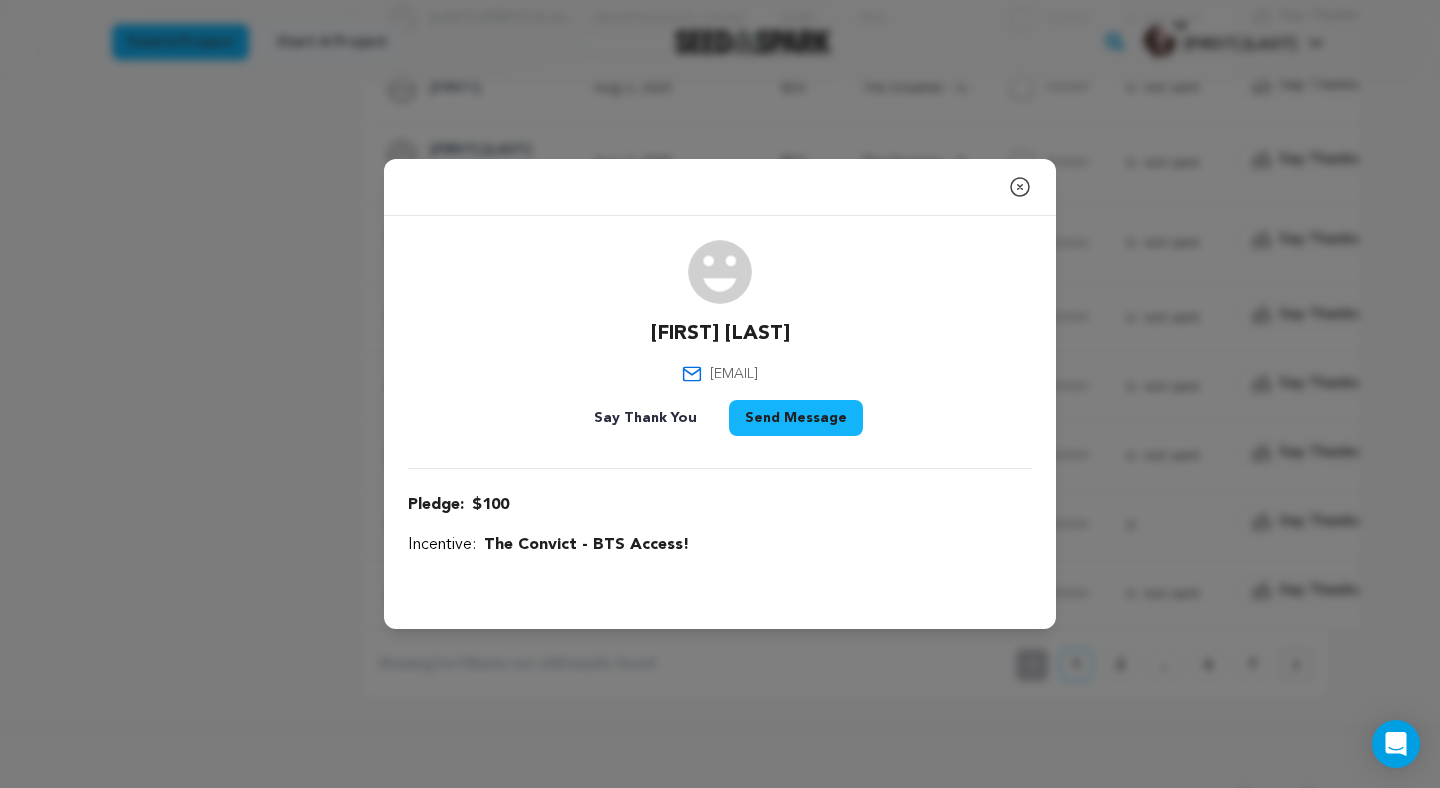 drag, startPoint x: 815, startPoint y: 368, endPoint x: 654, endPoint y: 372, distance: 161.04968 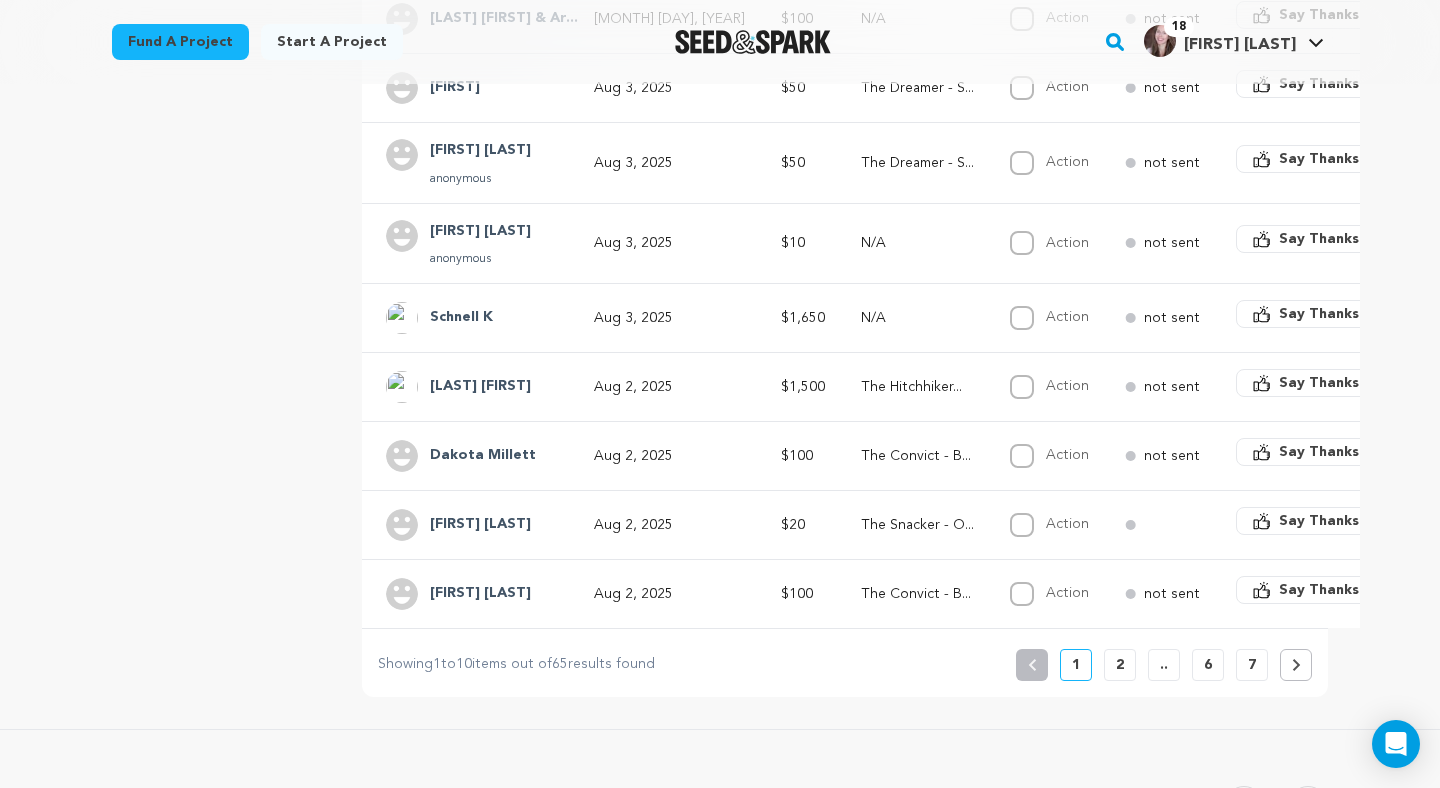 click on "Aug 2, 2025" at bounding box center (669, 525) 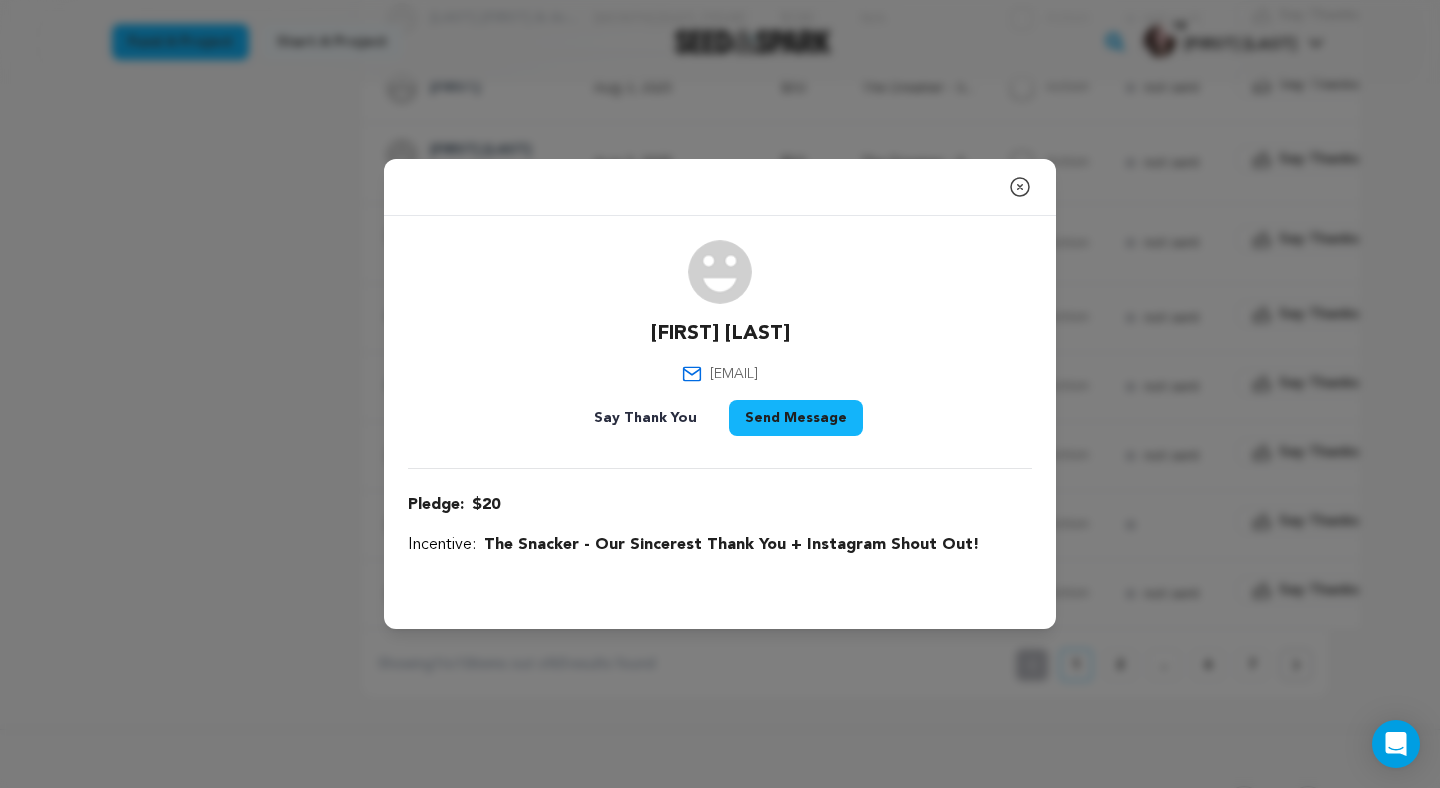 drag, startPoint x: 820, startPoint y: 372, endPoint x: 653, endPoint y: 369, distance: 167.02695 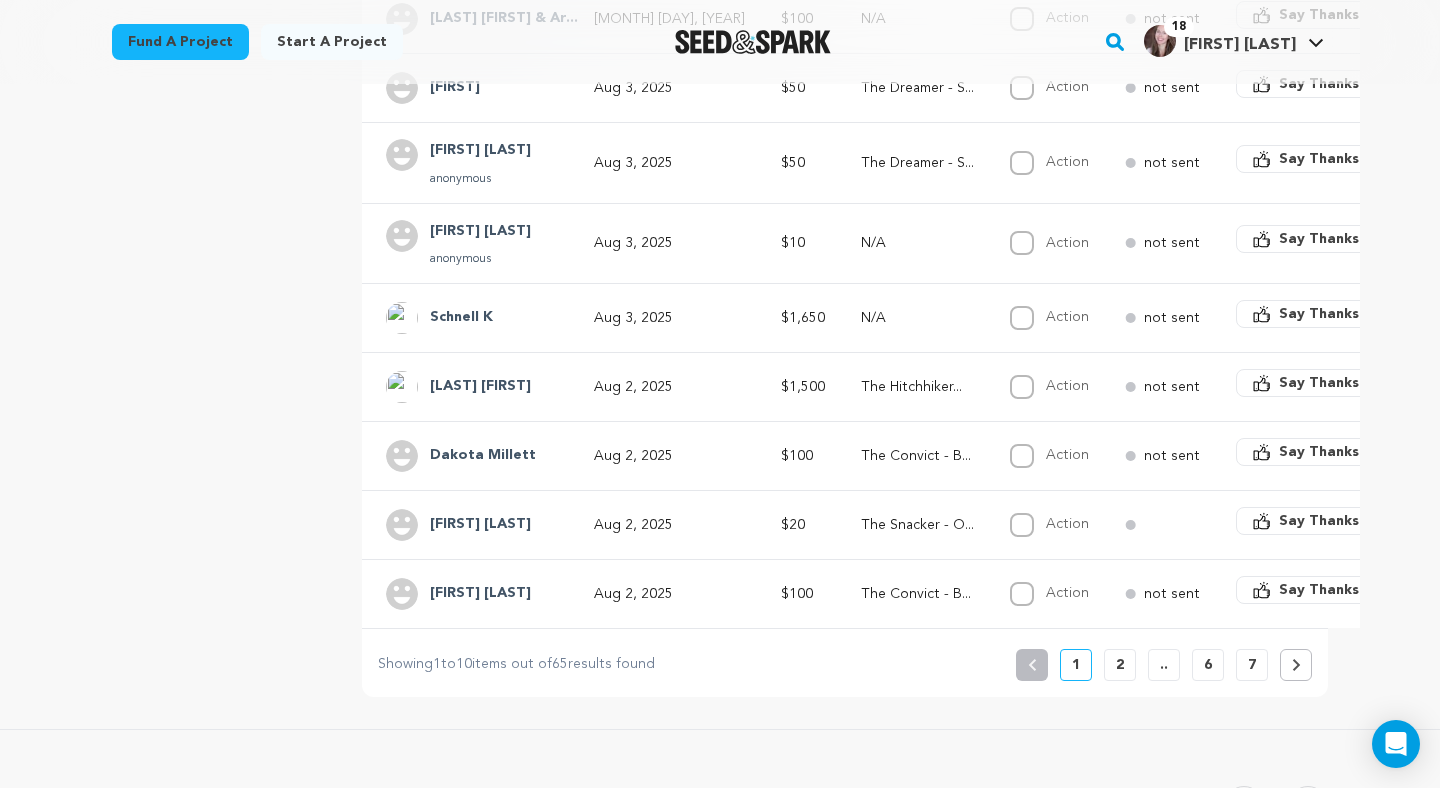 click on "Aug 2, 2025" at bounding box center [669, 456] 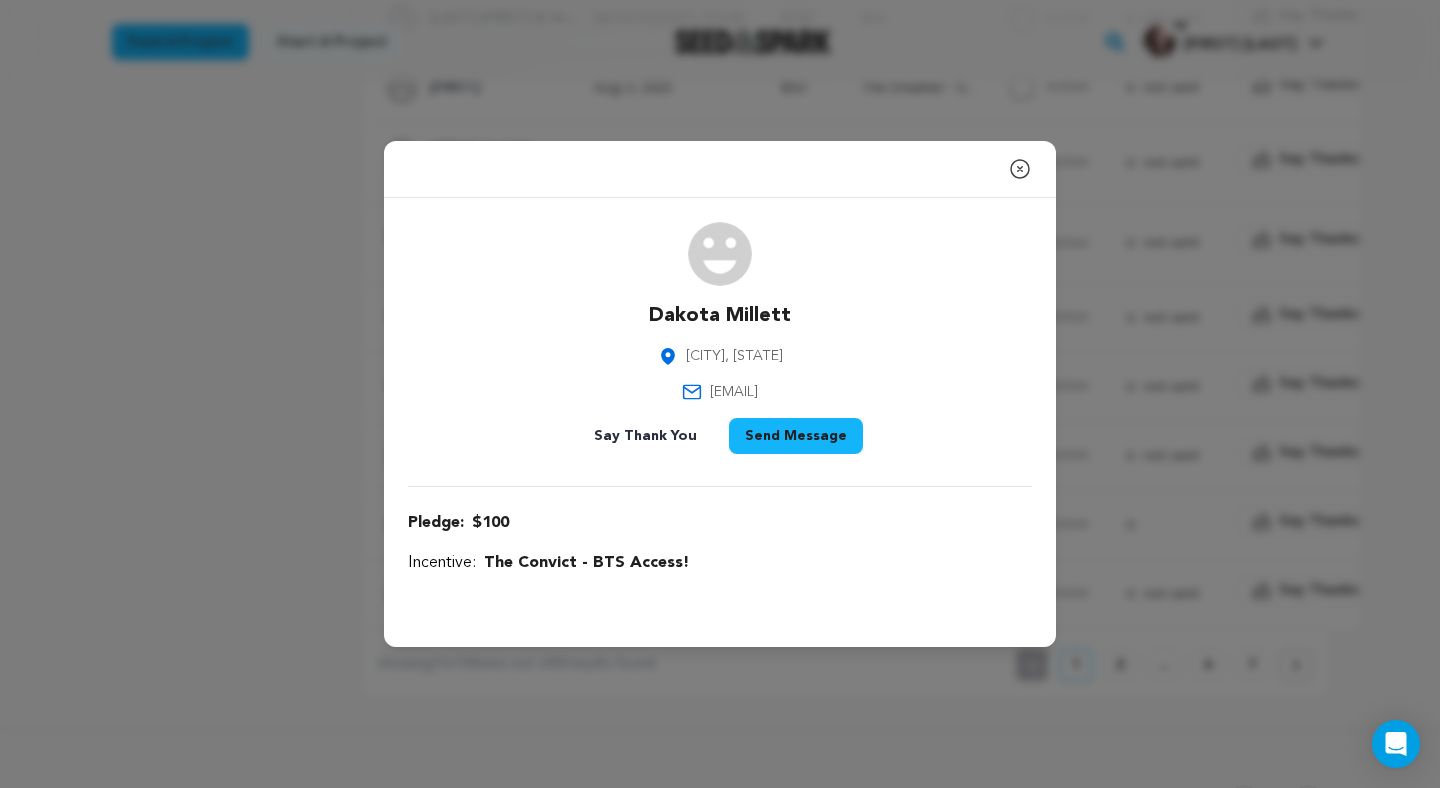 drag, startPoint x: 824, startPoint y: 394, endPoint x: 659, endPoint y: 396, distance: 165.01212 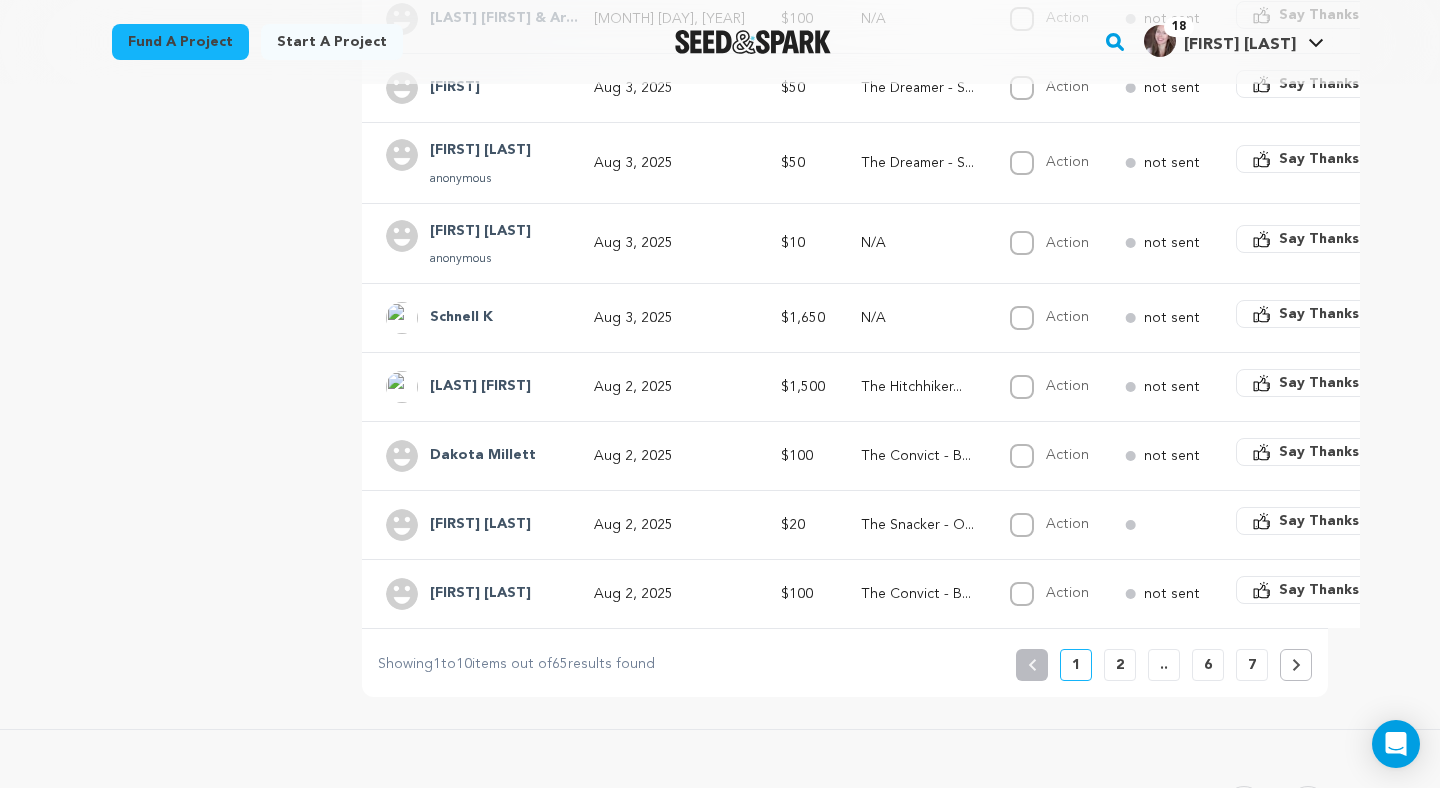 click on "Aug 2, 2025" at bounding box center (663, 387) 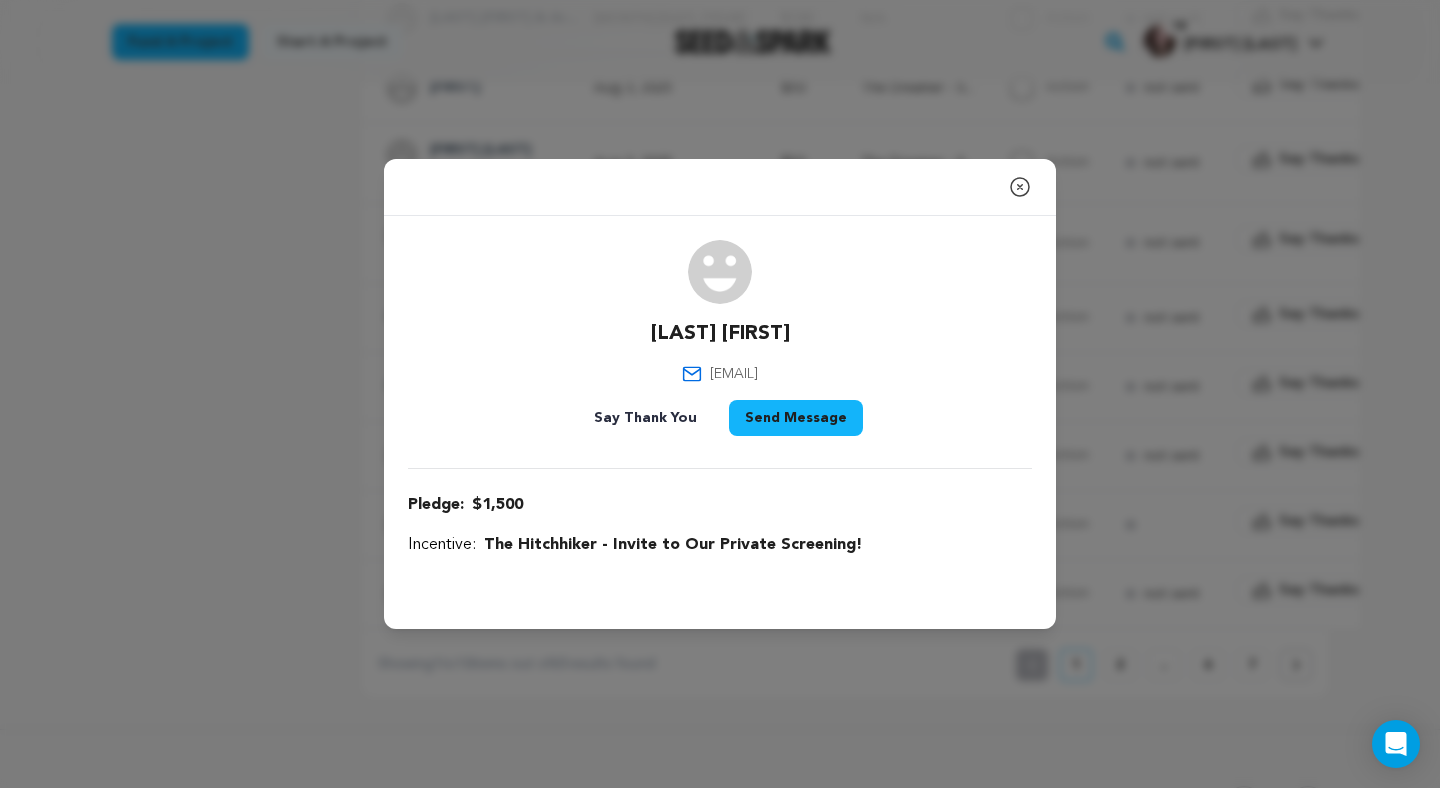 drag, startPoint x: 846, startPoint y: 375, endPoint x: 645, endPoint y: 378, distance: 201.02238 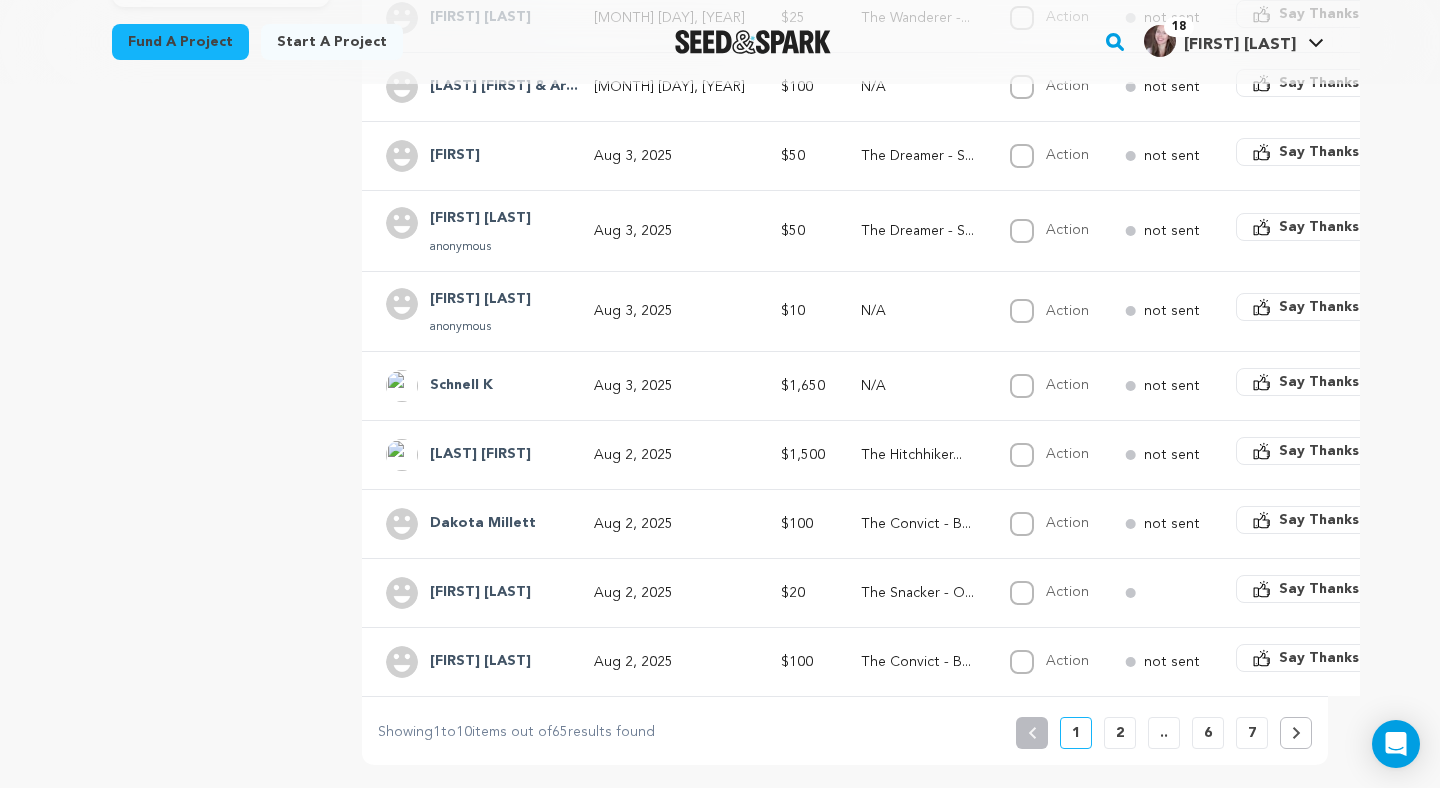 scroll, scrollTop: 545, scrollLeft: 0, axis: vertical 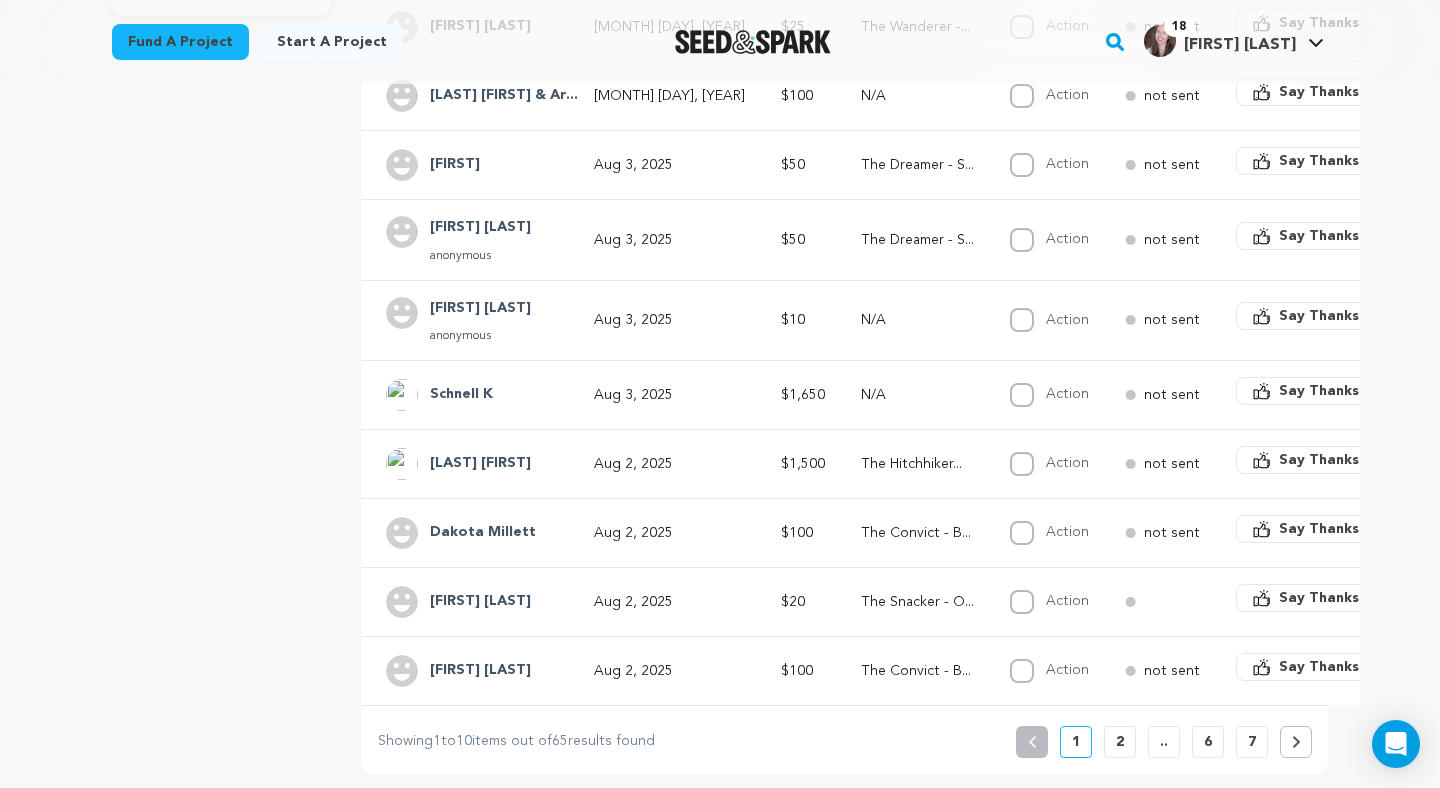 click on "Aug 3, 2025" at bounding box center [669, 320] 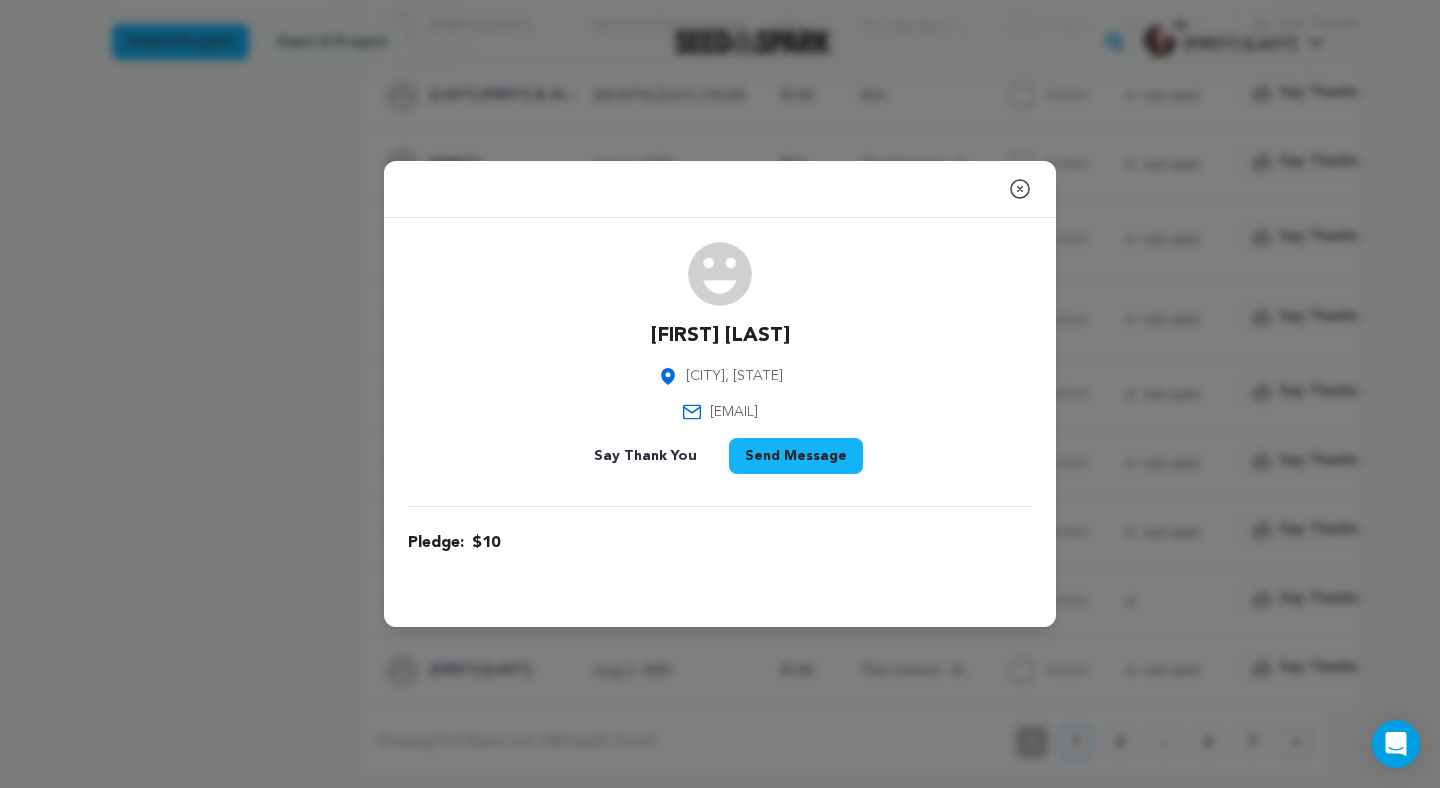 drag, startPoint x: 839, startPoint y: 409, endPoint x: 642, endPoint y: 409, distance: 197 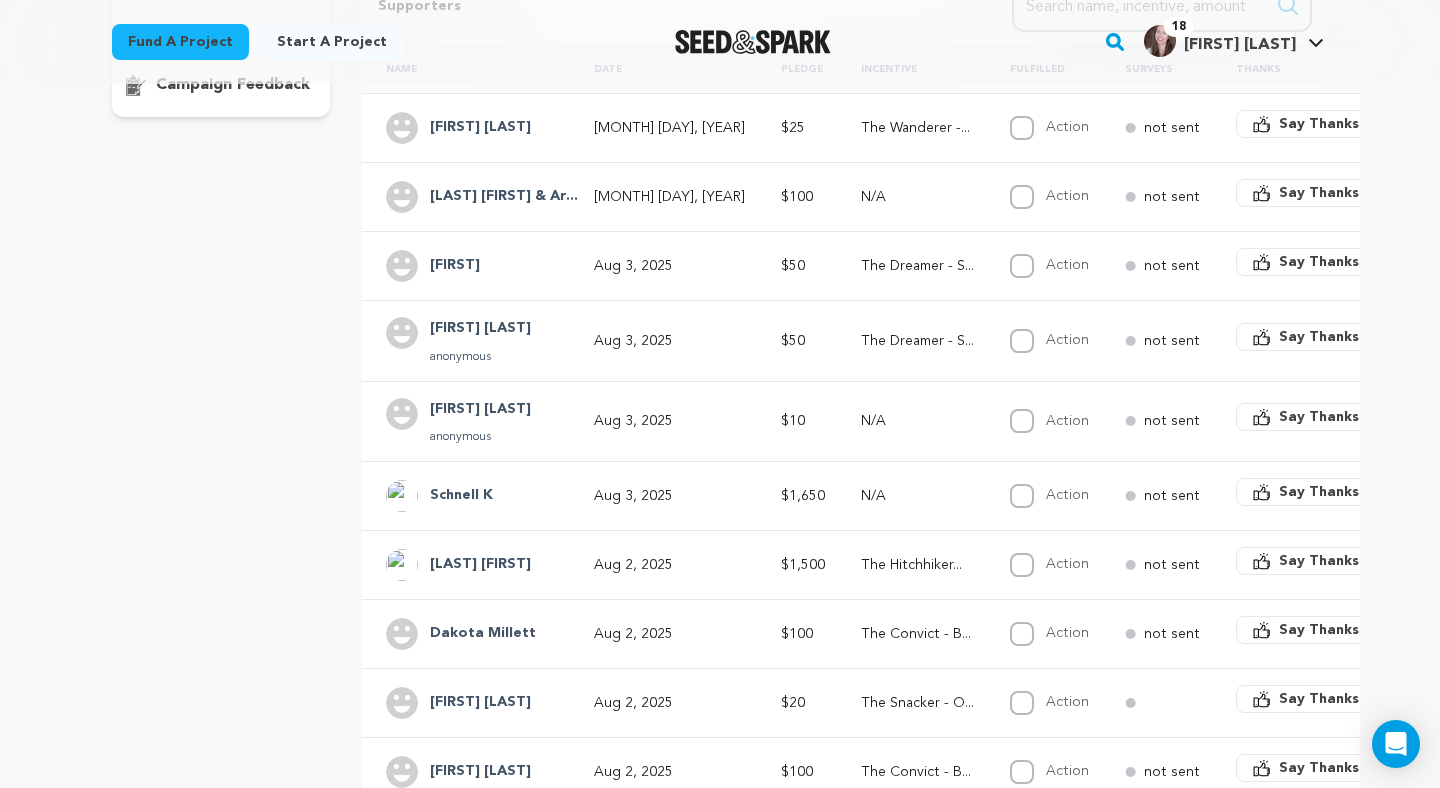 scroll, scrollTop: 380, scrollLeft: 0, axis: vertical 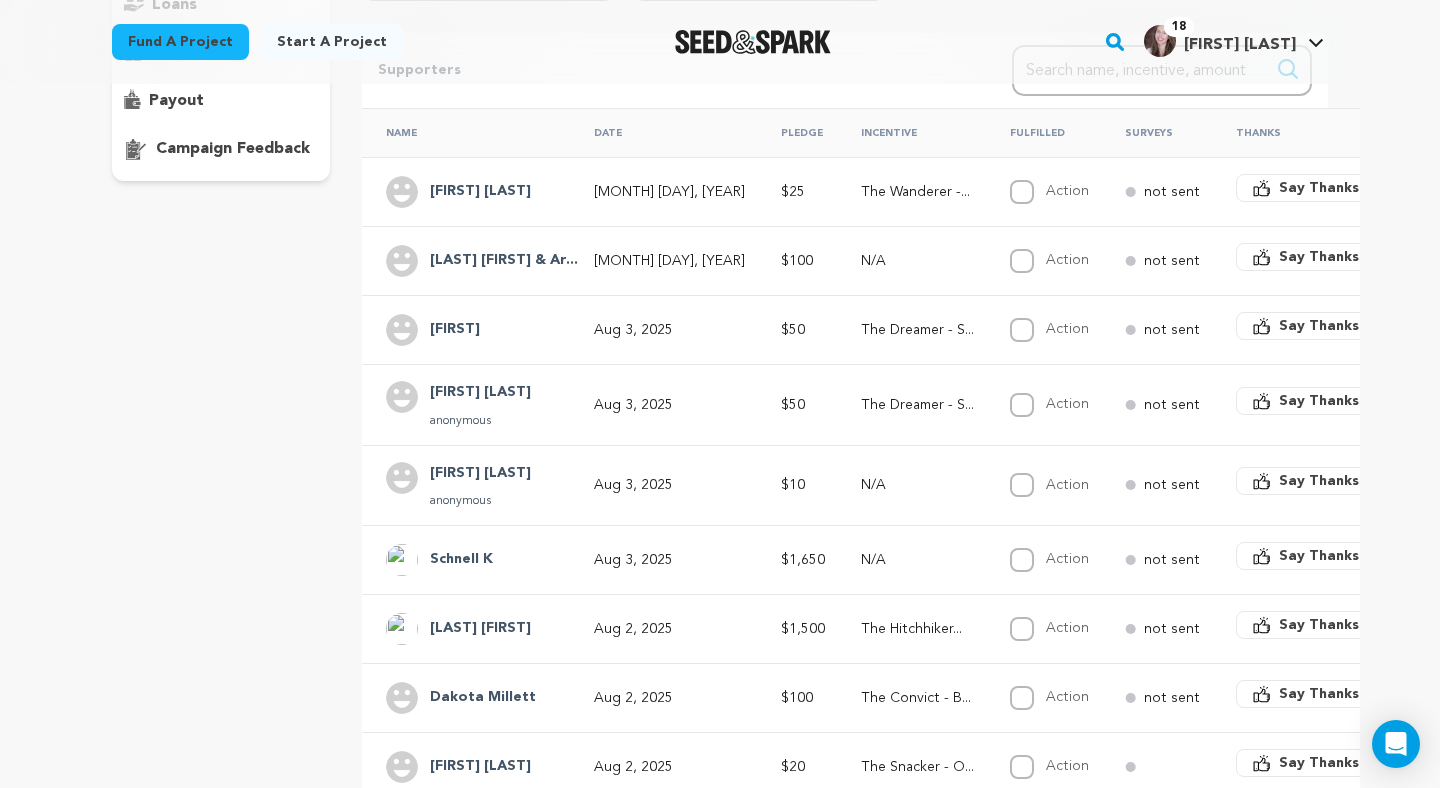 click on "Aug 3, 2025" at bounding box center (669, 405) 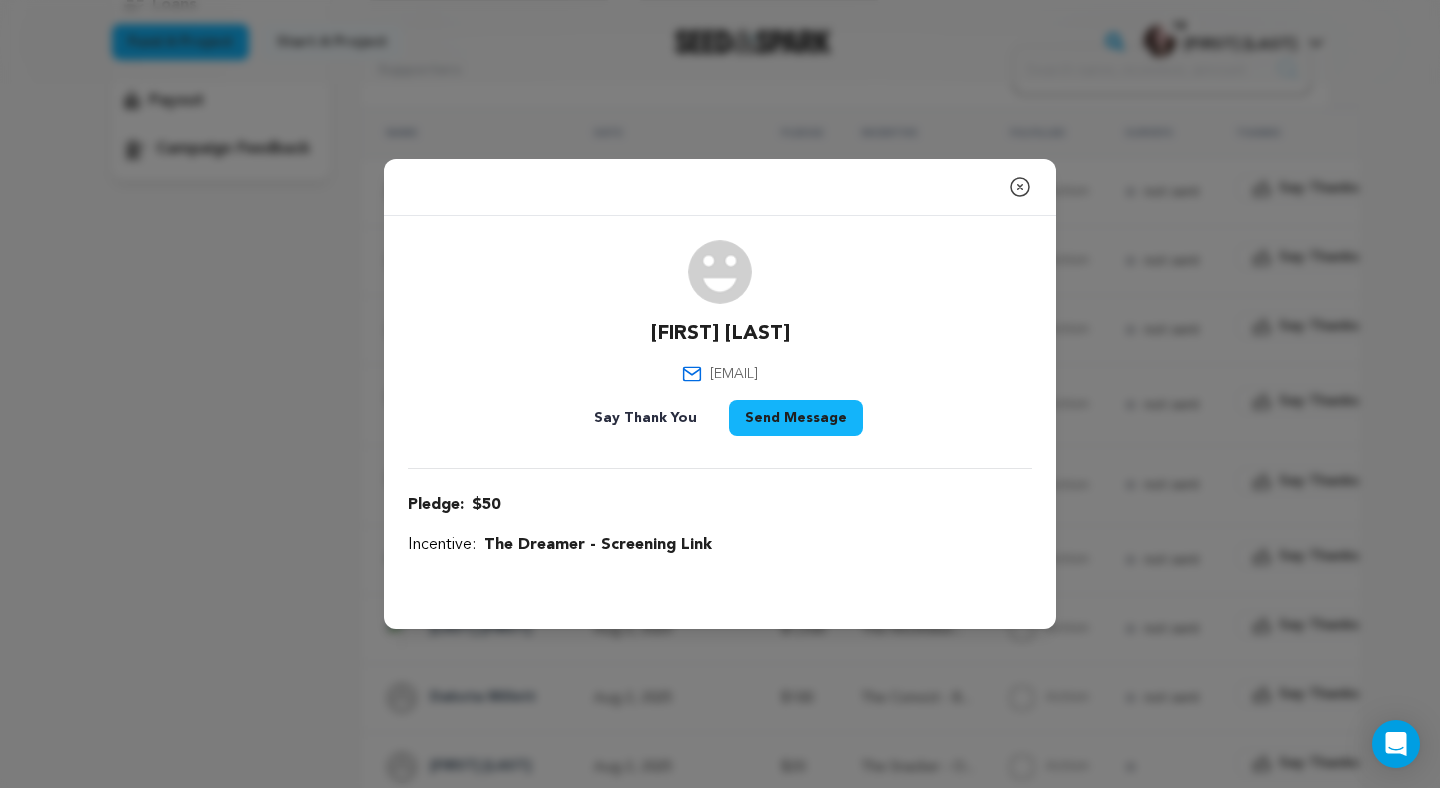 drag, startPoint x: 838, startPoint y: 370, endPoint x: 643, endPoint y: 375, distance: 195.06409 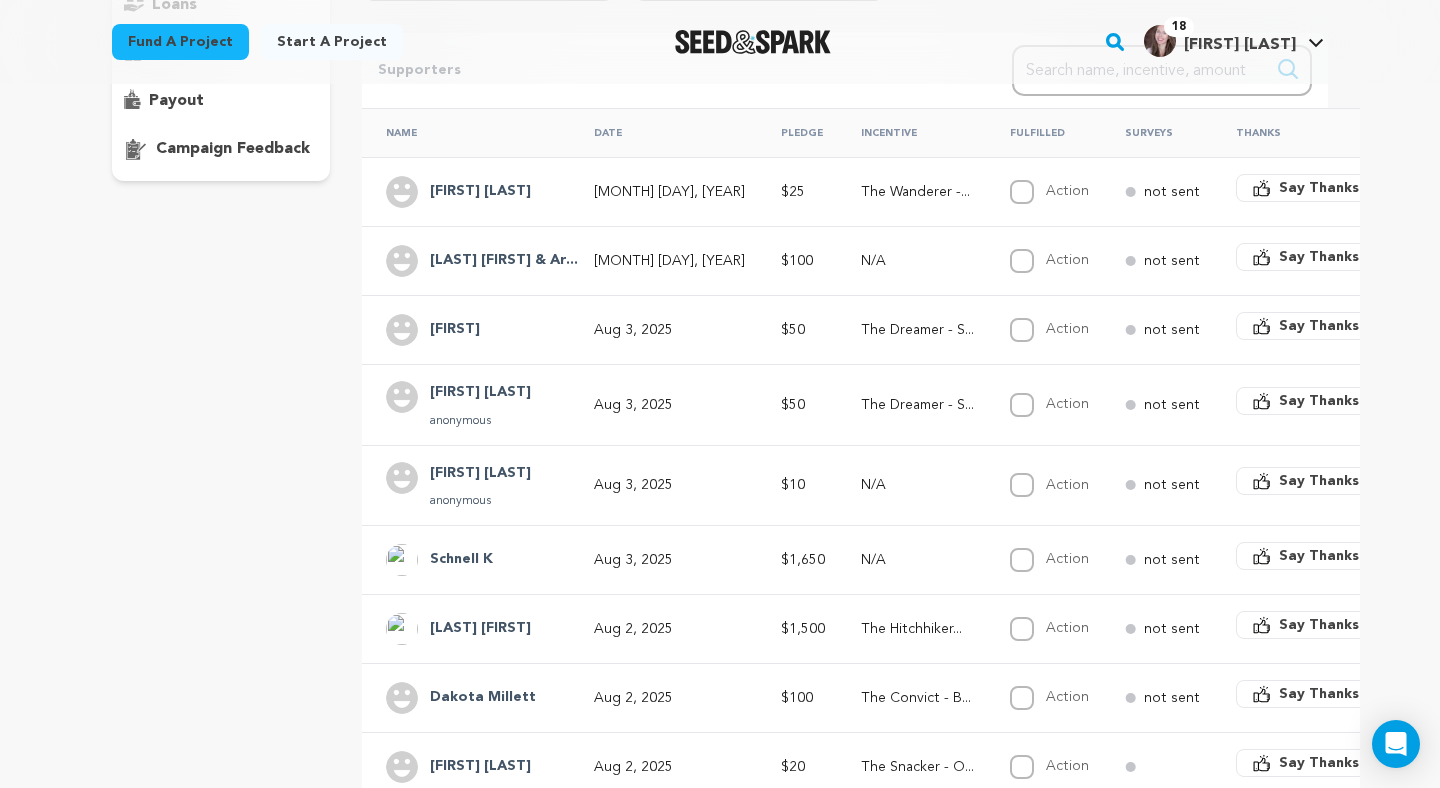 click on "[LAST]" at bounding box center [472, 330] 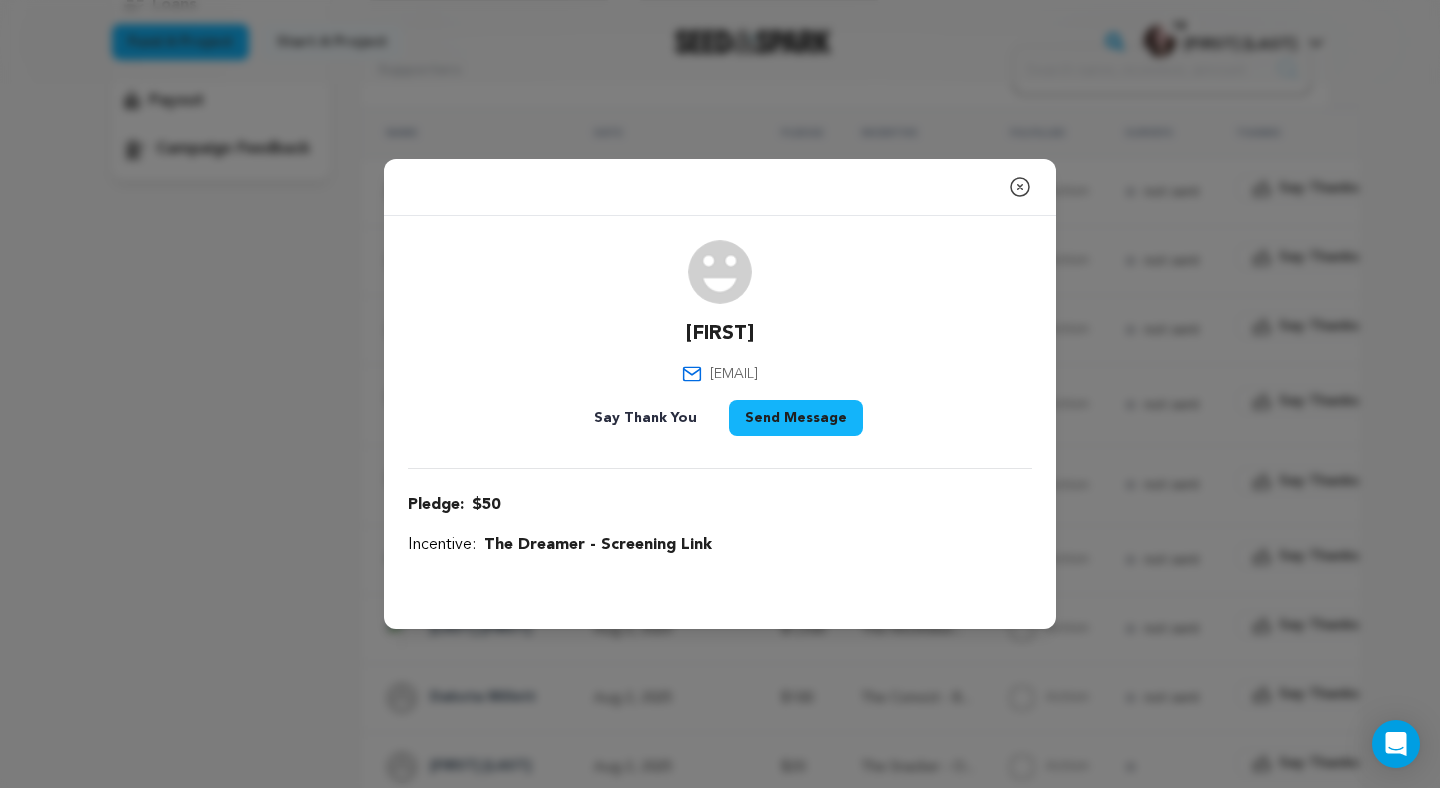 drag, startPoint x: 823, startPoint y: 364, endPoint x: 667, endPoint y: 375, distance: 156.38734 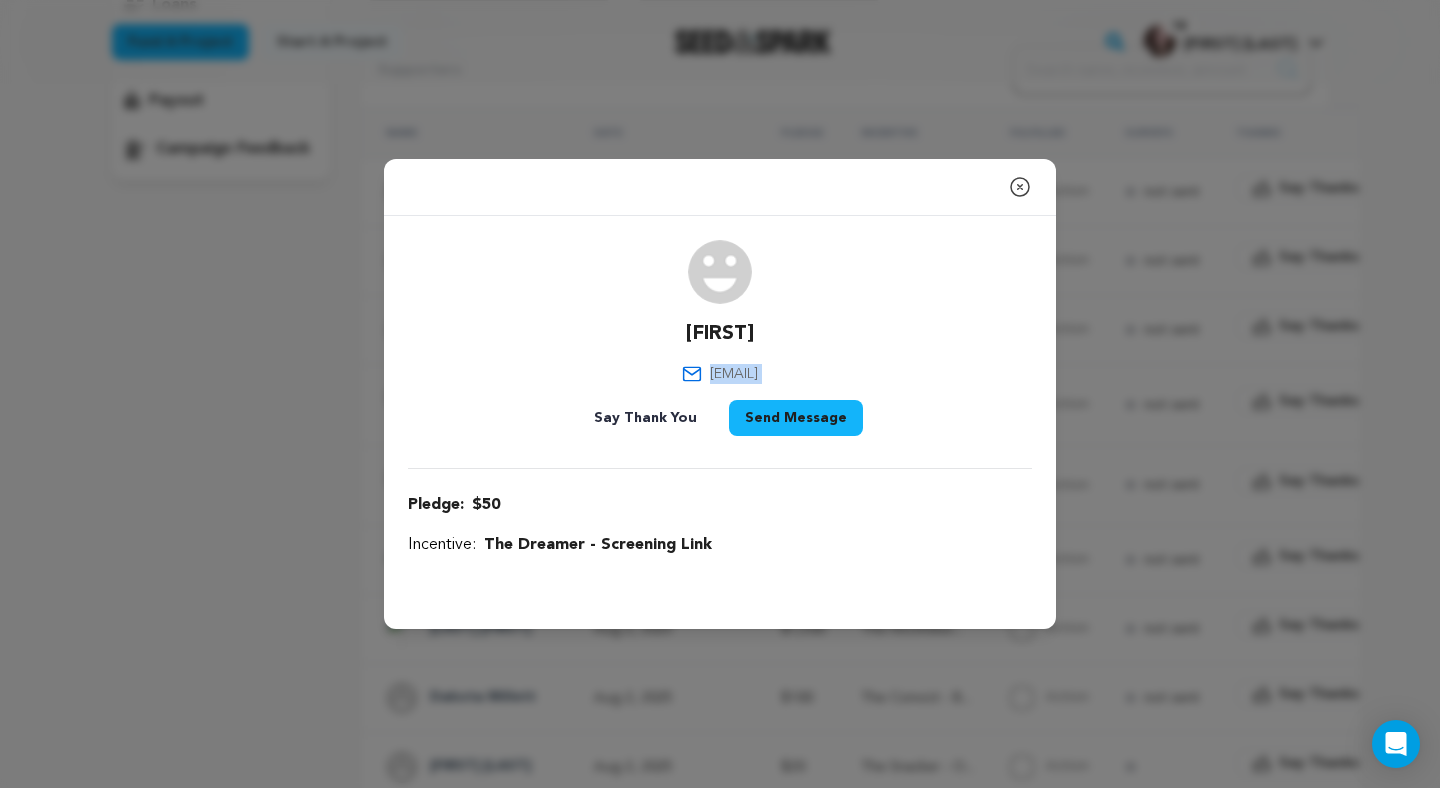 click on "[EMAIL]" at bounding box center [734, 374] 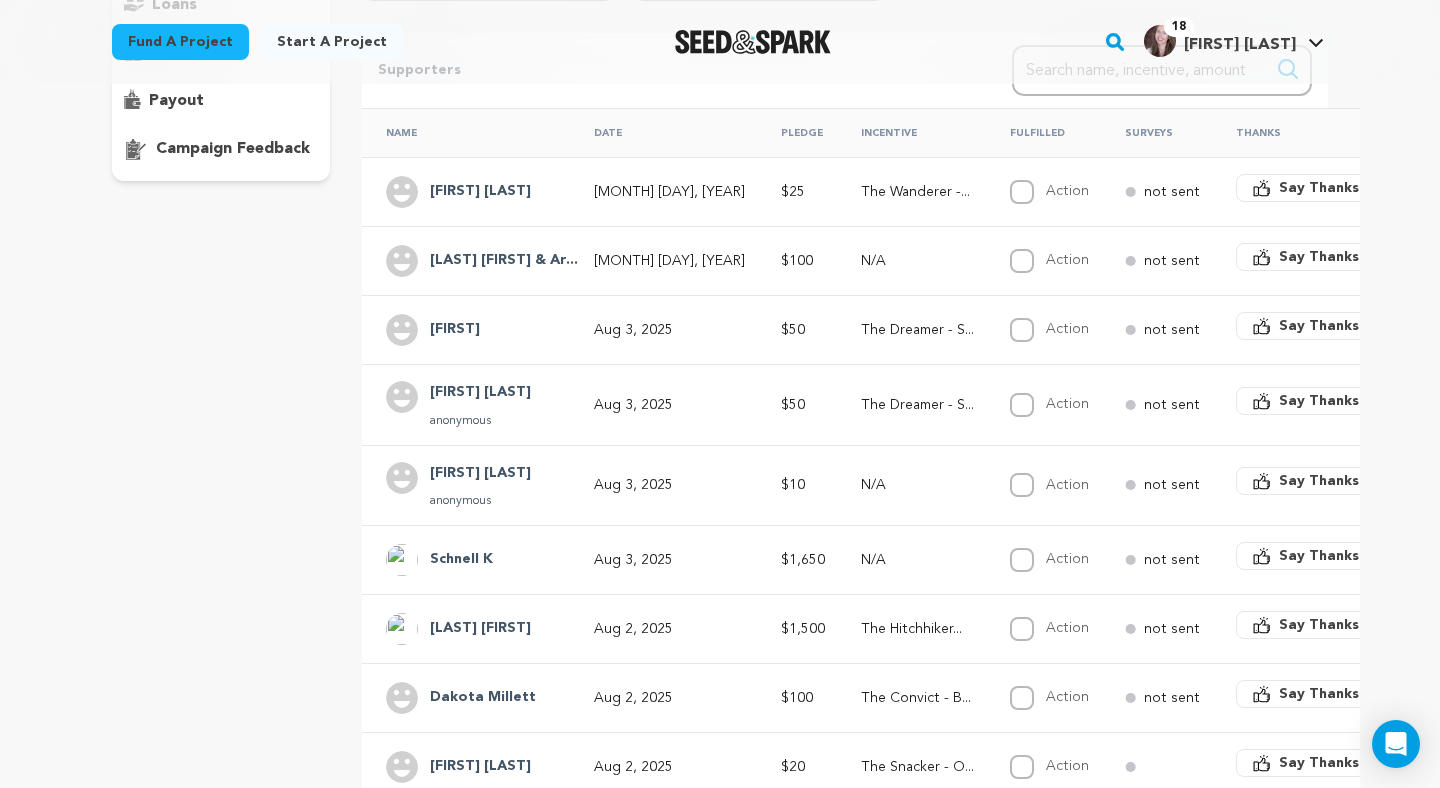 click on "Aug 4, 2025" at bounding box center [669, 261] 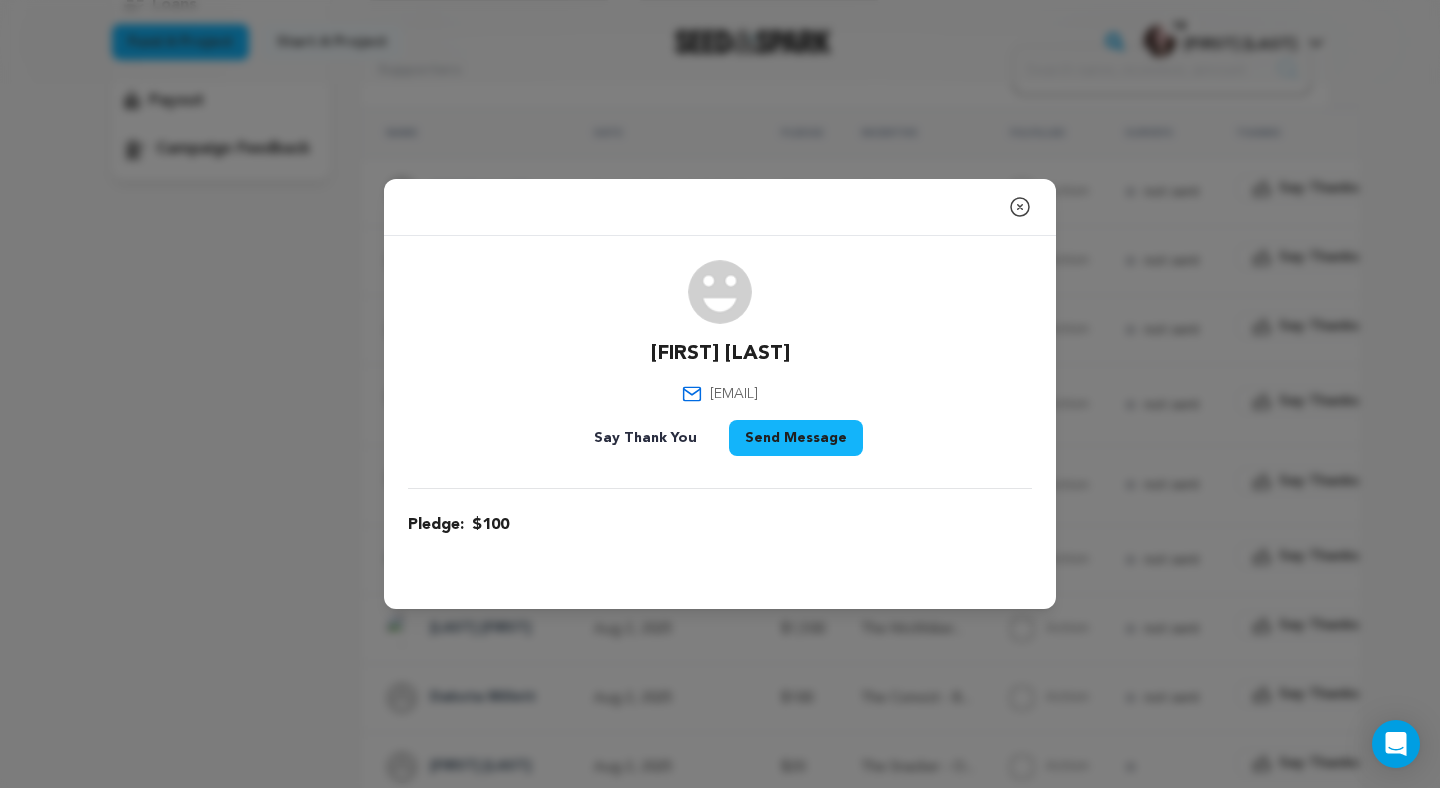 drag, startPoint x: 811, startPoint y: 395, endPoint x: 661, endPoint y: 398, distance: 150.03 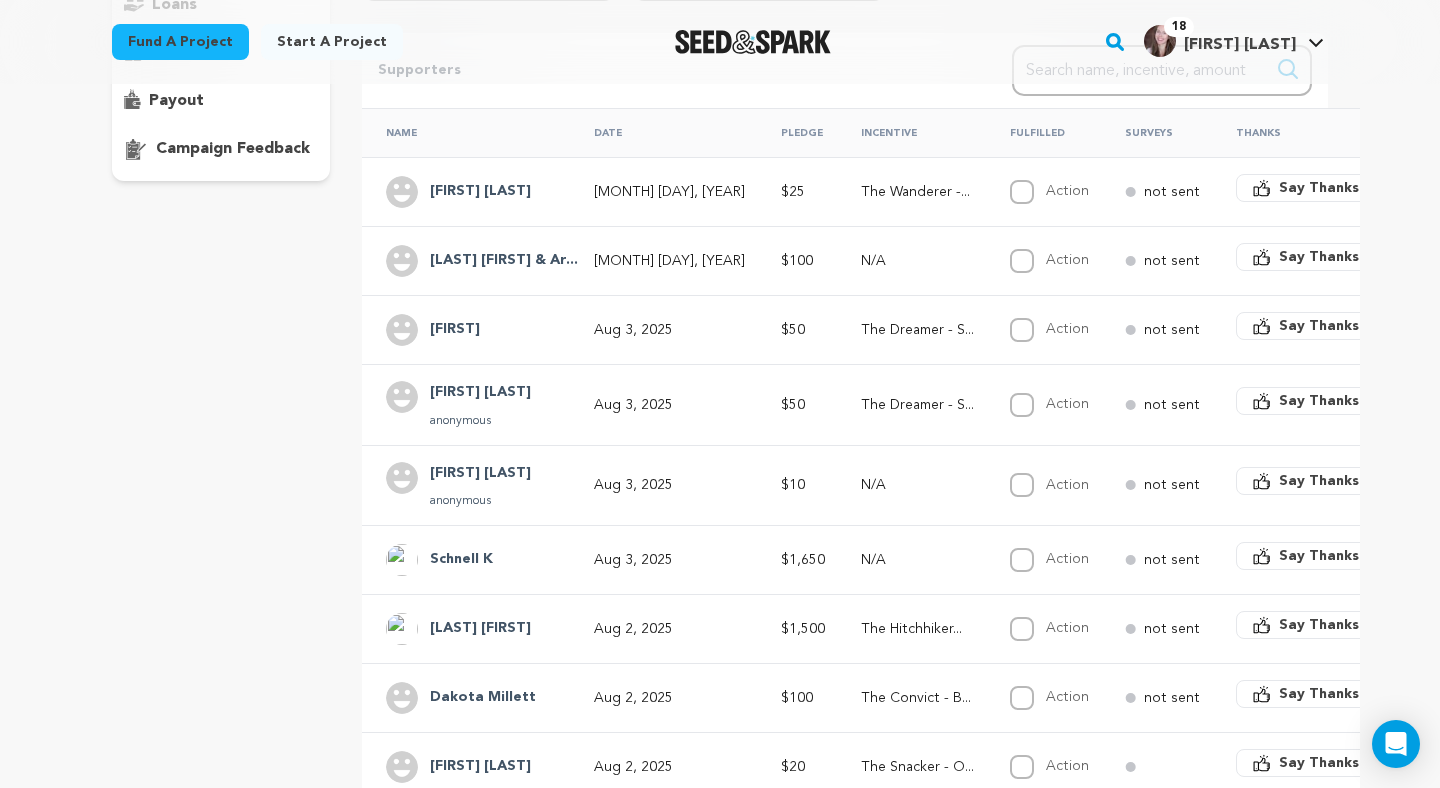click on "[FIRST] [LAST] & [LAST]..." at bounding box center (504, 261) 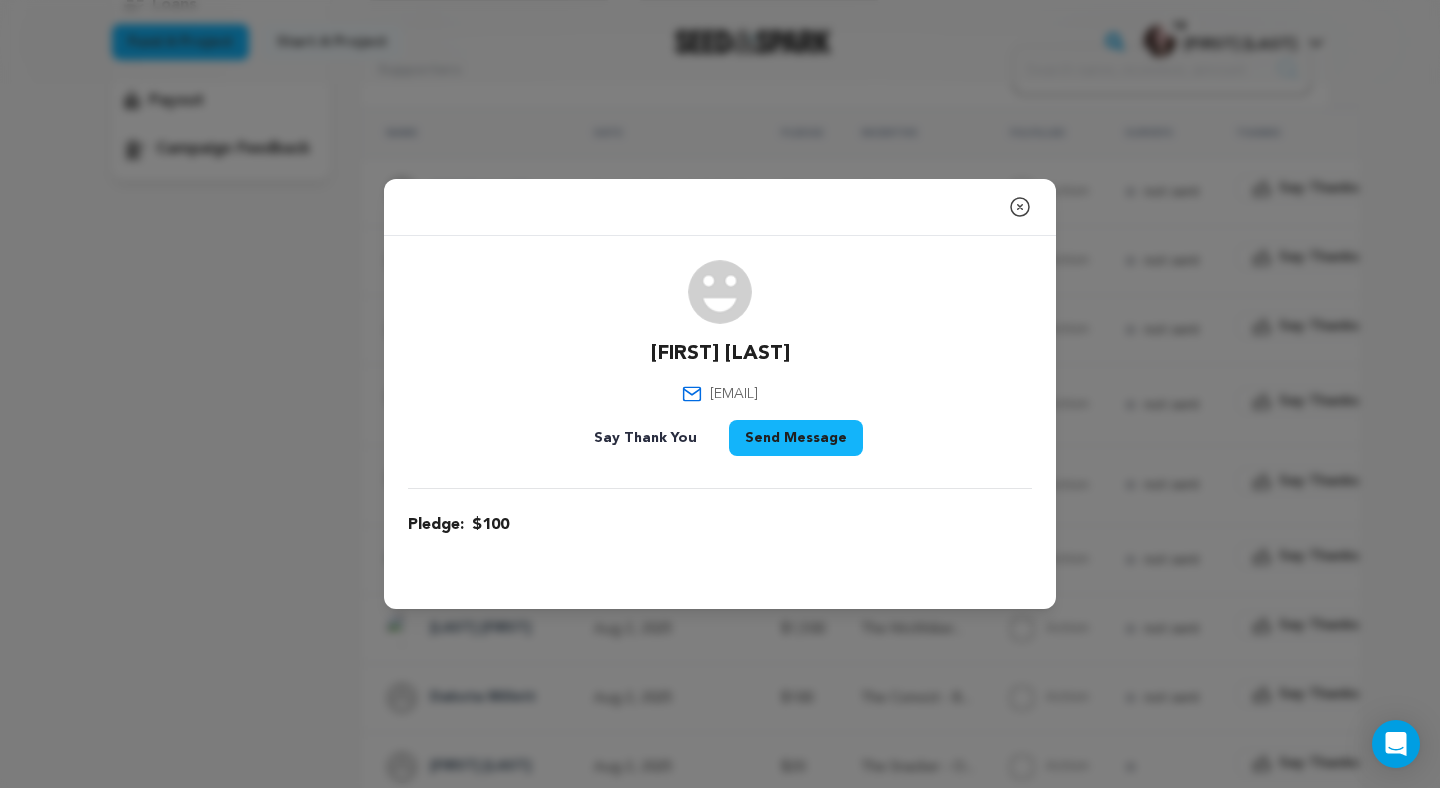 click 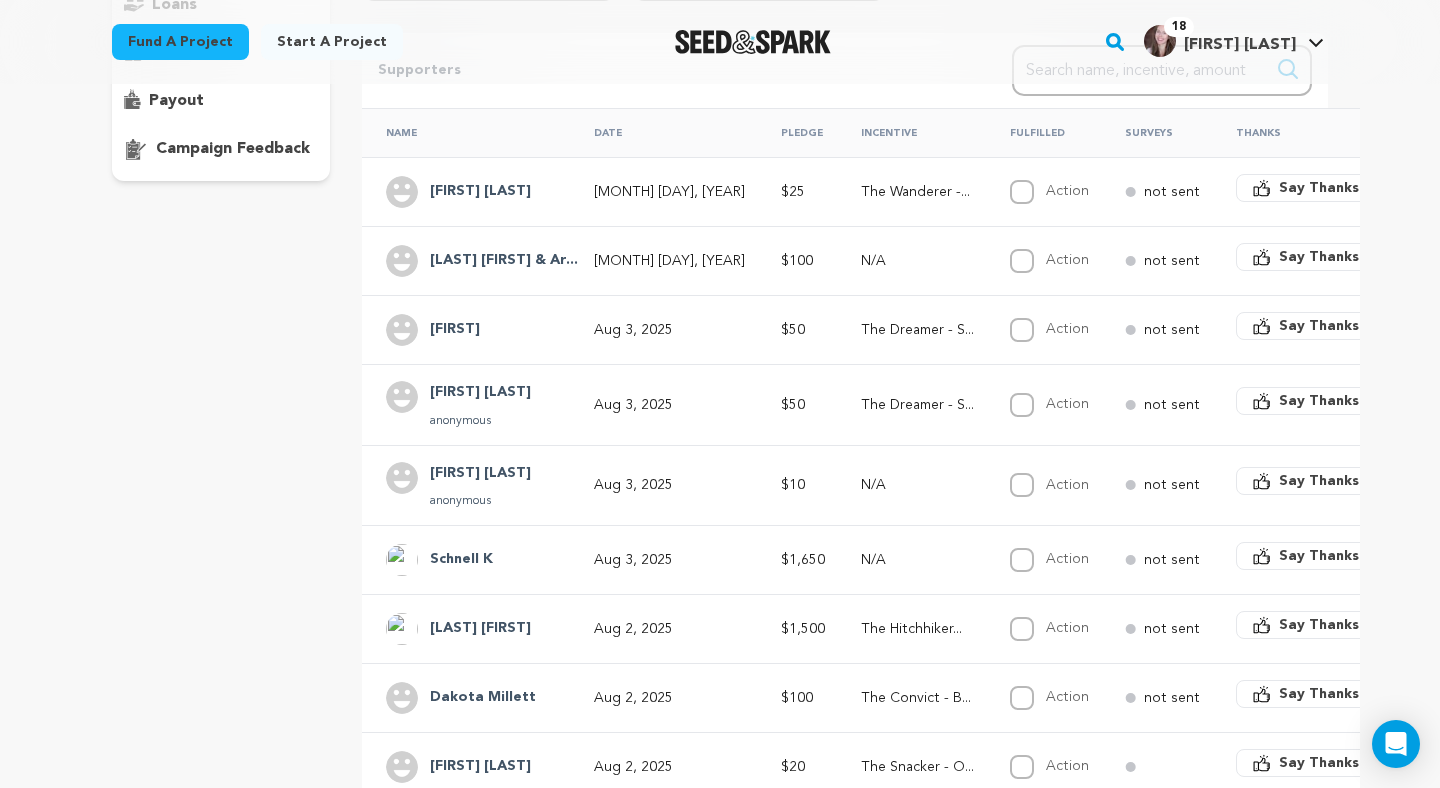 click on "Aug 4, 2025" at bounding box center (669, 192) 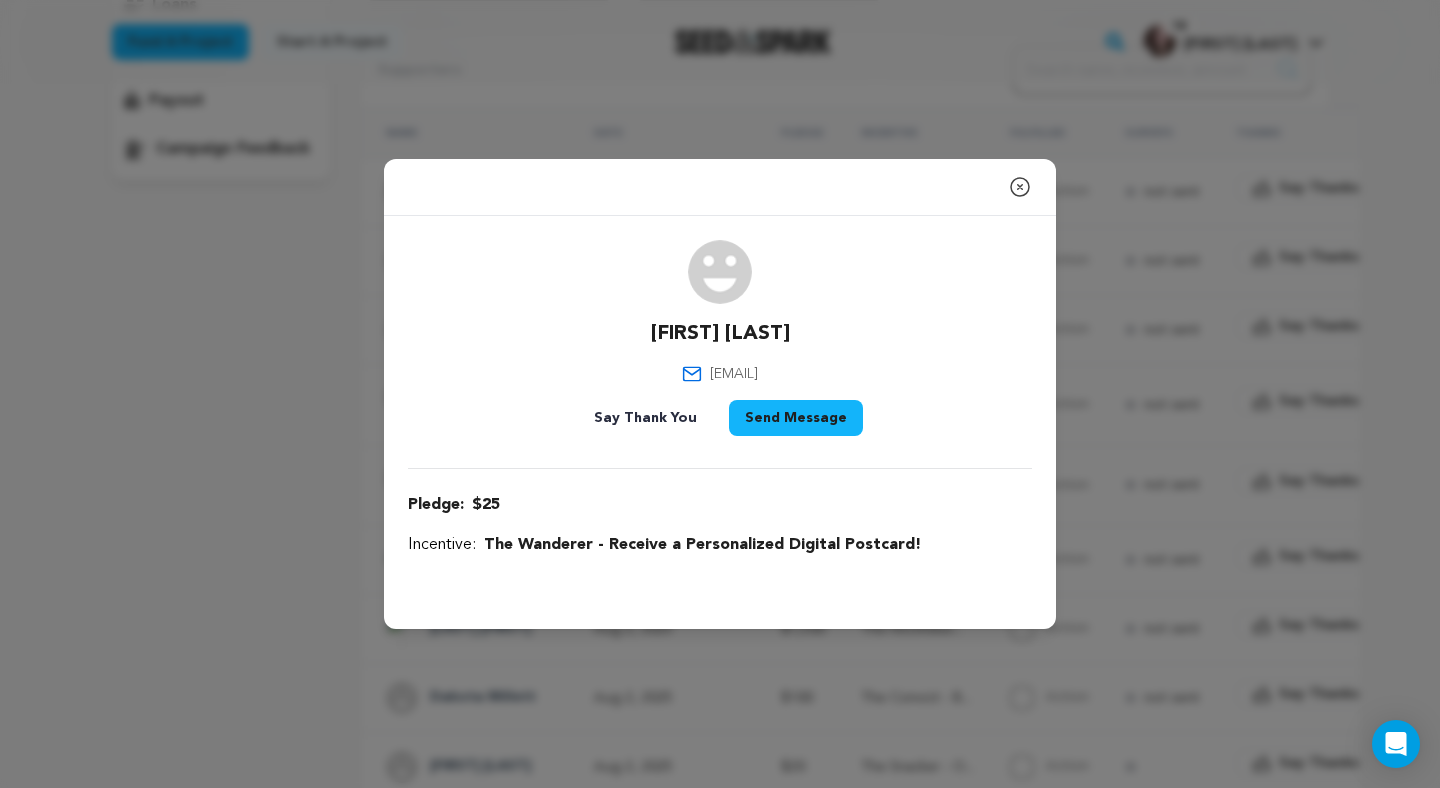 drag, startPoint x: 819, startPoint y: 374, endPoint x: 648, endPoint y: 380, distance: 171.10522 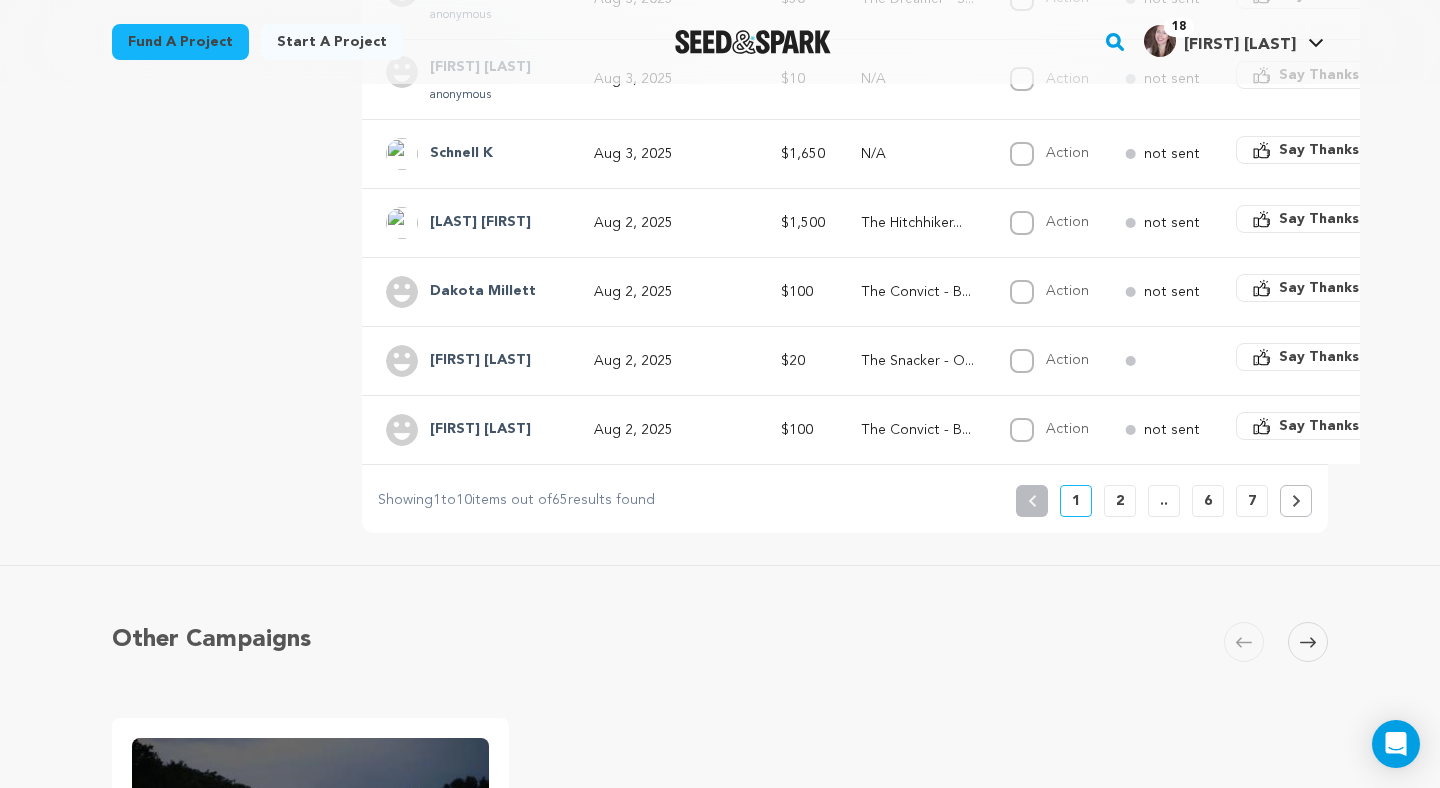 scroll, scrollTop: 770, scrollLeft: 0, axis: vertical 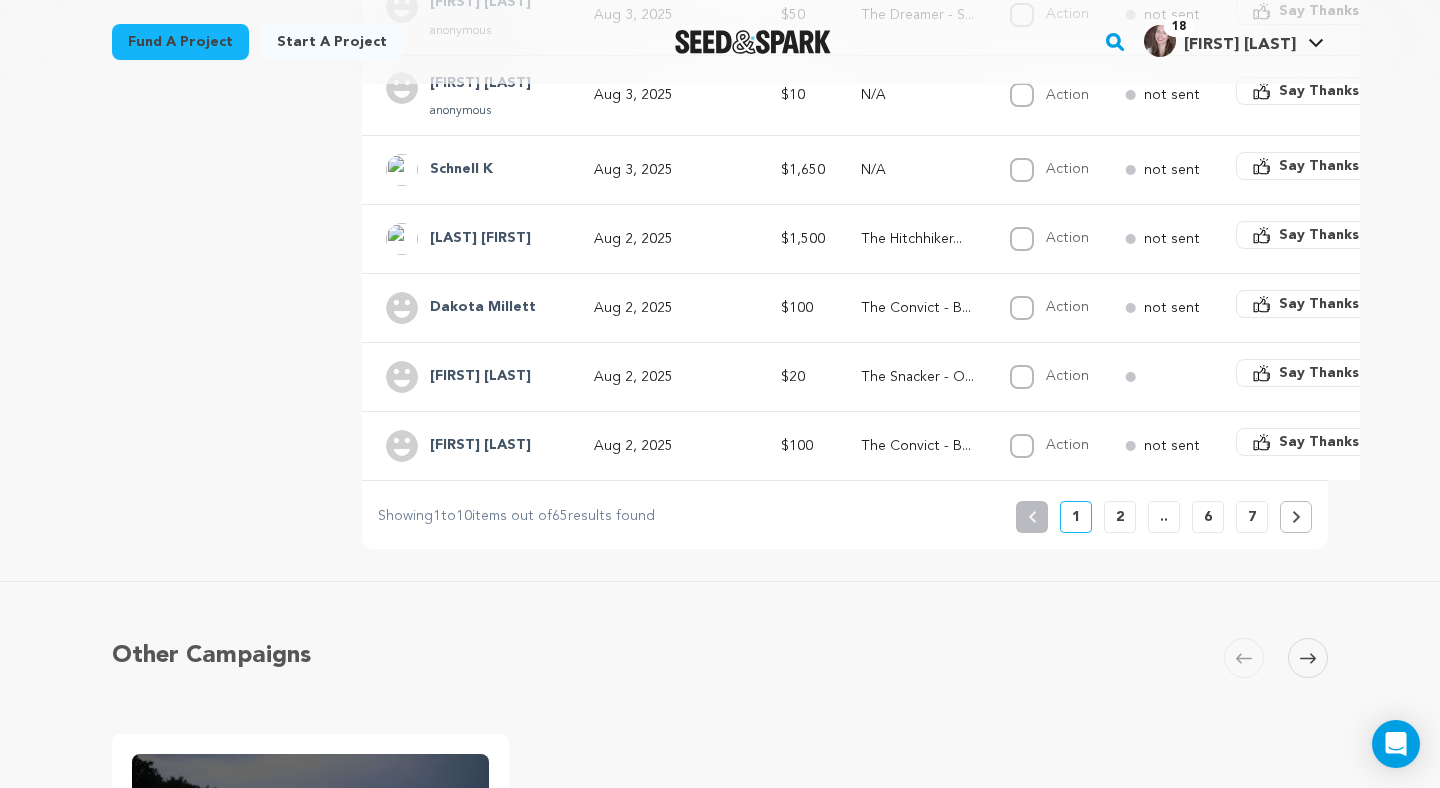 click 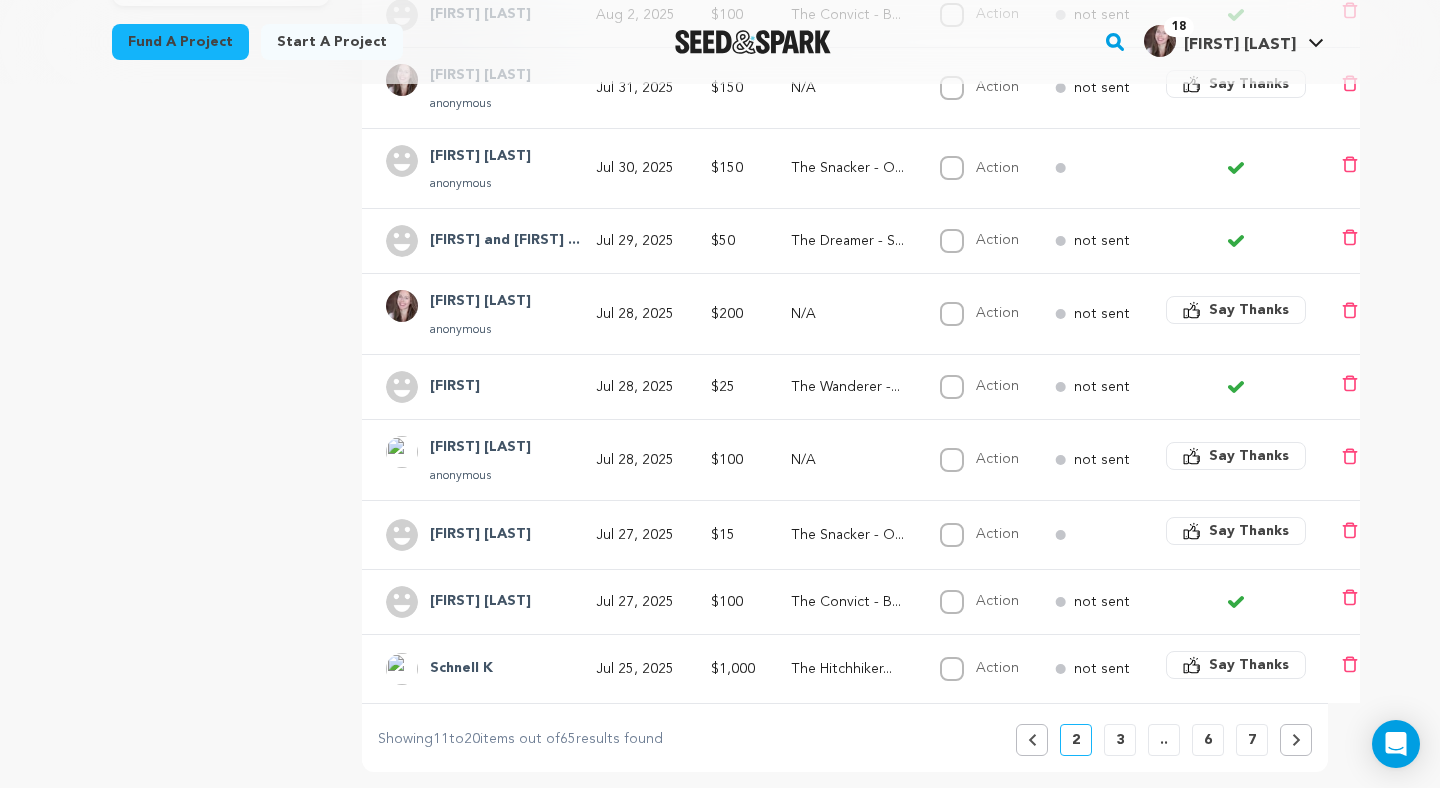scroll, scrollTop: 636, scrollLeft: 0, axis: vertical 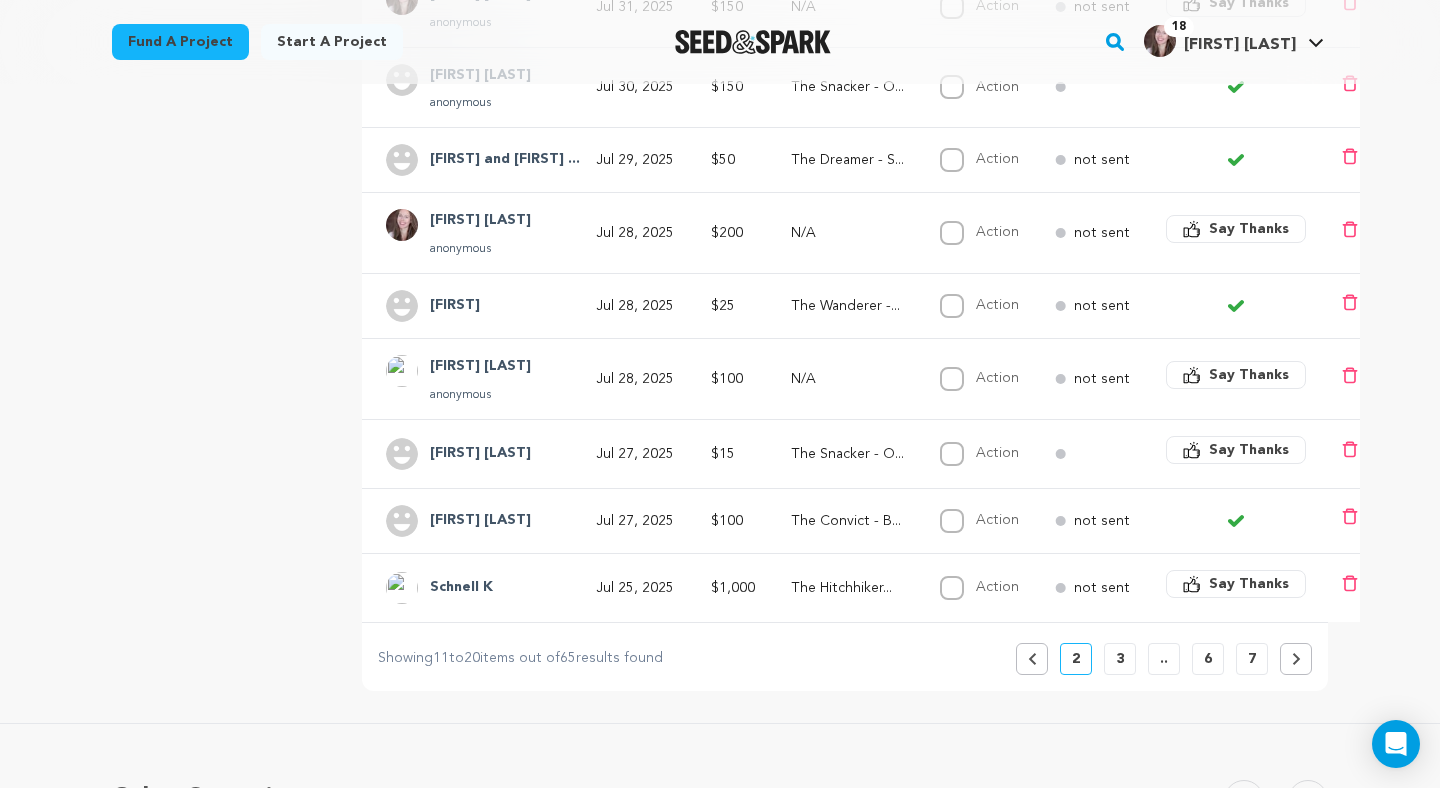 click on "Previous" at bounding box center (1032, 659) 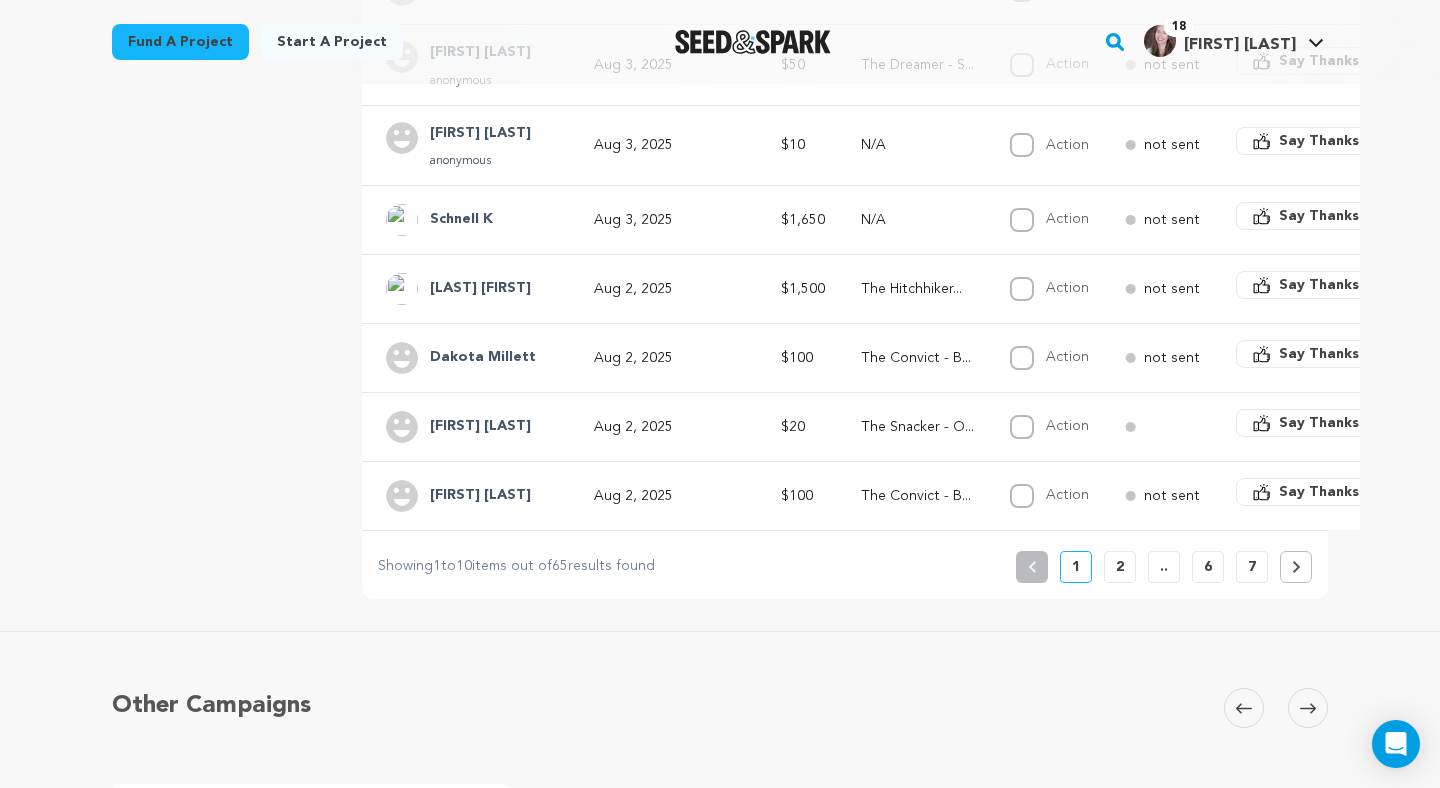 scroll, scrollTop: 747, scrollLeft: 0, axis: vertical 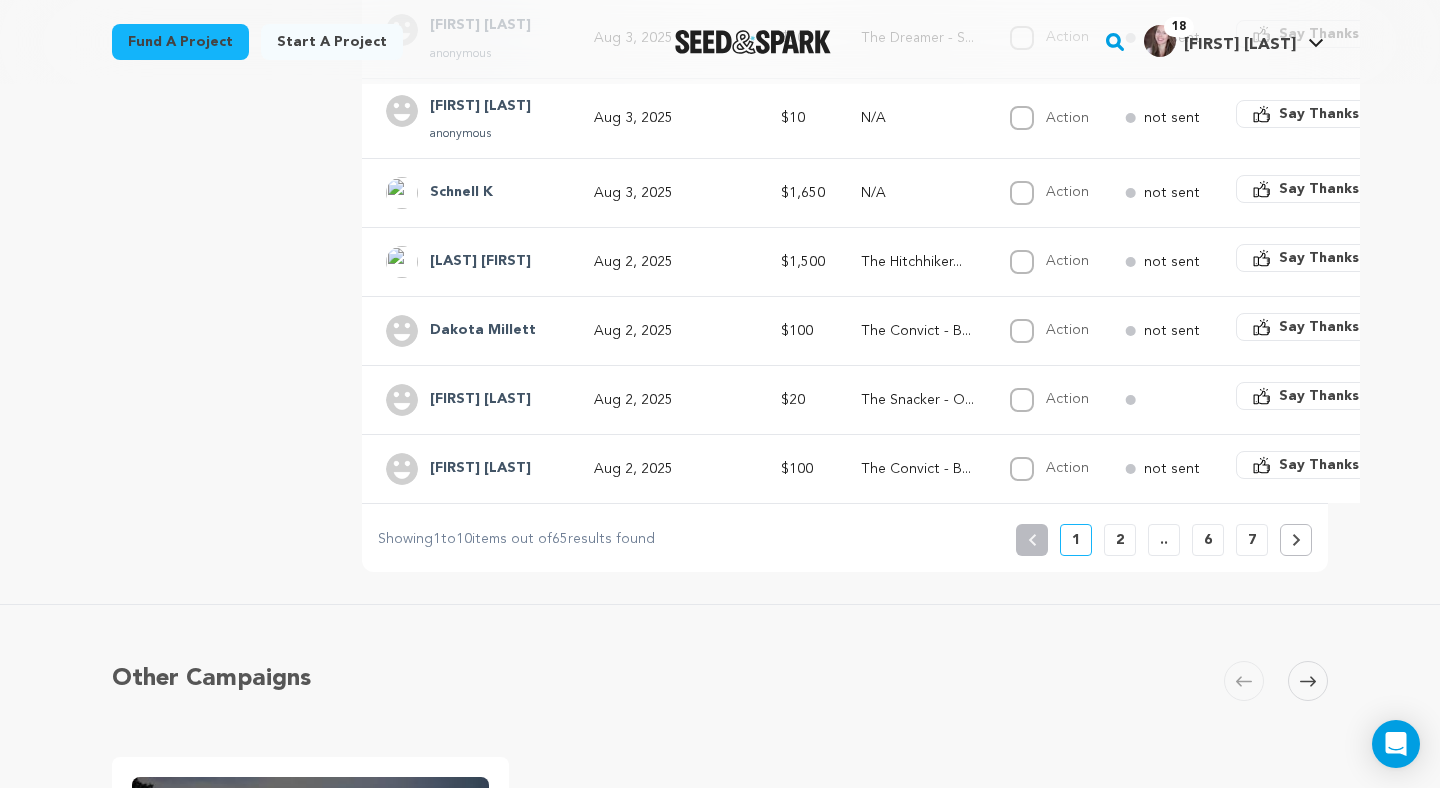 click on "Say Thanks" at bounding box center (1319, 465) 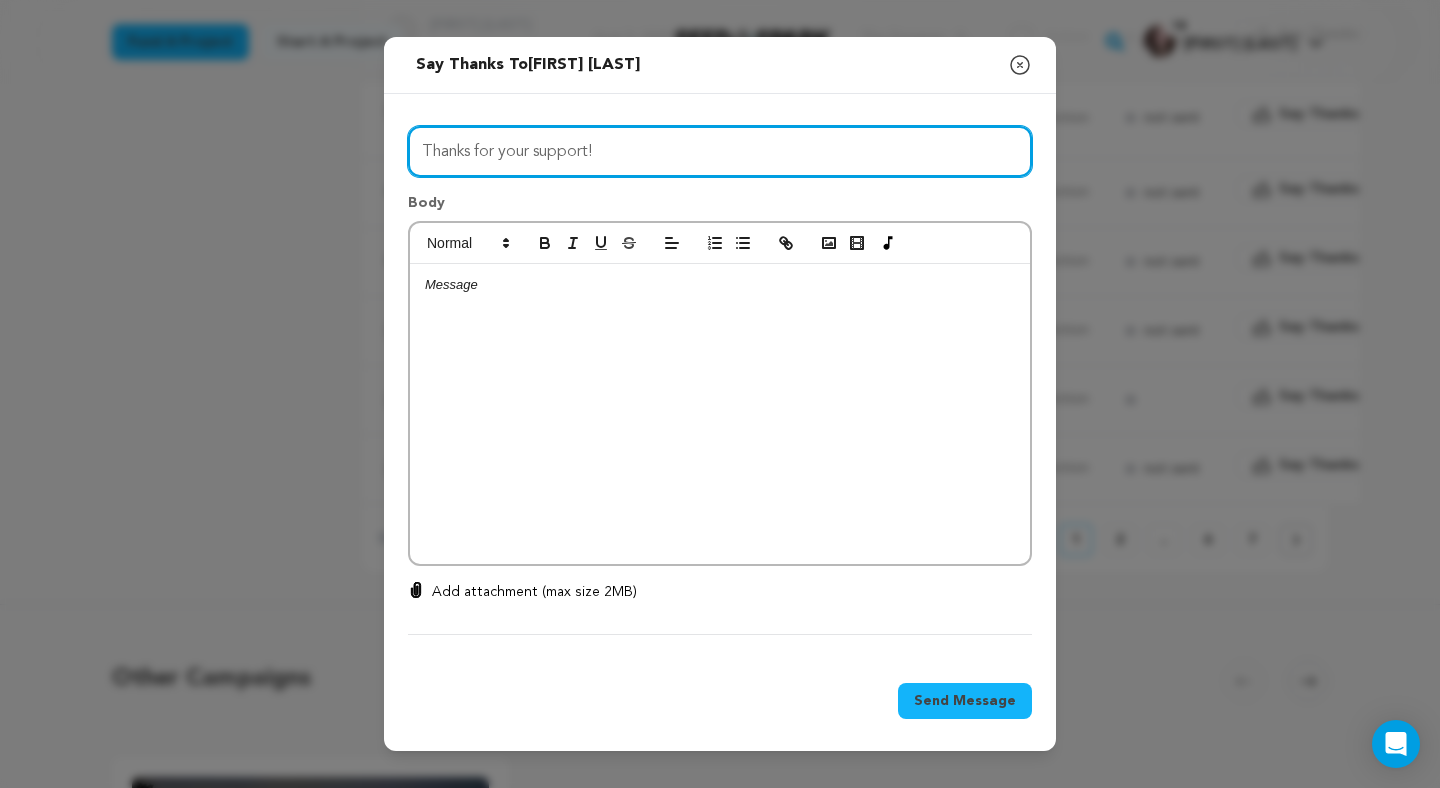 click on "Thanks for your support!" at bounding box center (720, 151) 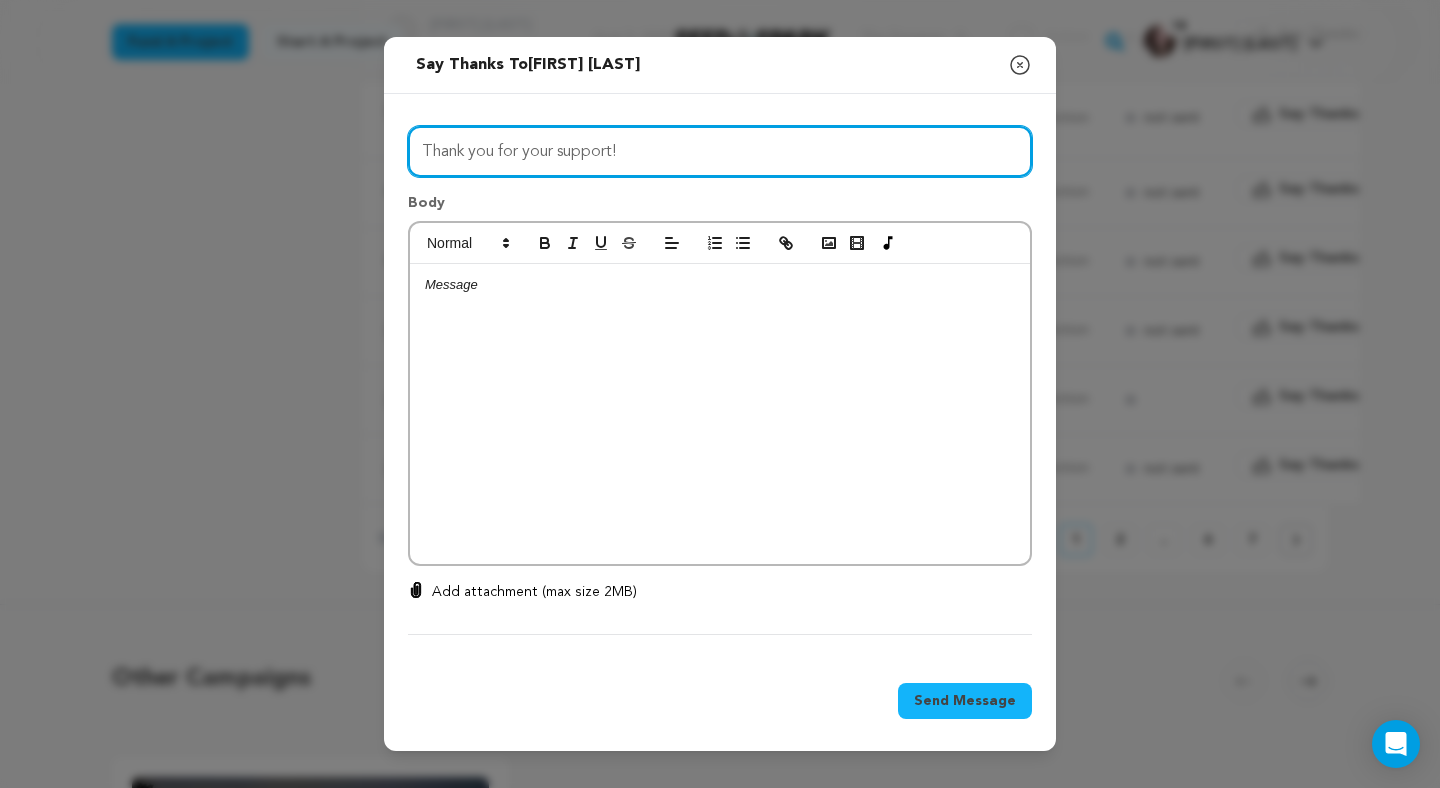 type on "Thank you for your support!" 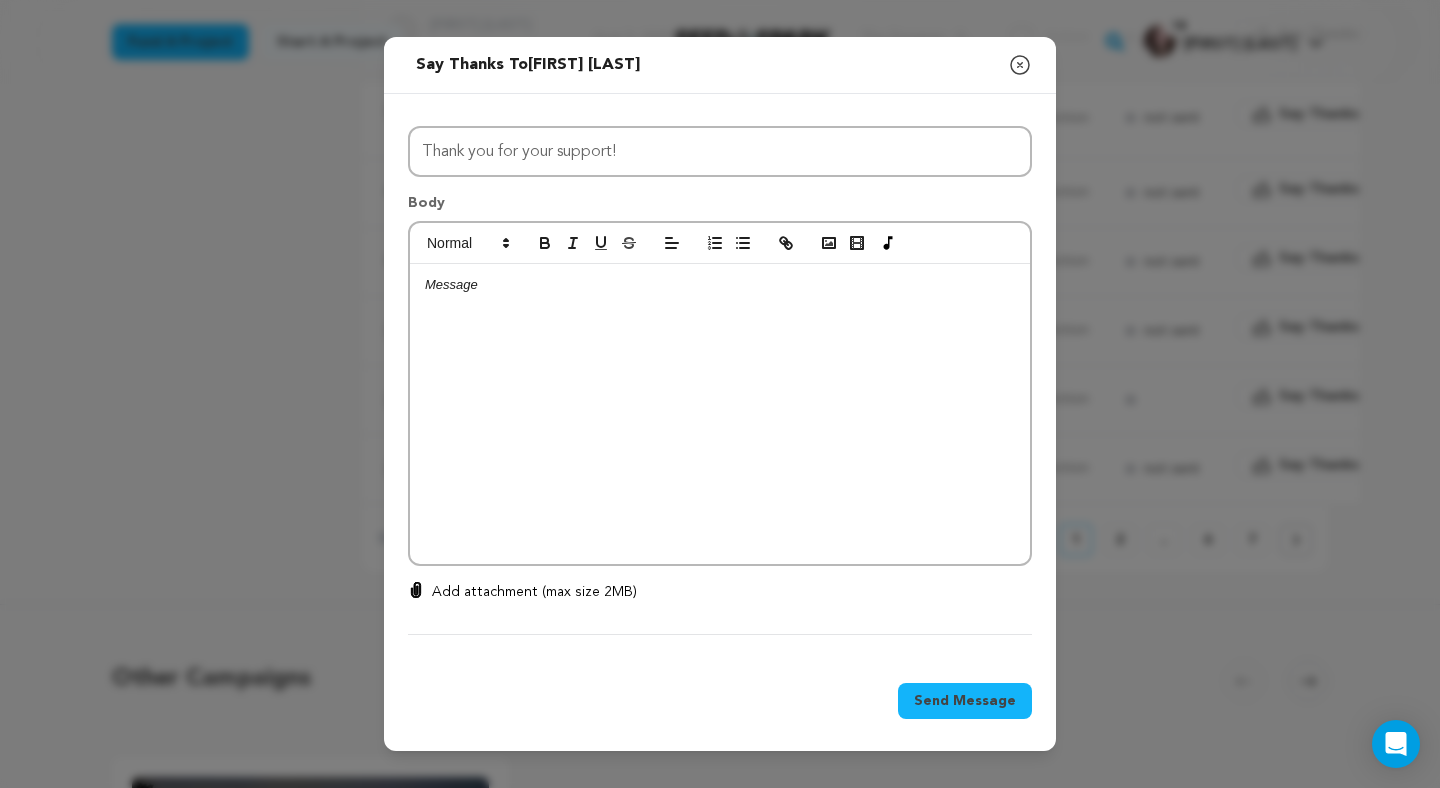 click at bounding box center [720, 414] 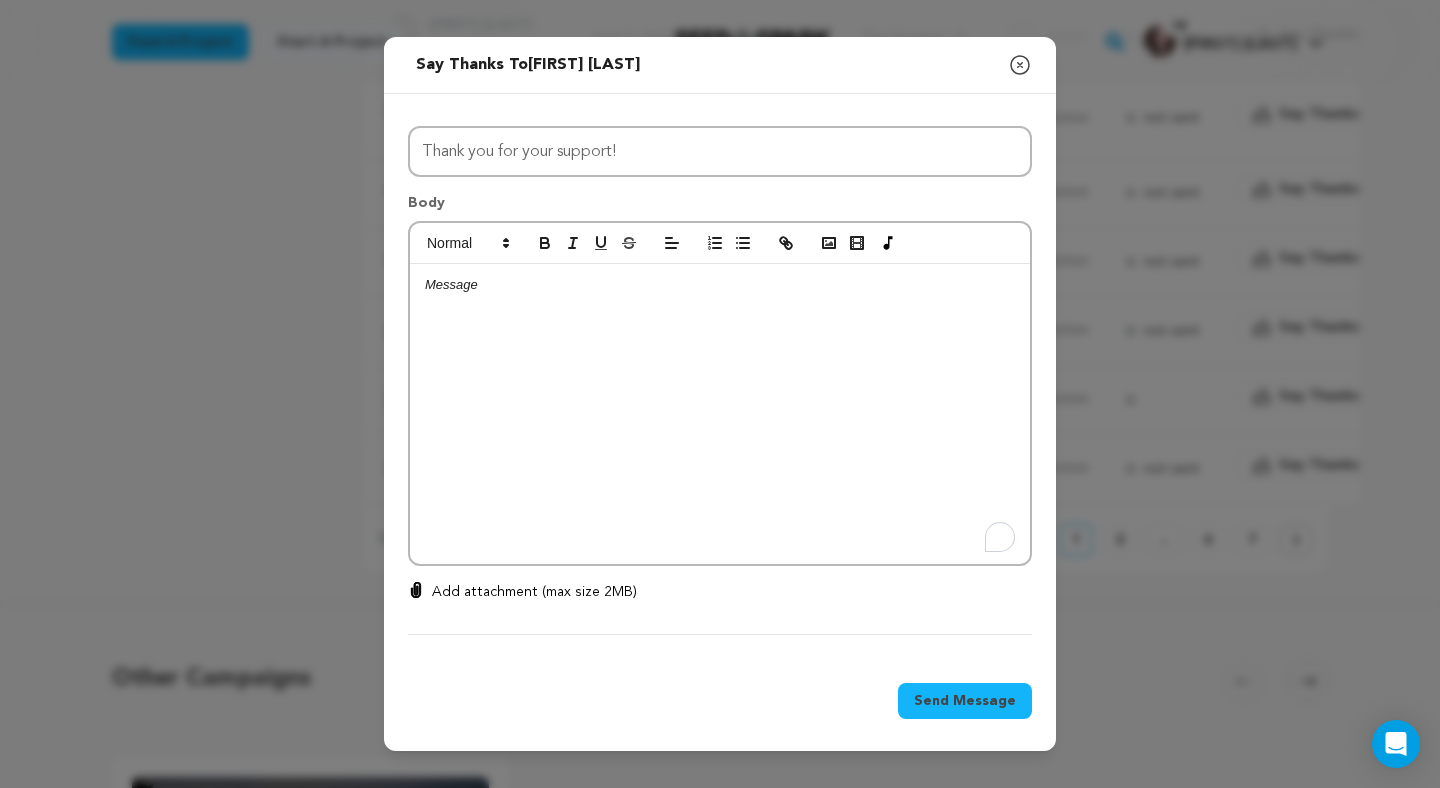 type 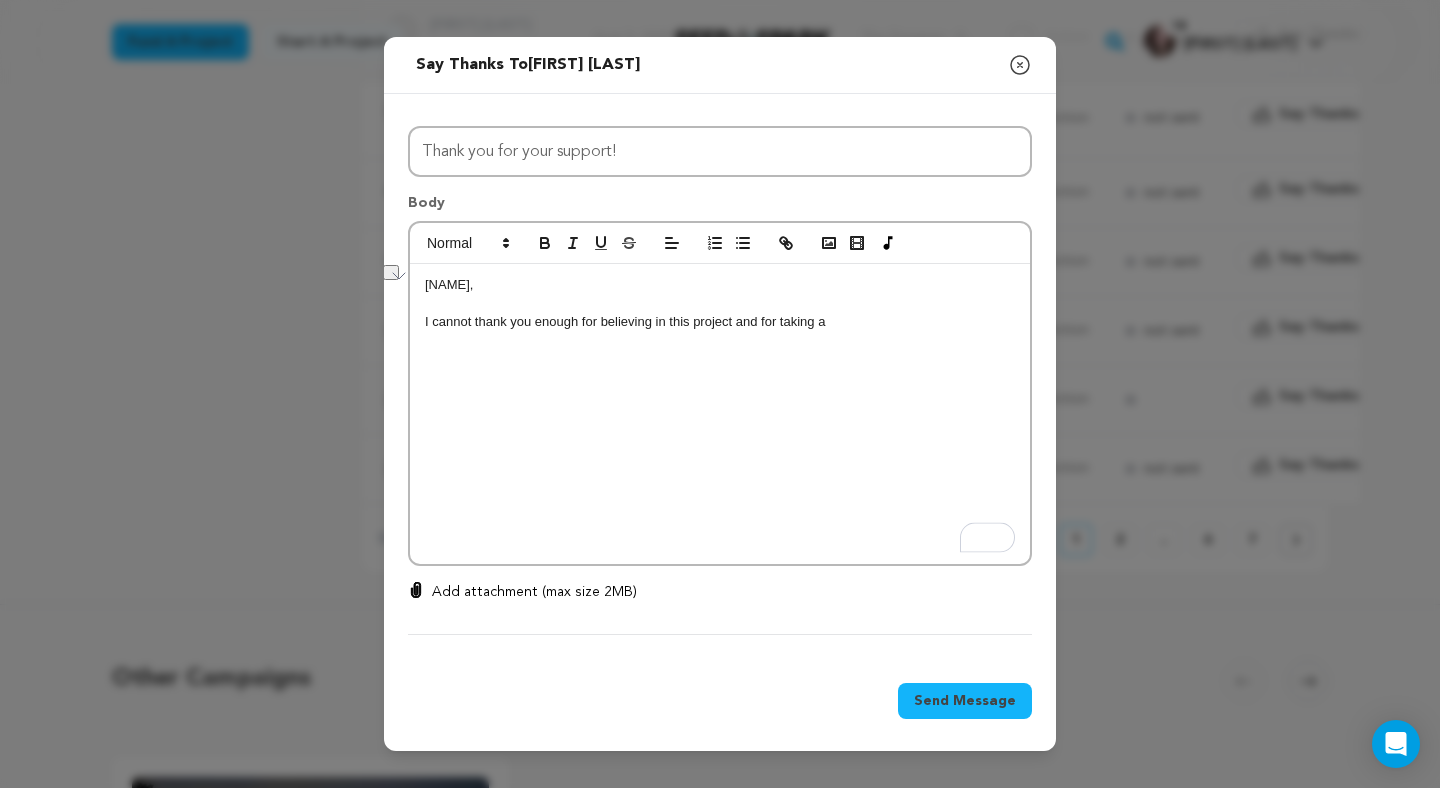 click on "Send message to  Scott Rice
Say thanks to  Scott Rice
Compose New Message
Close modal
All Incentives
The Snacker - Our Sincerest Thank You + Instagram Shout Out!
The Wanderer - Receive a Personalized Digital Postcard!" at bounding box center (720, 394) 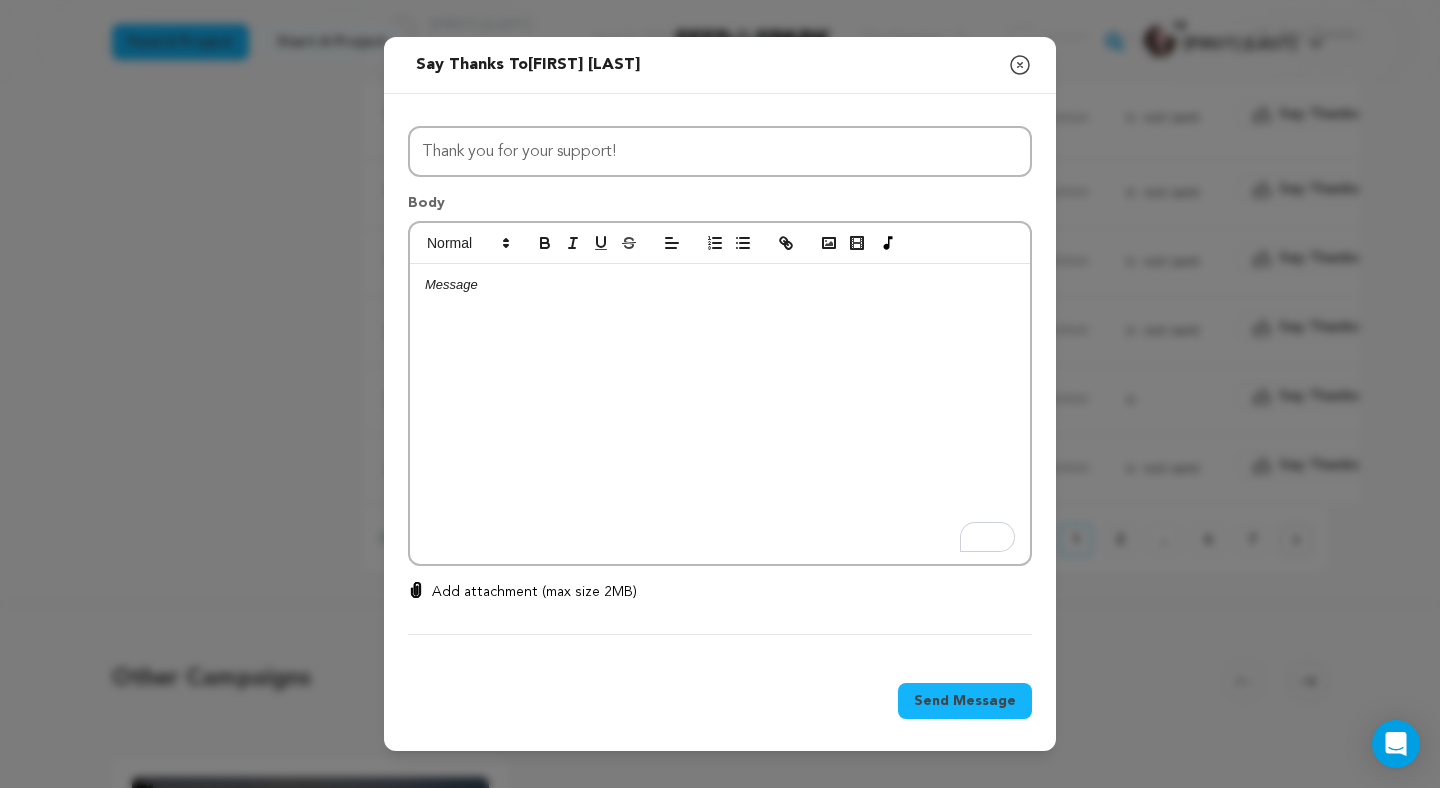 click at bounding box center [720, 414] 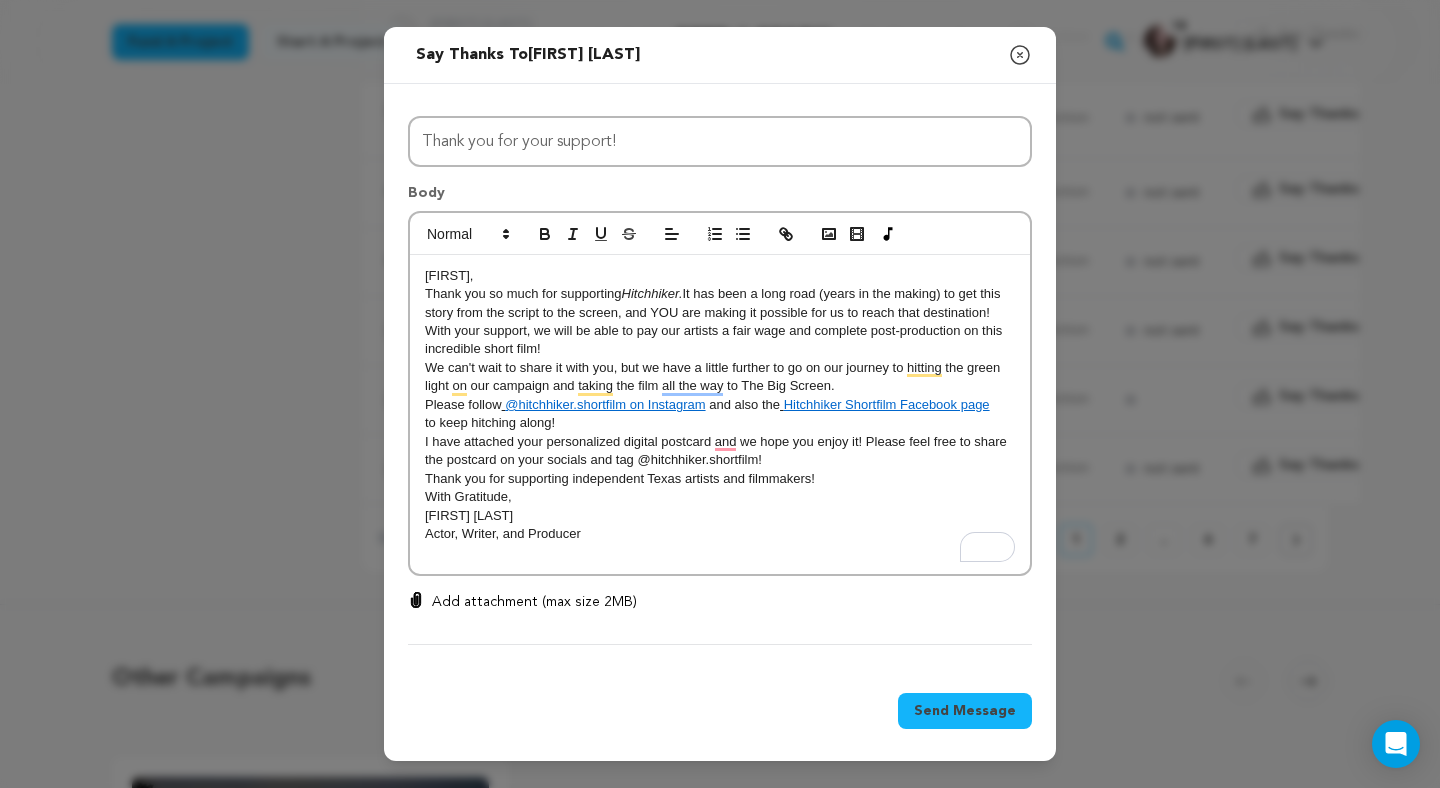 click on "[FIRST]," at bounding box center [449, 275] 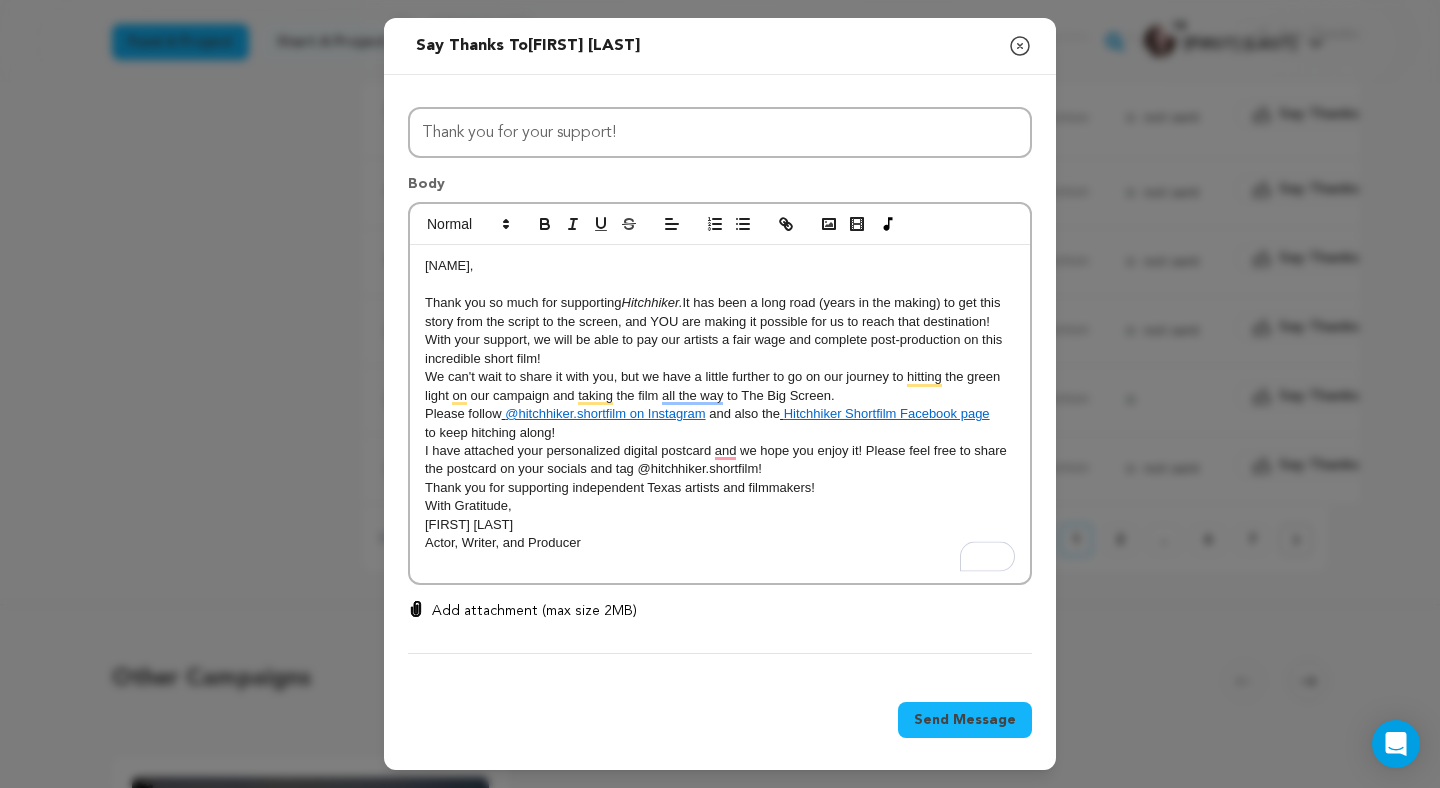 click on "Scott, ﻿ Thank you so much for supporting  Hitchhiker.  It has been a long road (years in the making) to get this story from the script to the screen, and YOU are making it possible for us to reach that destination! With your support, we will be able to pay our artists a fair wage and complete post-production on this incredible short film! We can't wait to share it with you, but we have a little further to go on our journey to hitting the green light on our campaign and taking the film all the way to The Big Screen. Please follow   @hitchhiker.shortfilm on Instagram   and also the   Hitchhiker Shortfilm Facebook page to keep hitching along! I have attached your personalized digital postcard and we hope you enjoy it! Please feel free to share the postcard on your socials and tag @hitchhiker.shortfilm! Thank you for supporting independent Texas artists and filmmakers! With Gratitude, Samantha Walker Actor, Writer, and Producer" at bounding box center (720, 414) 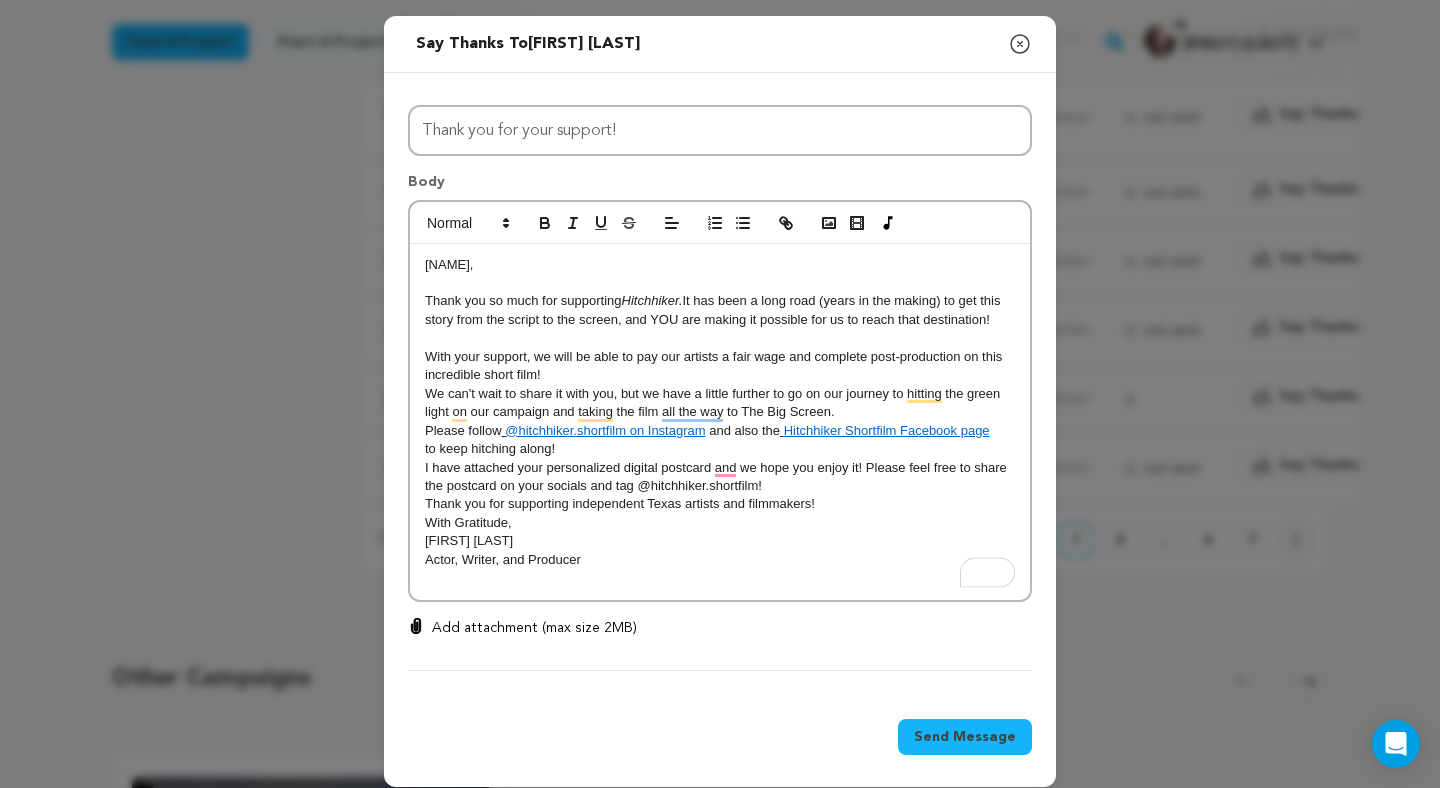 click on "With your support, we will be able to pay our artists a fair wage and complete post-production on this incredible short film!" at bounding box center [720, 366] 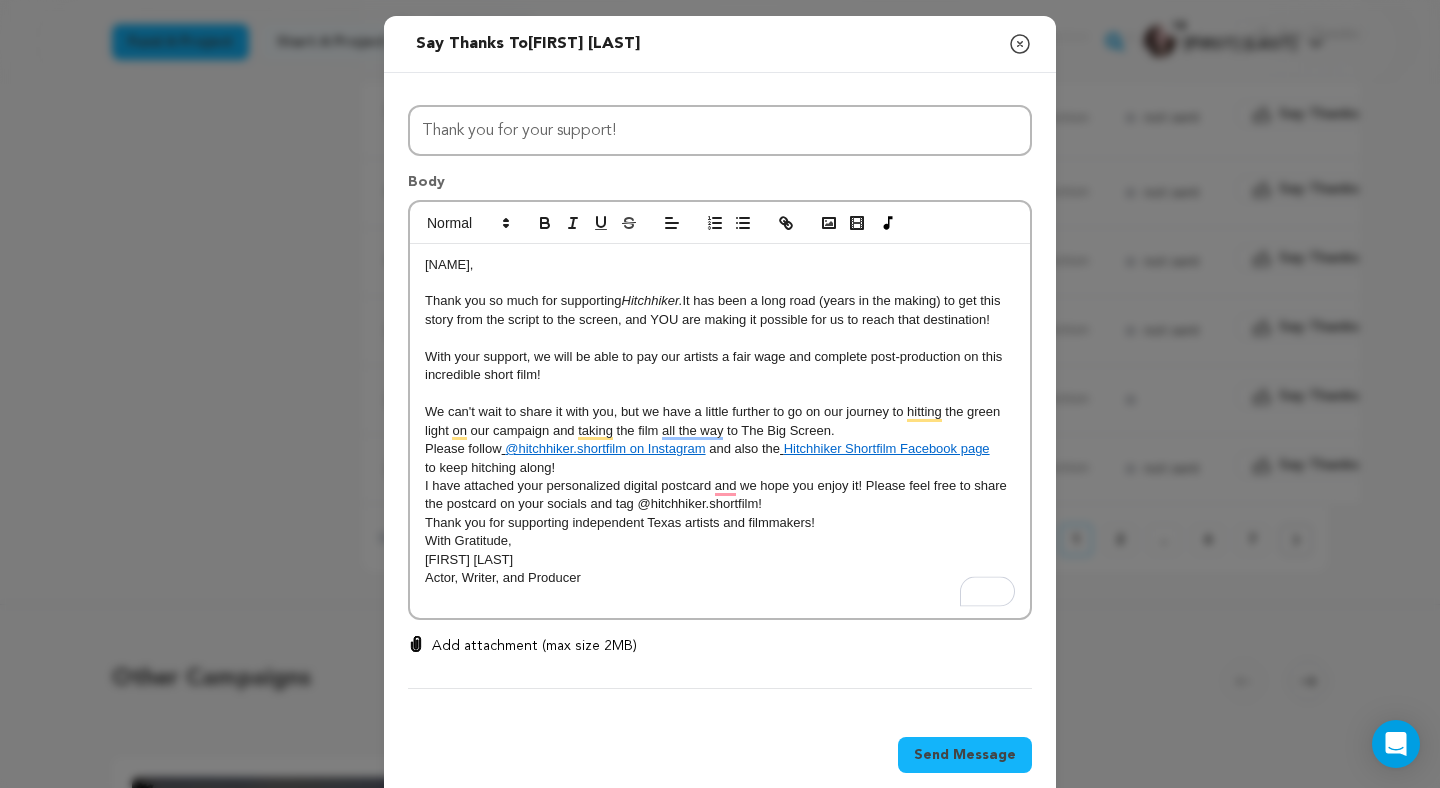 click on "We can't wait to share it with you, but we have a little further to go on our journey to hitting the green light on our campaign and taking the film all the way to The Big Screen." at bounding box center [720, 421] 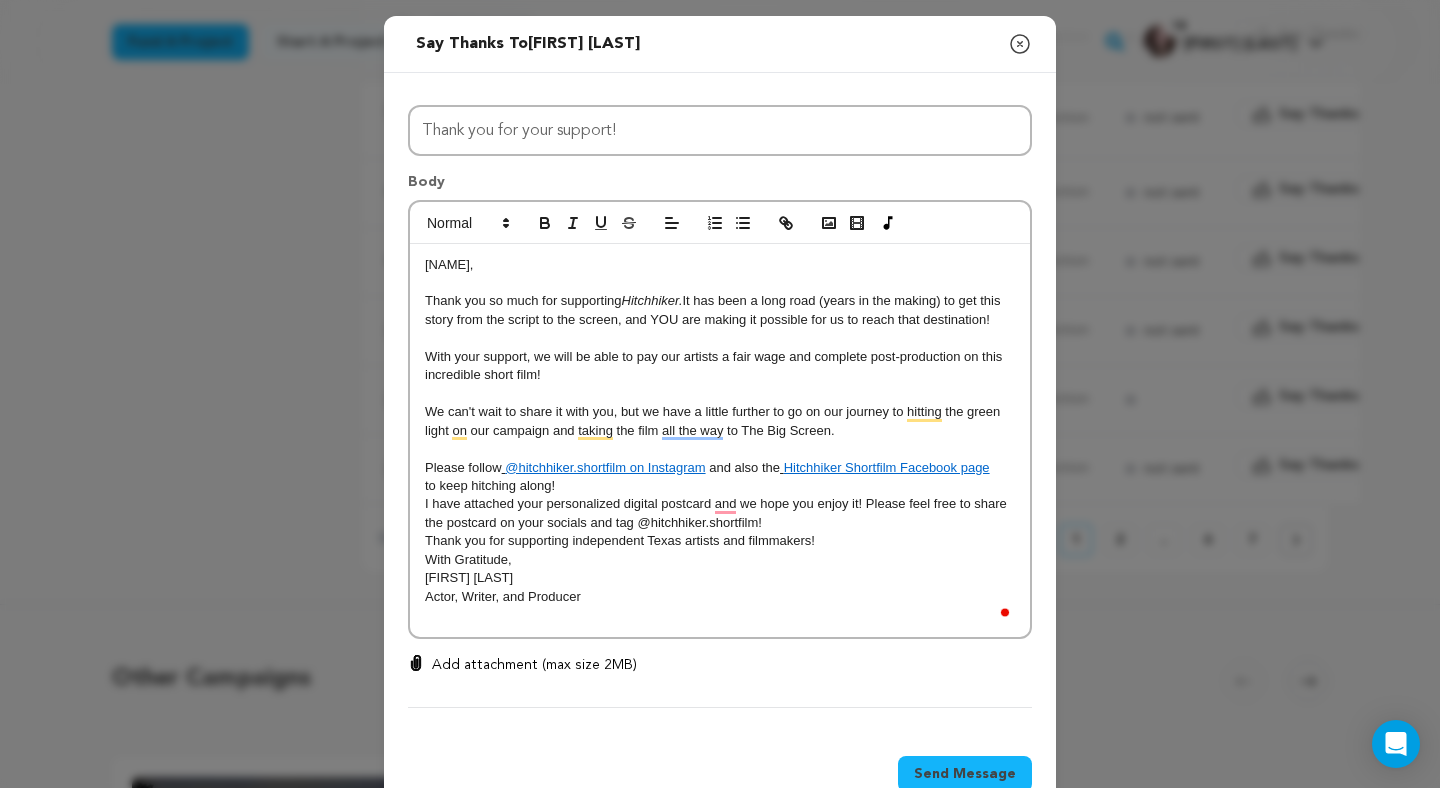 click on "to keep hitching along!" at bounding box center [720, 486] 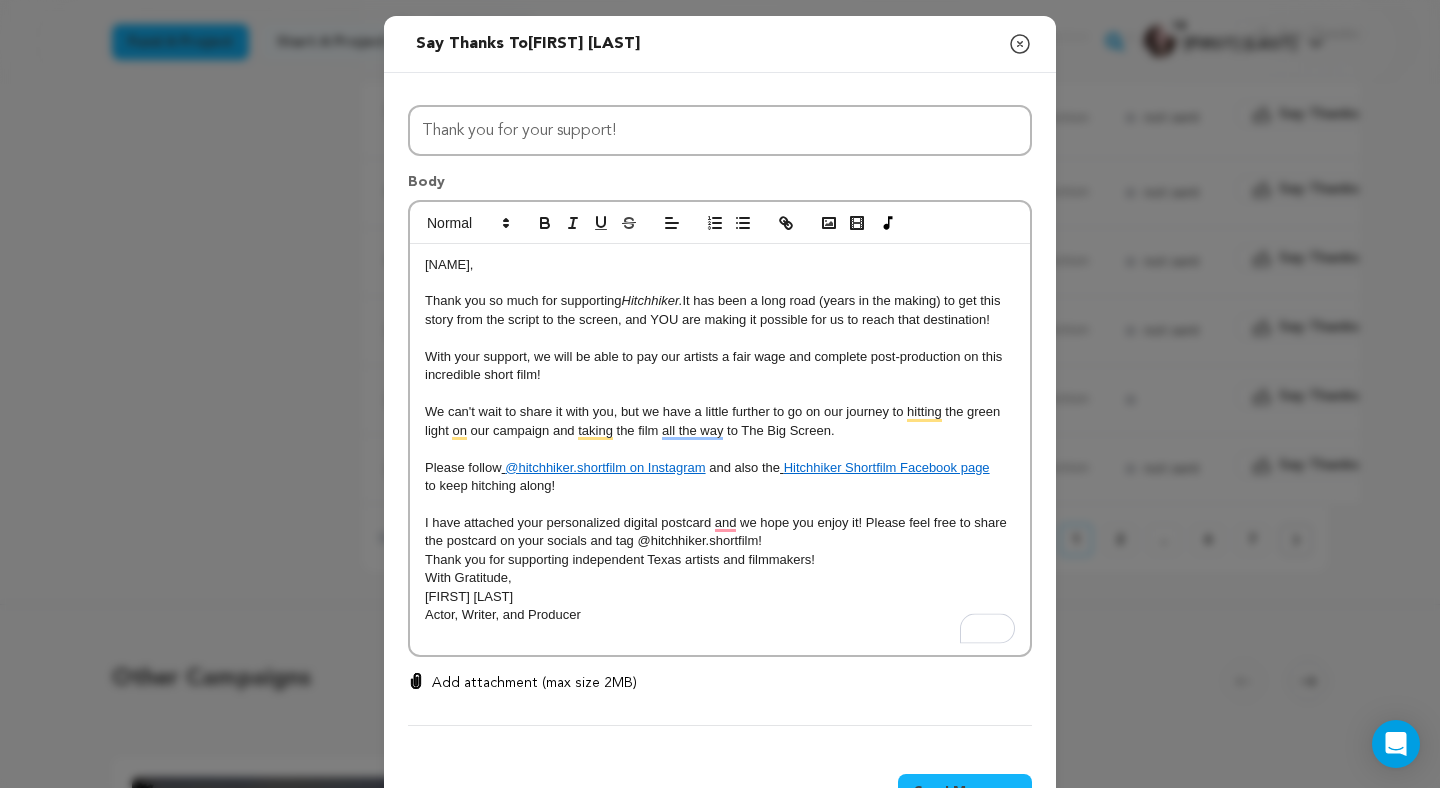 click on "I have attached your personalized digital postcard and we hope you enjoy it! Please feel free to share the postcard on your socials and tag @hitchhiker.shortfilm!" at bounding box center [720, 532] 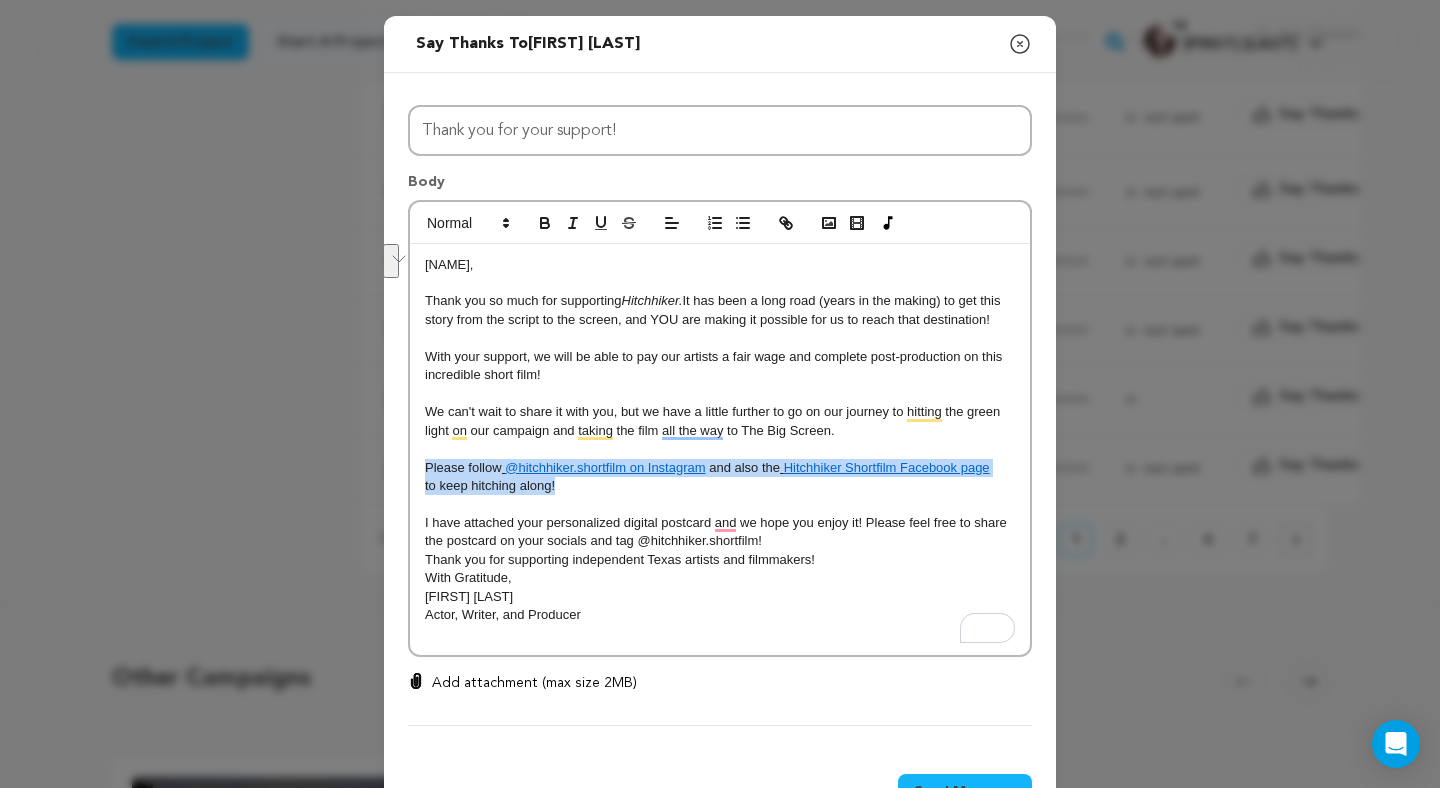 drag, startPoint x: 589, startPoint y: 491, endPoint x: 397, endPoint y: 473, distance: 192.8419 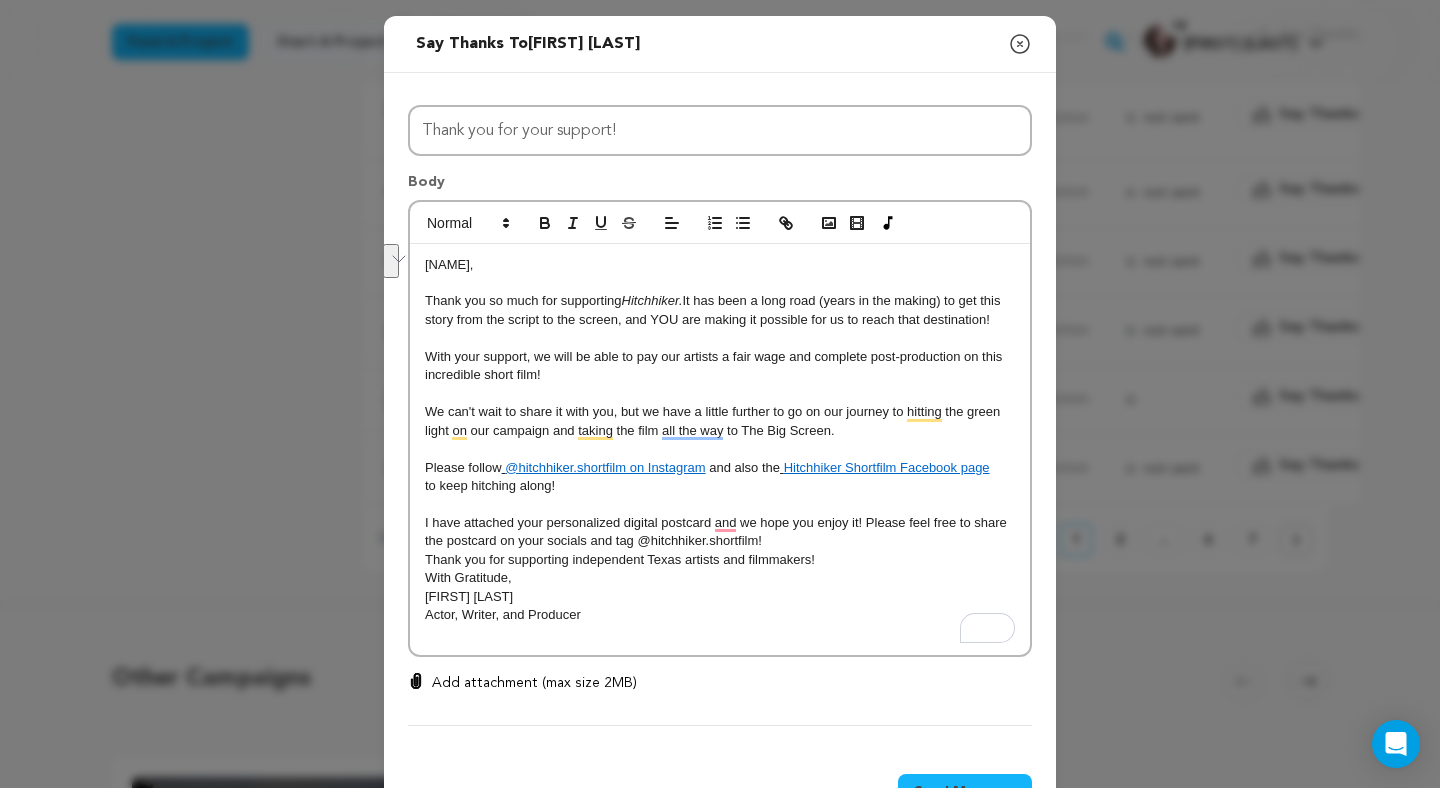 click on "I have attached your personalized digital postcard and we hope you enjoy it! Please feel free to share the postcard on your socials and tag @hitchhiker.shortfilm!" at bounding box center [720, 532] 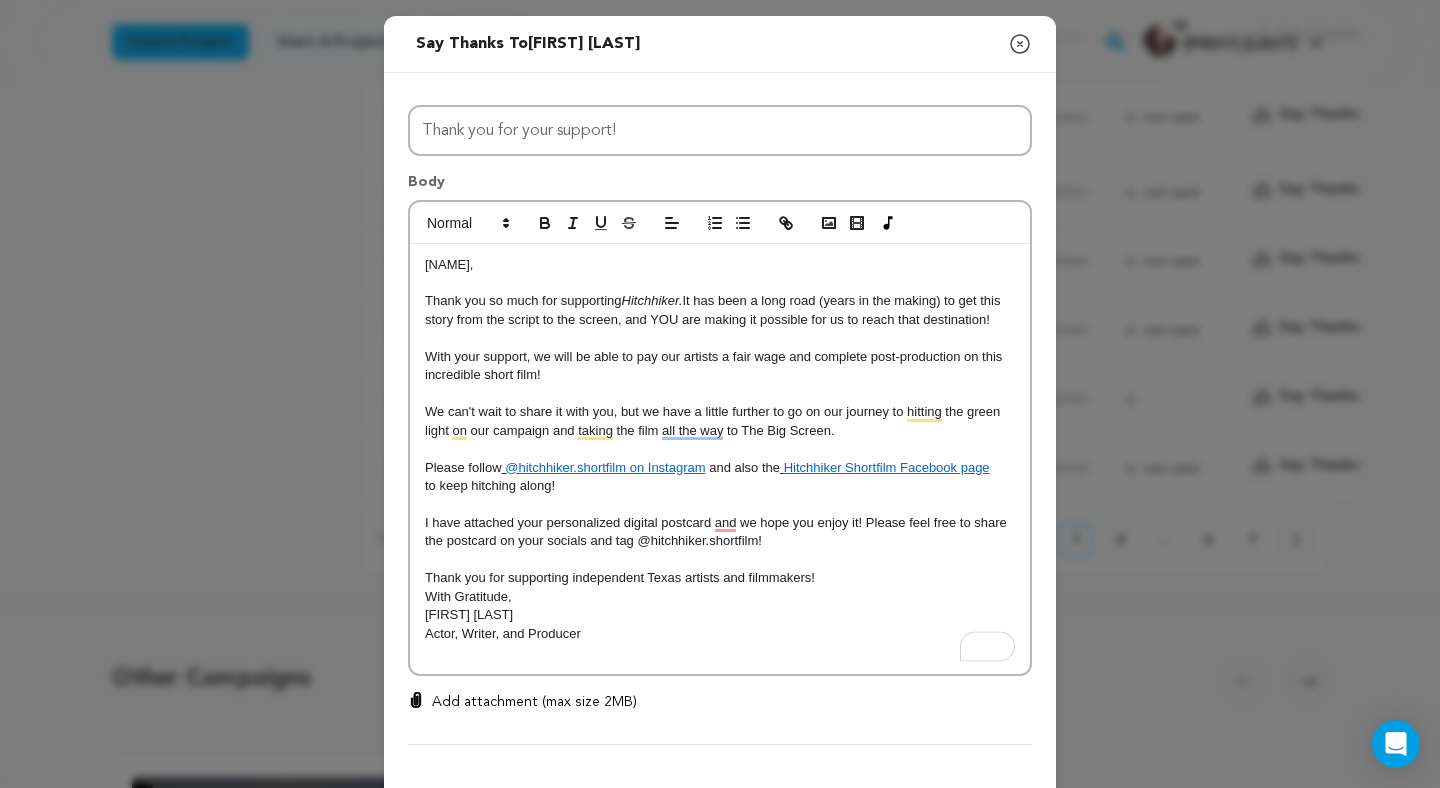click on "Thank you for supporting independent Texas artists and filmmakers!" at bounding box center (720, 578) 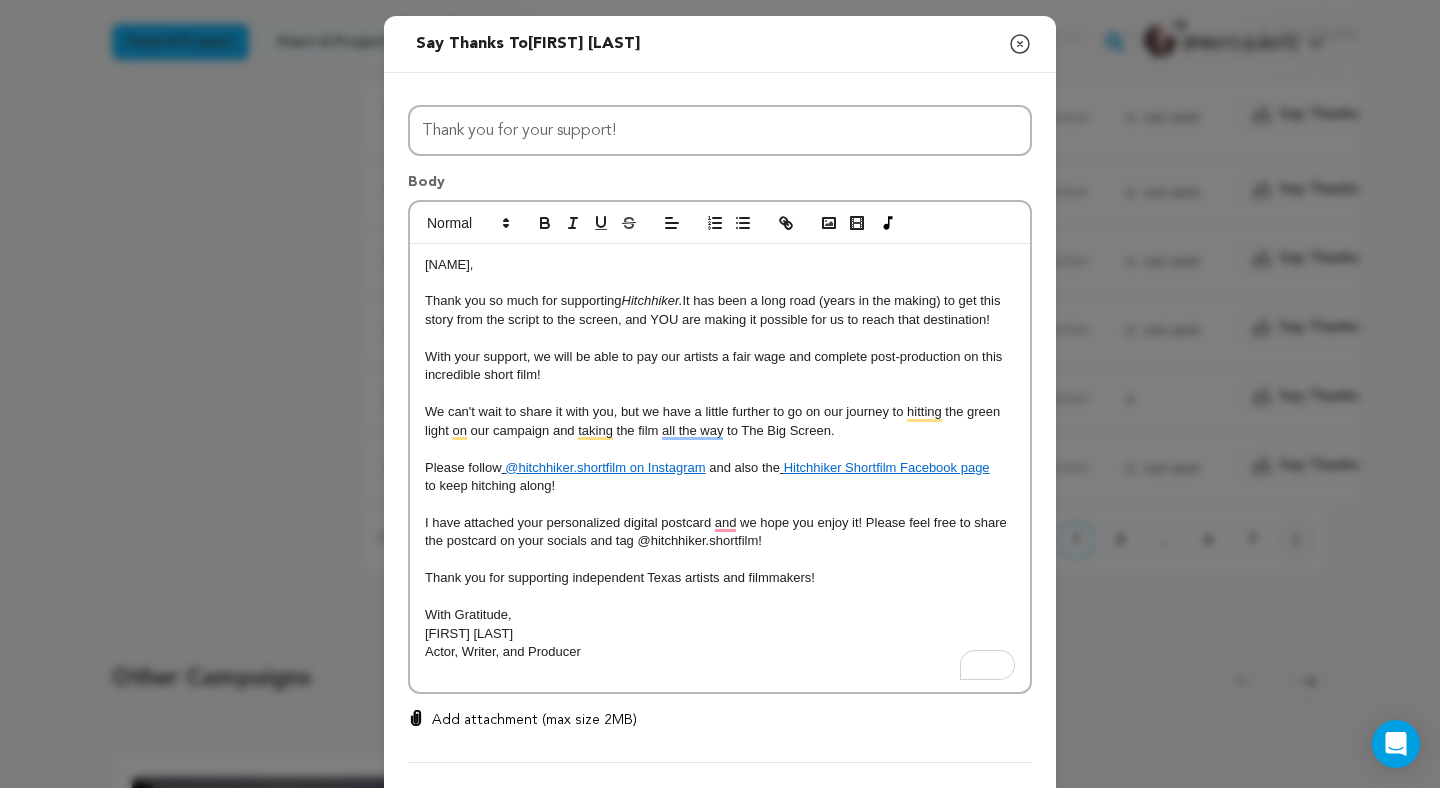 click on "Add attachment (max size 2MB)" at bounding box center (534, 720) 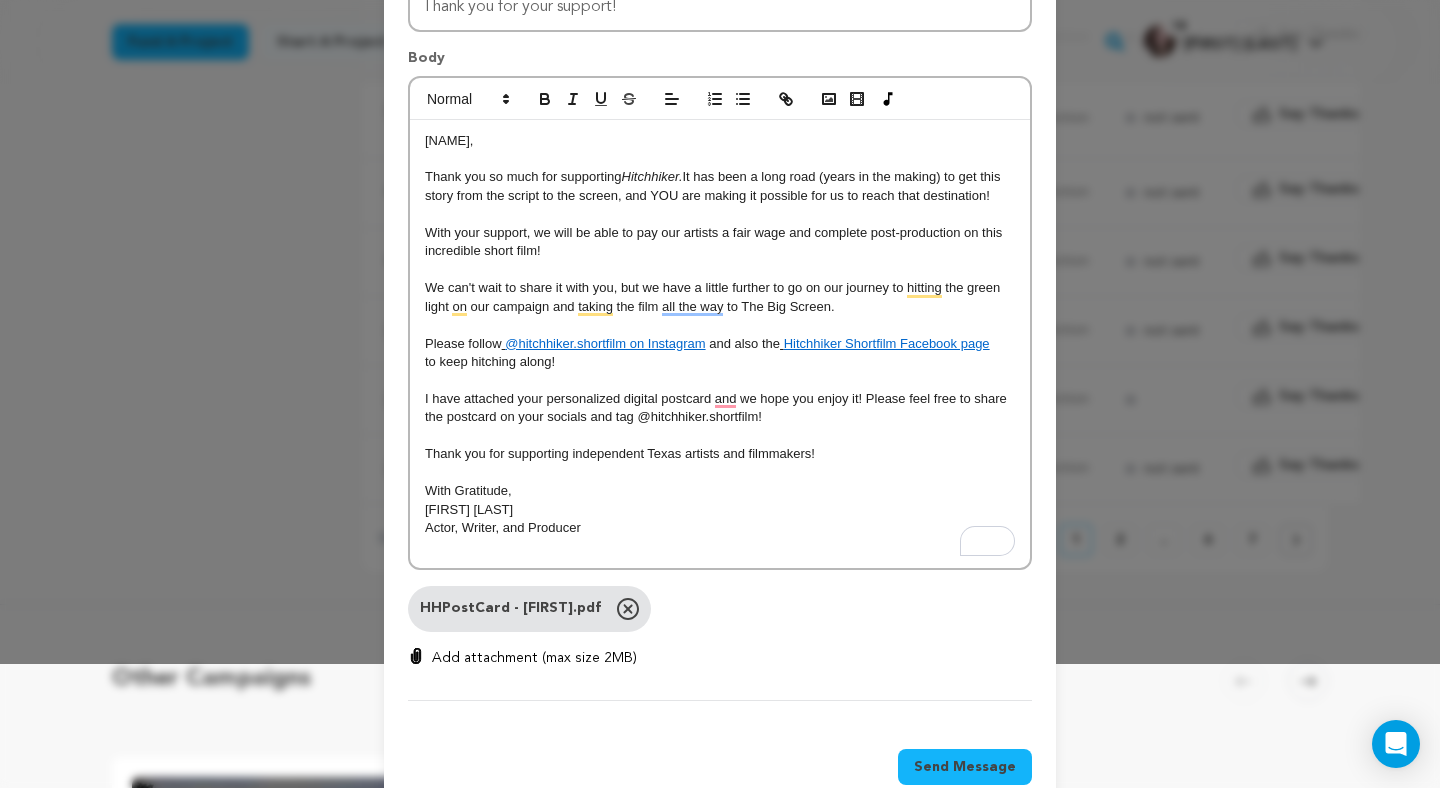 scroll, scrollTop: 169, scrollLeft: 0, axis: vertical 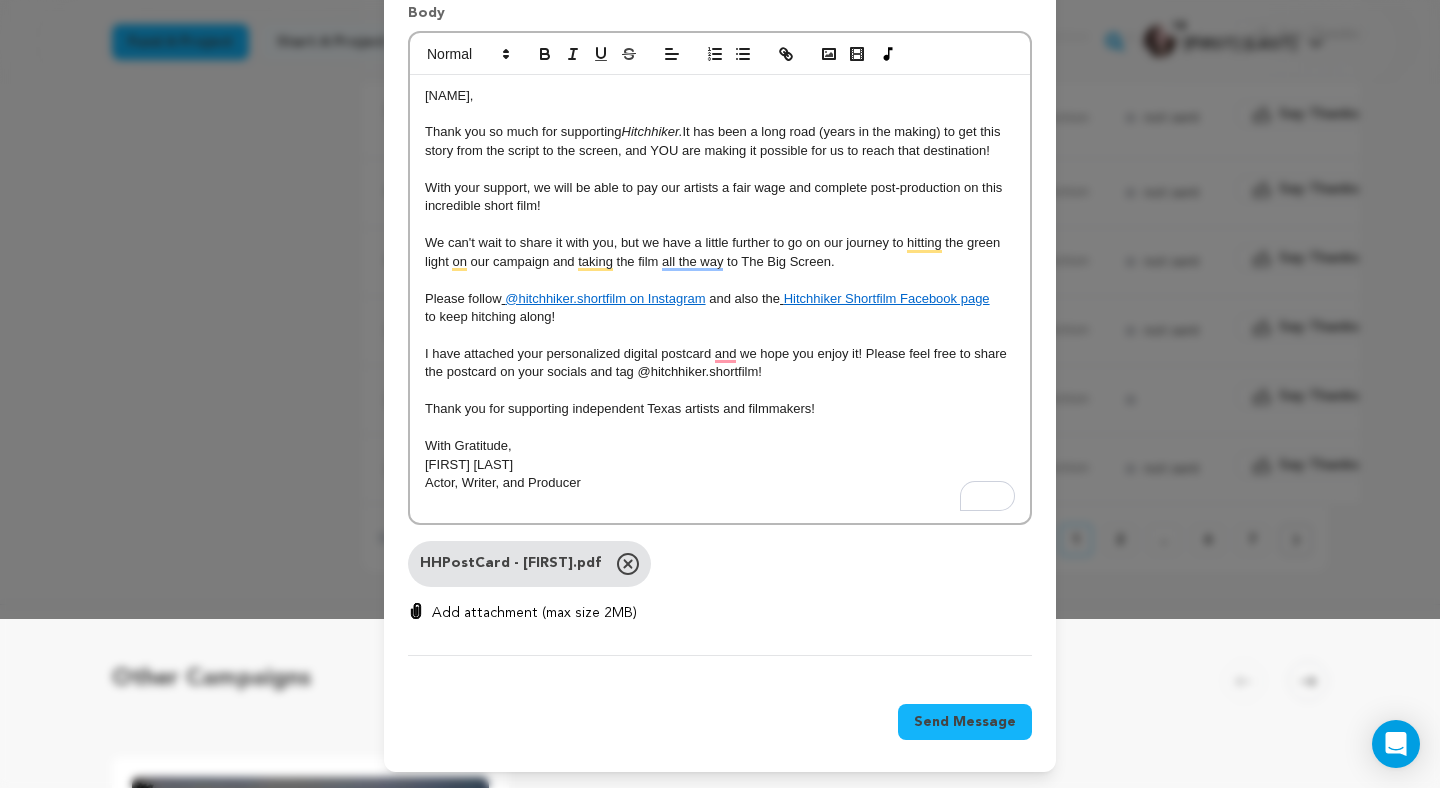click on "With your support, we will be able to pay our artists a fair wage and complete post-production on this incredible short film!" at bounding box center (715, 196) 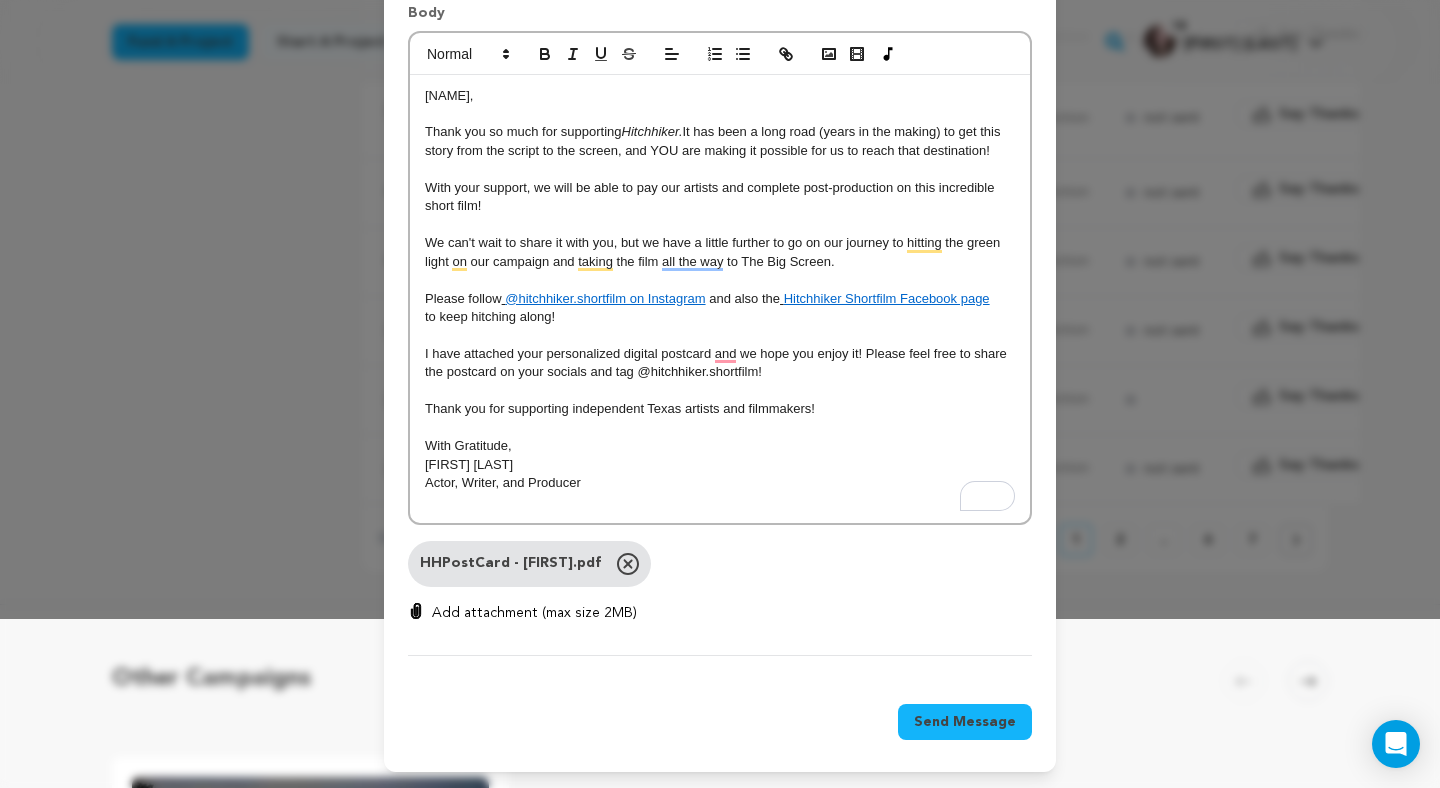 click on "Send Message" at bounding box center (965, 722) 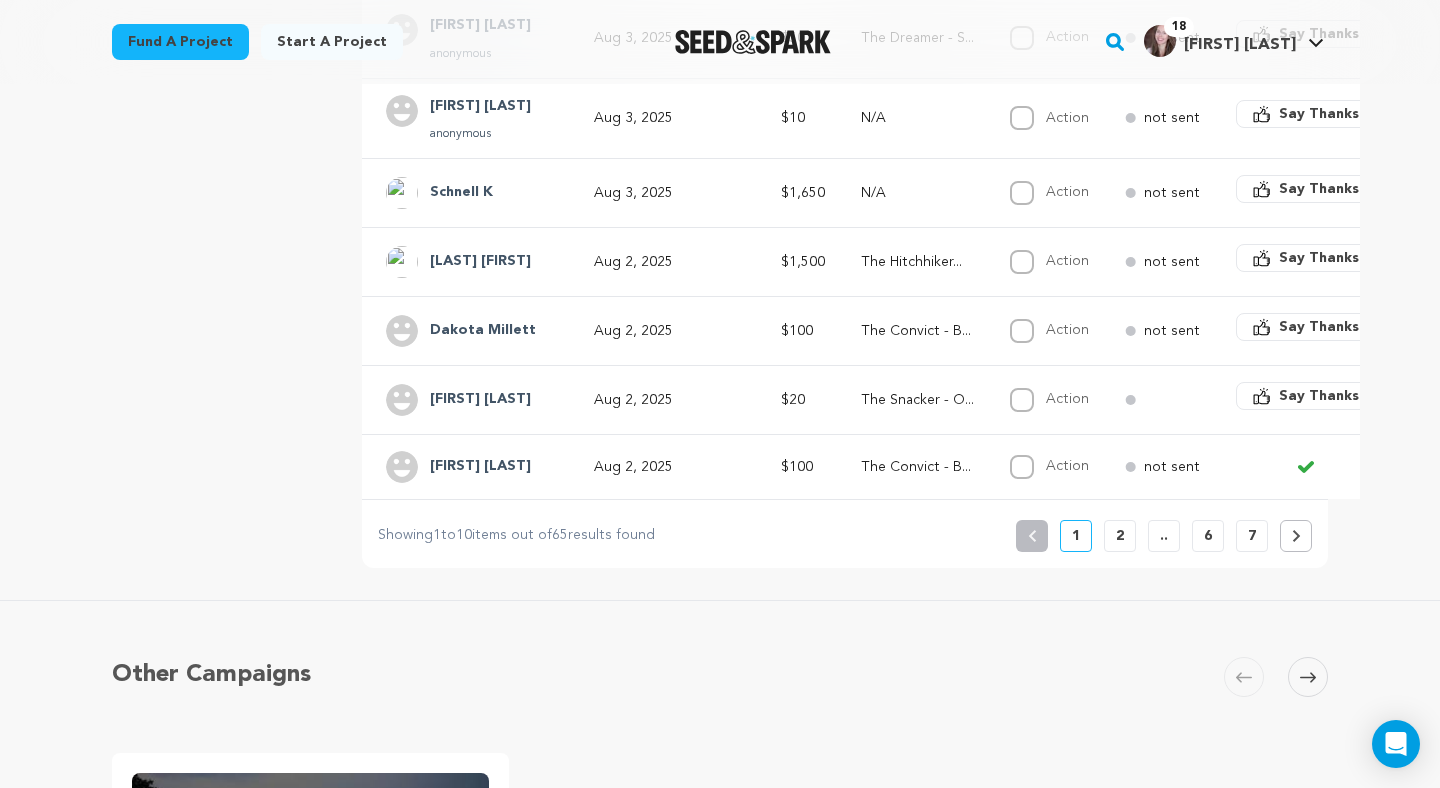 click on "The Snacker - O..." at bounding box center [917, 400] 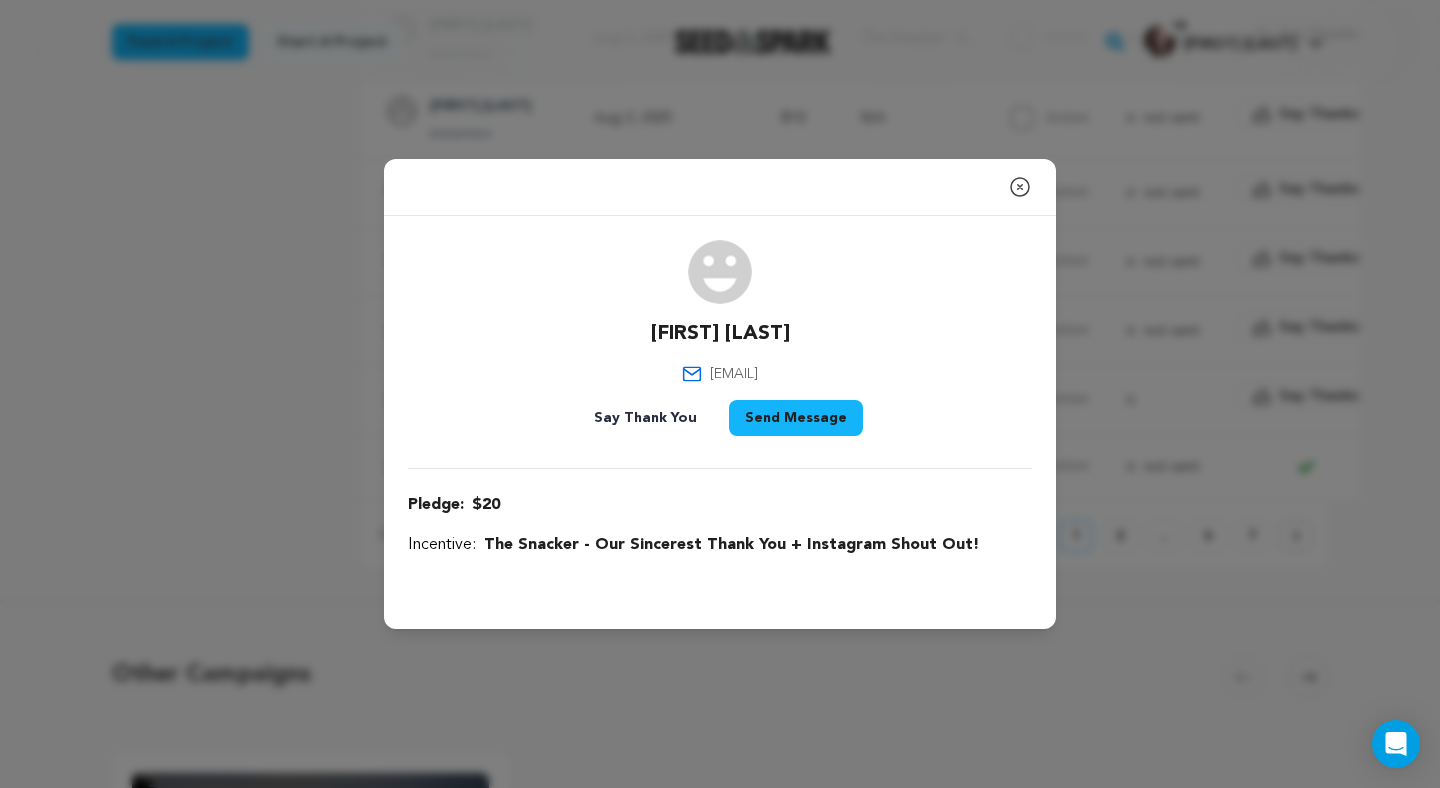 click 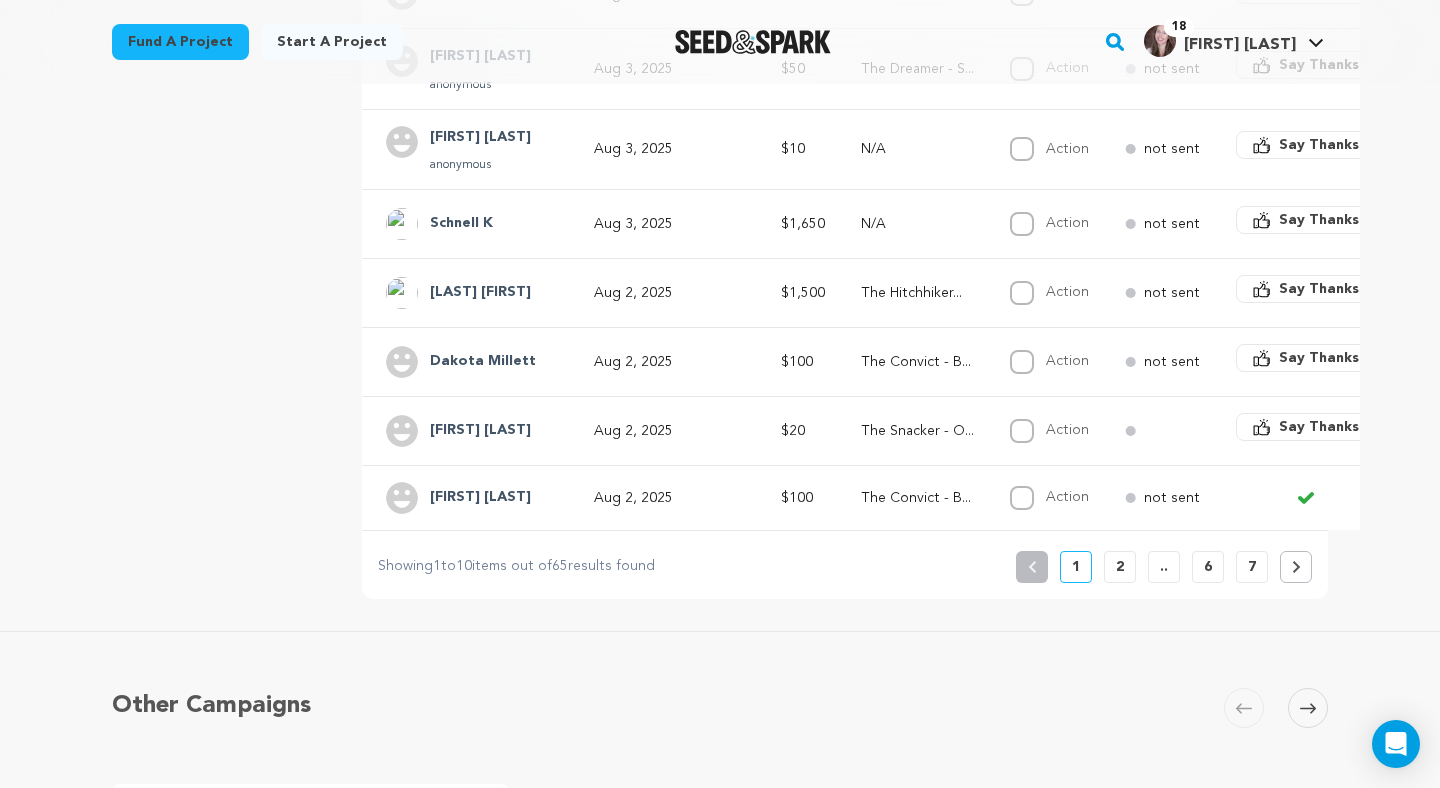 scroll, scrollTop: 705, scrollLeft: 0, axis: vertical 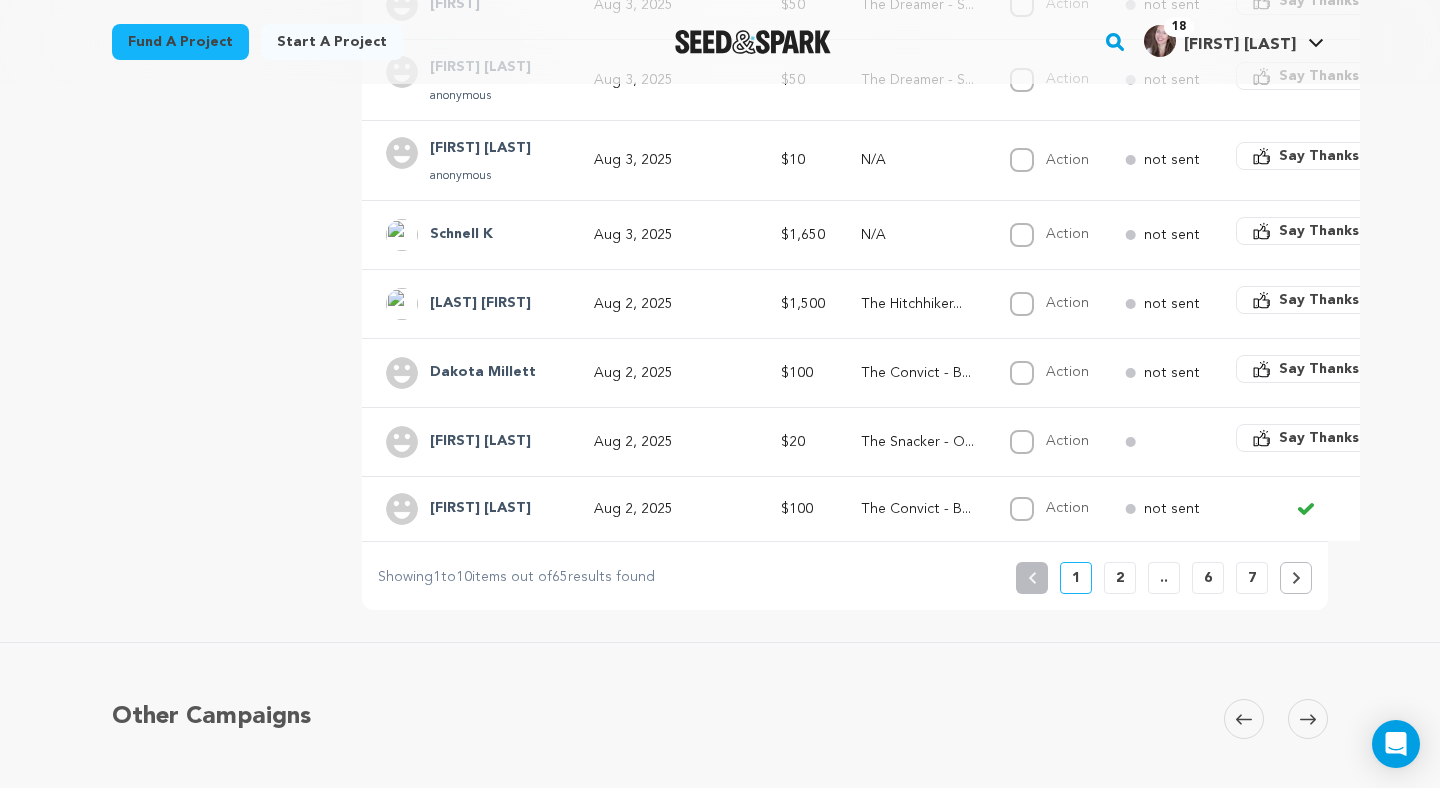 click on "Say Thanks" at bounding box center [1319, 369] 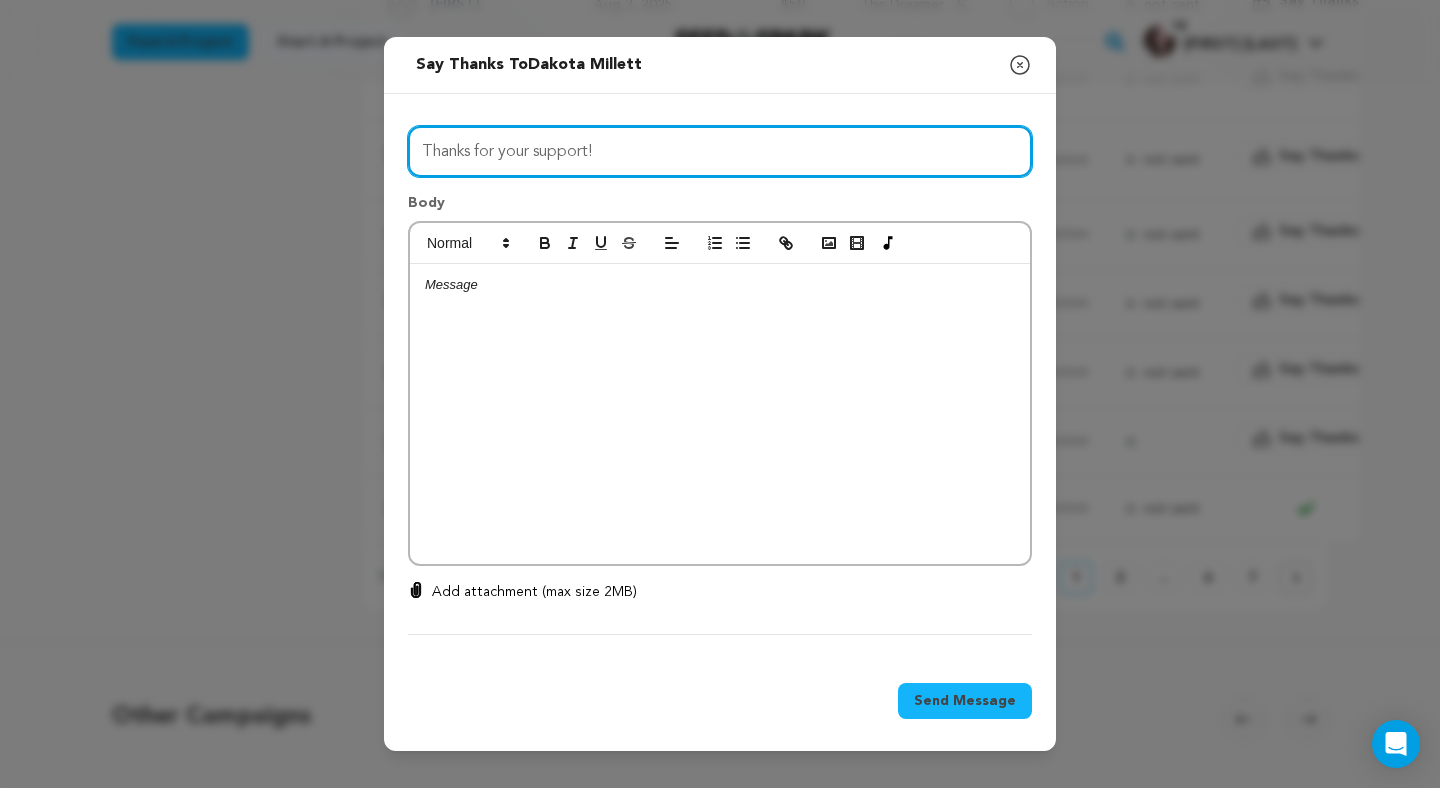 click on "Thanks for your support!" at bounding box center (720, 151) 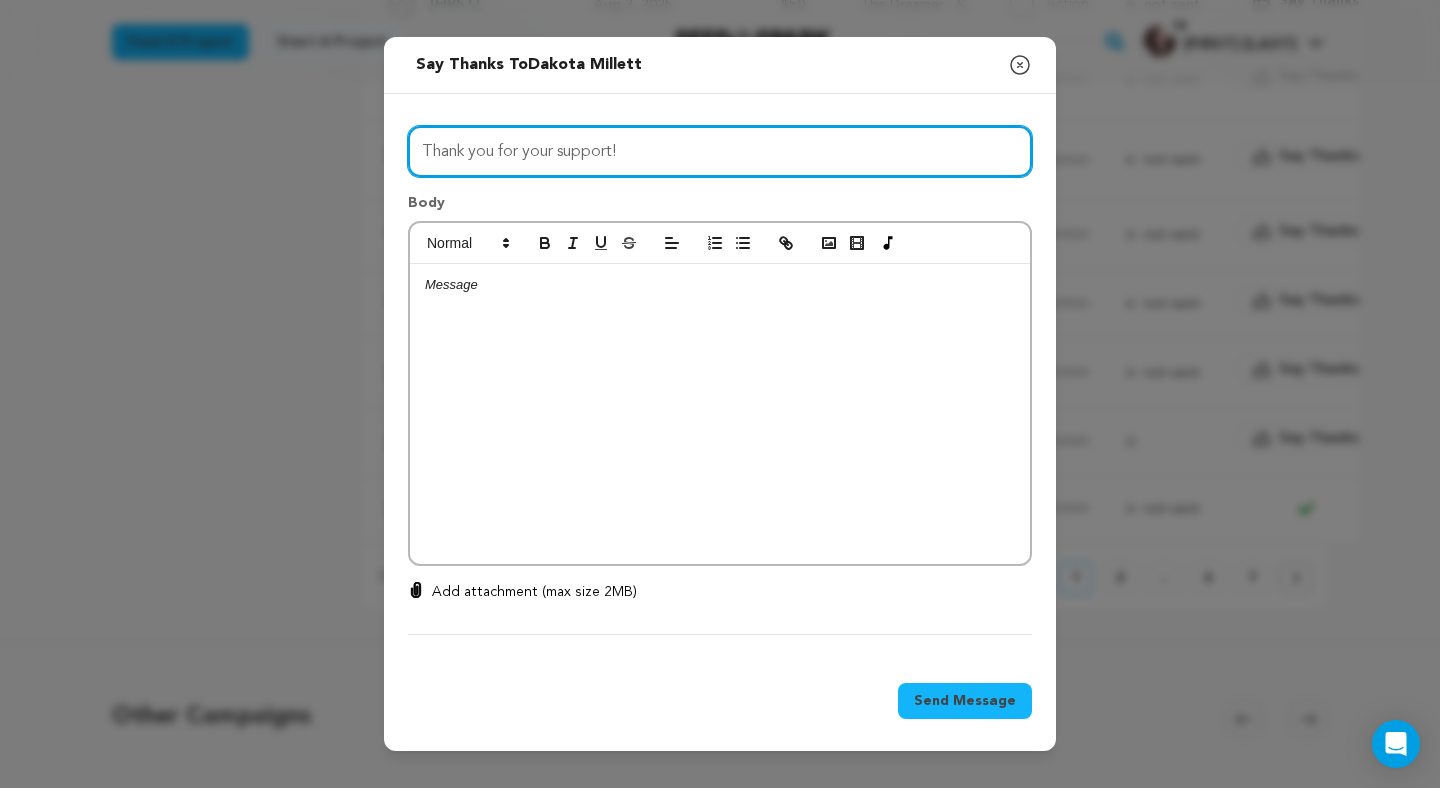 type on "Thank you for your support!" 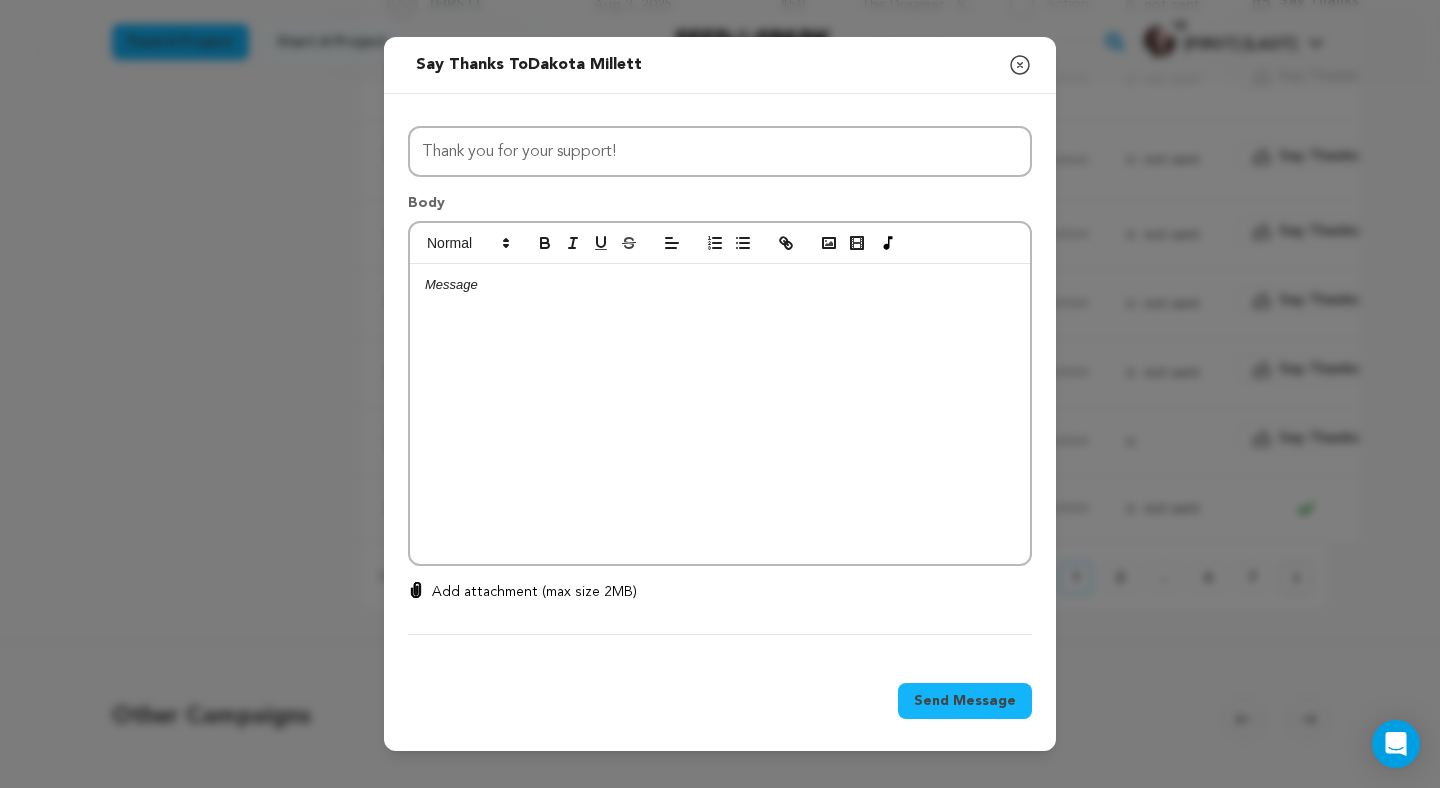 click at bounding box center (720, 414) 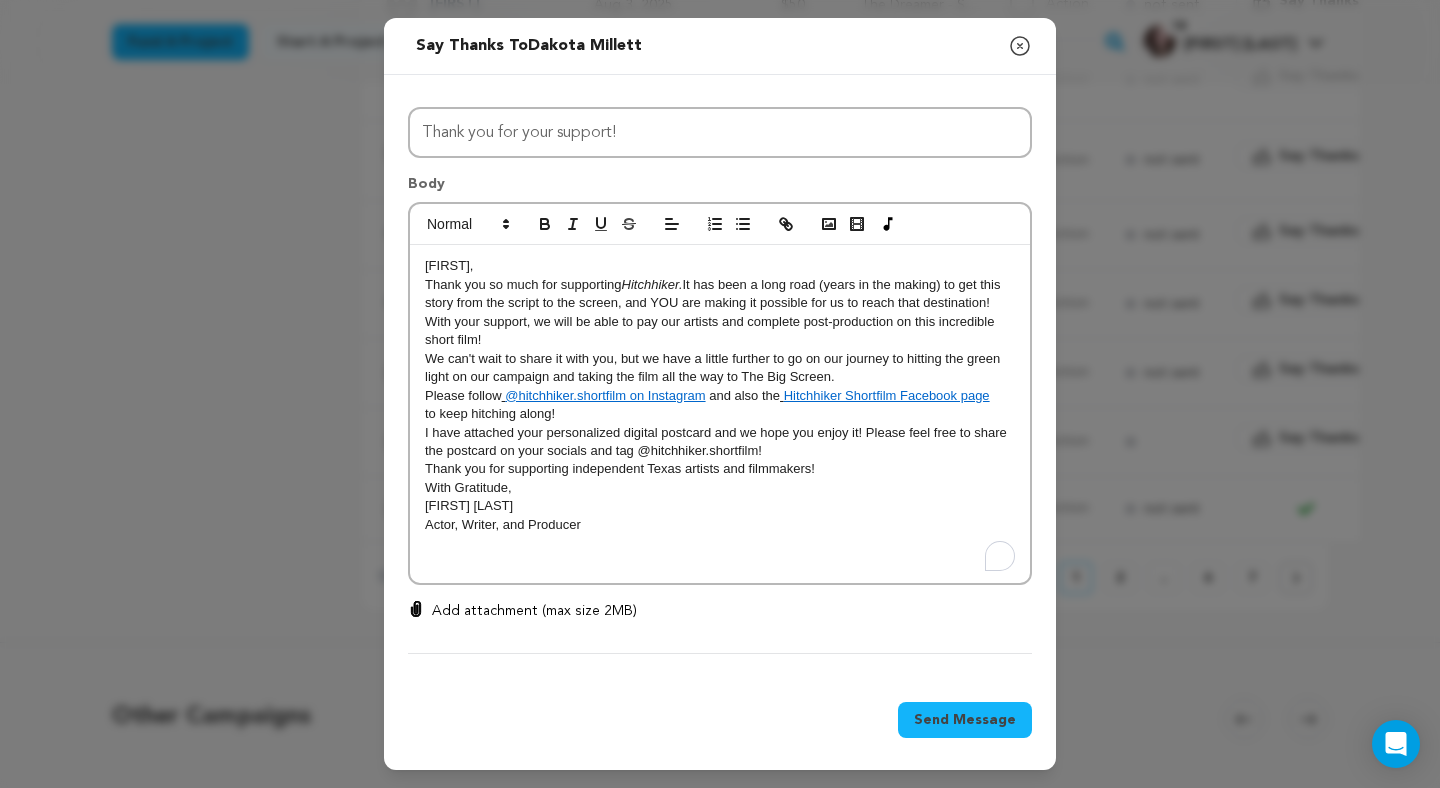 scroll, scrollTop: 0, scrollLeft: 0, axis: both 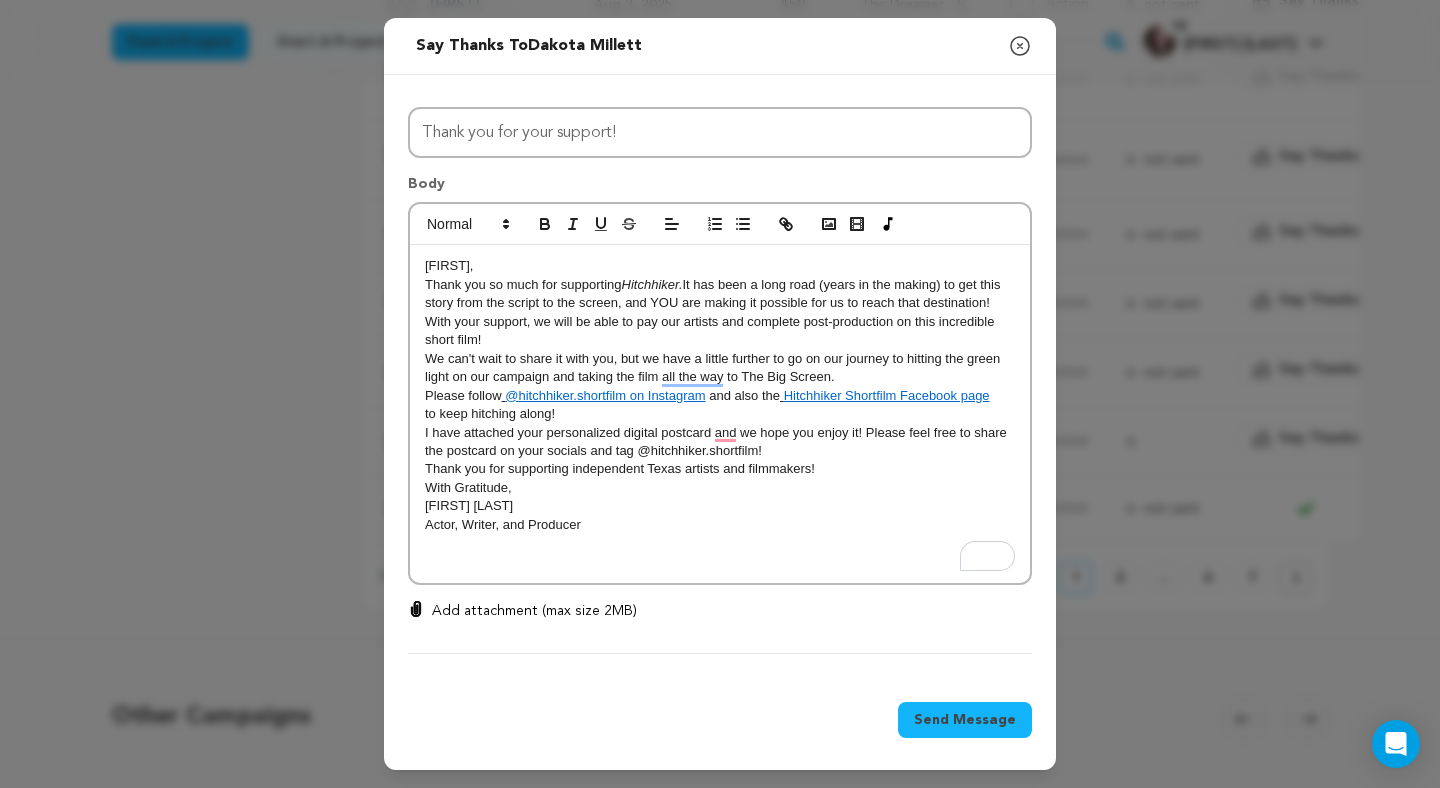 click on "[FIRST]," at bounding box center (449, 265) 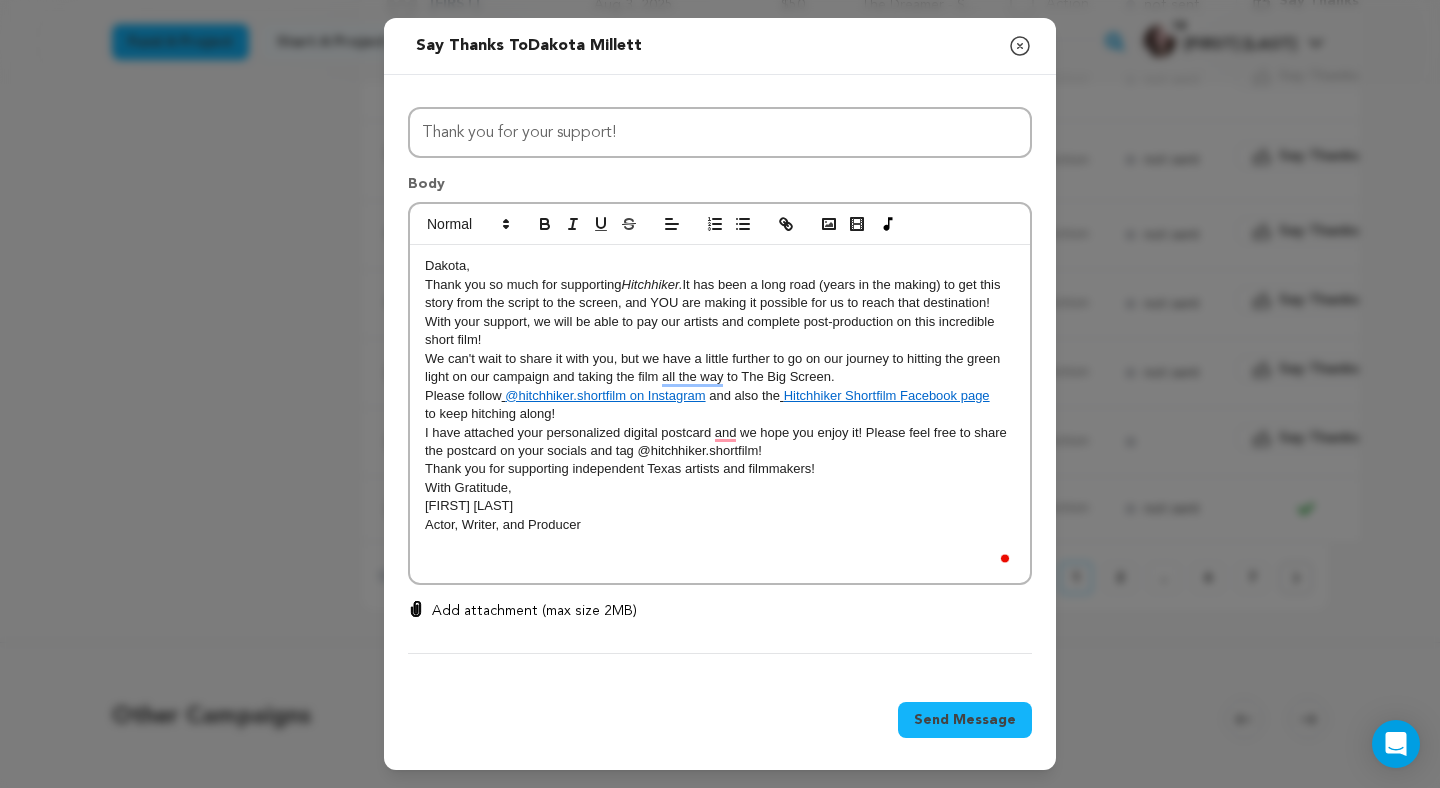 click on "Dakota," at bounding box center [720, 266] 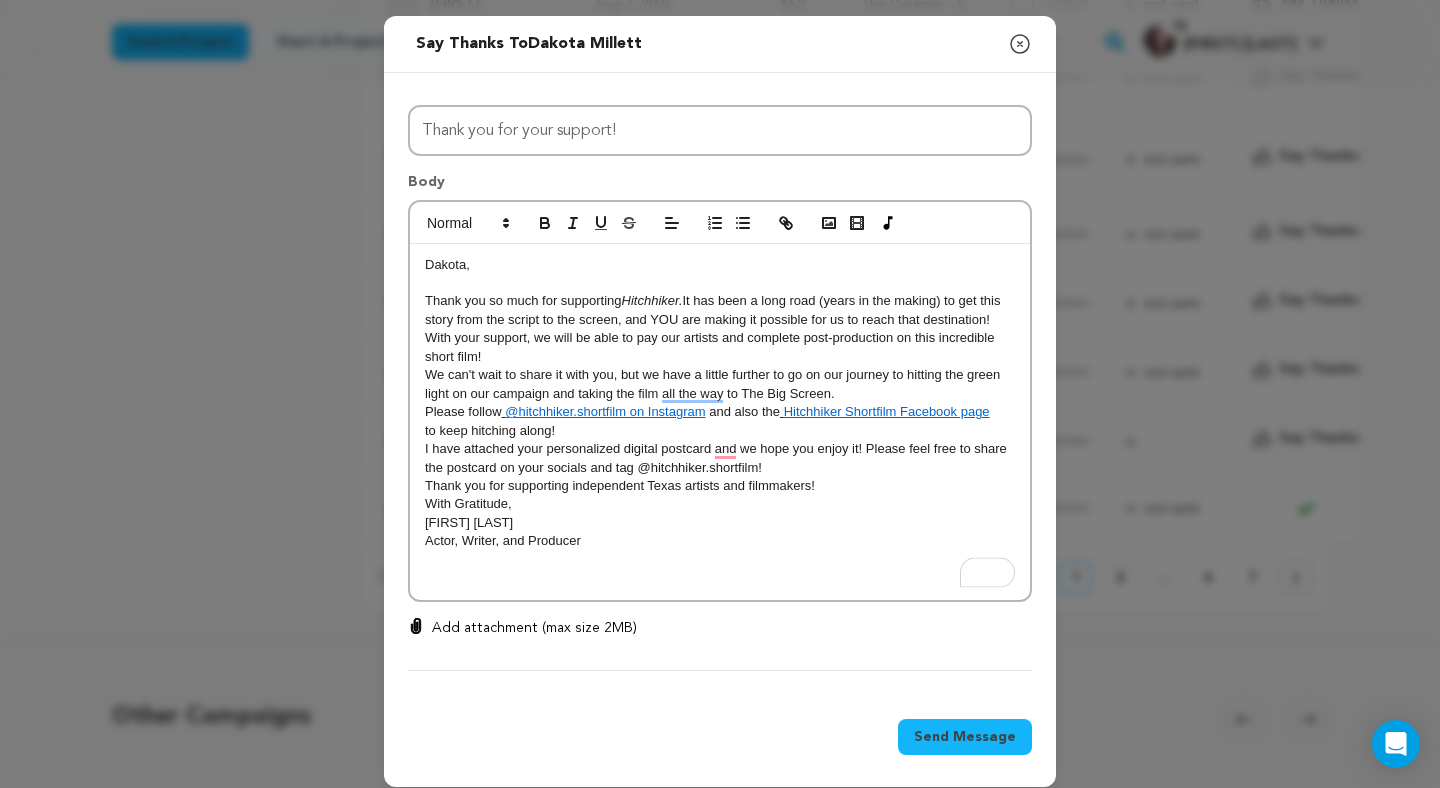 click on "Dakota, ﻿ Thank you so much for supporting  Hitchhiker.  It has been a long road (years in the making) to get this story from the script to the screen, and YOU are making it possible for us to reach that destination! With your support, we will be able to pay our artists and complete post-production on this incredible short film! We can't wait to share it with you, but we have a little further to go on our journey to hitting the green light on our campaign and taking the film all the way to The Big Screen. Please follow   @hitchhiker.shortfilm on Instagram   and also the   Hitchhiker Shortfilm Facebook page to keep hitching along! I have attached your personalized digital postcard and we hope you enjoy it! Please feel free to share the postcard on your socials and tag @hitchhiker.shortfilm! Thank you for supporting independent Texas artists and filmmakers! With Gratitude, Samantha Walker Actor, Writer, and Producer" at bounding box center [720, 422] 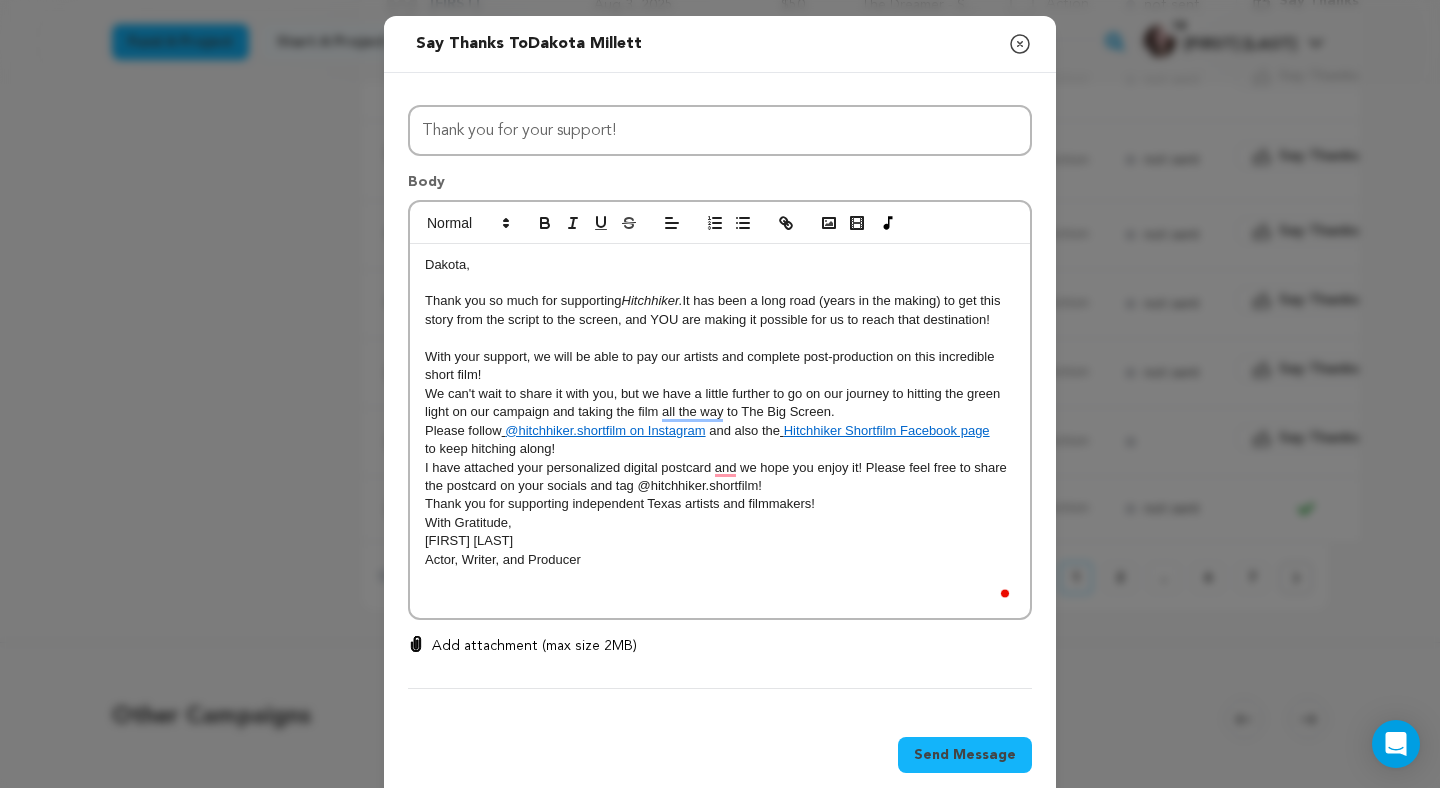 click on "With your support, we will be able to pay our artists and complete post-production on this incredible short film!" at bounding box center (720, 366) 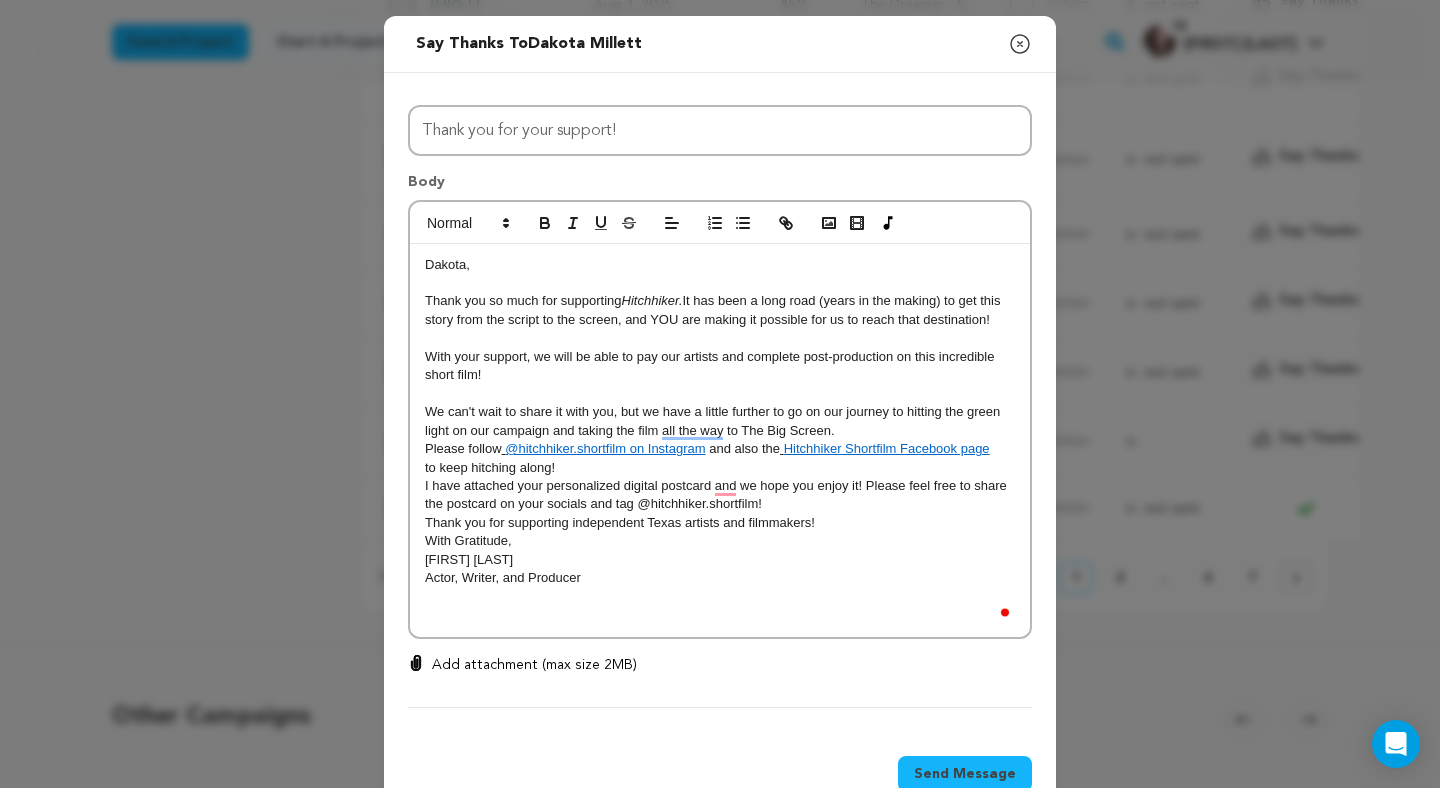 click on "We can't wait to share it with you, but we have a little further to go on our journey to hitting the green light on our campaign and taking the film all the way to The Big Screen." at bounding box center (720, 421) 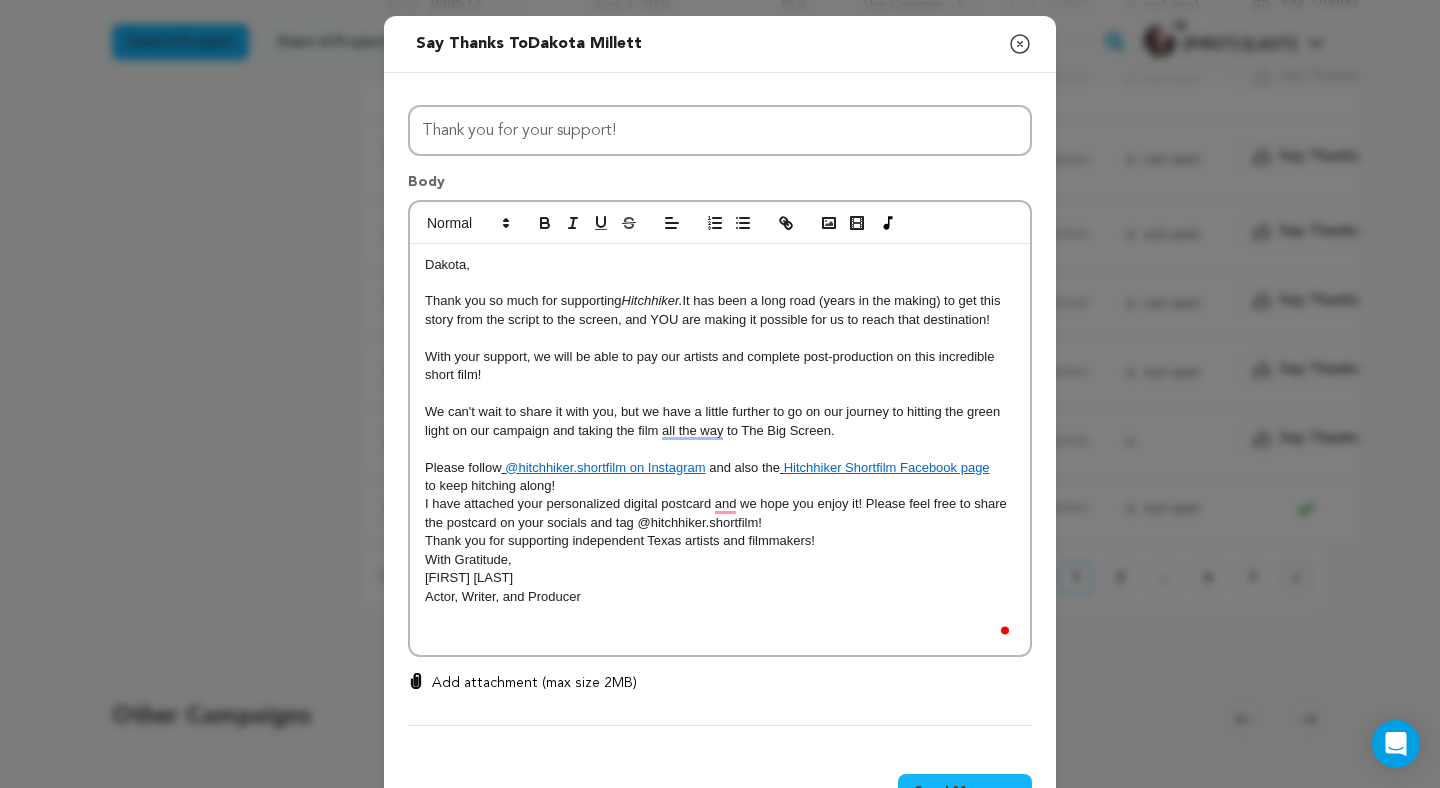 click on "to keep hitching along!" at bounding box center (720, 486) 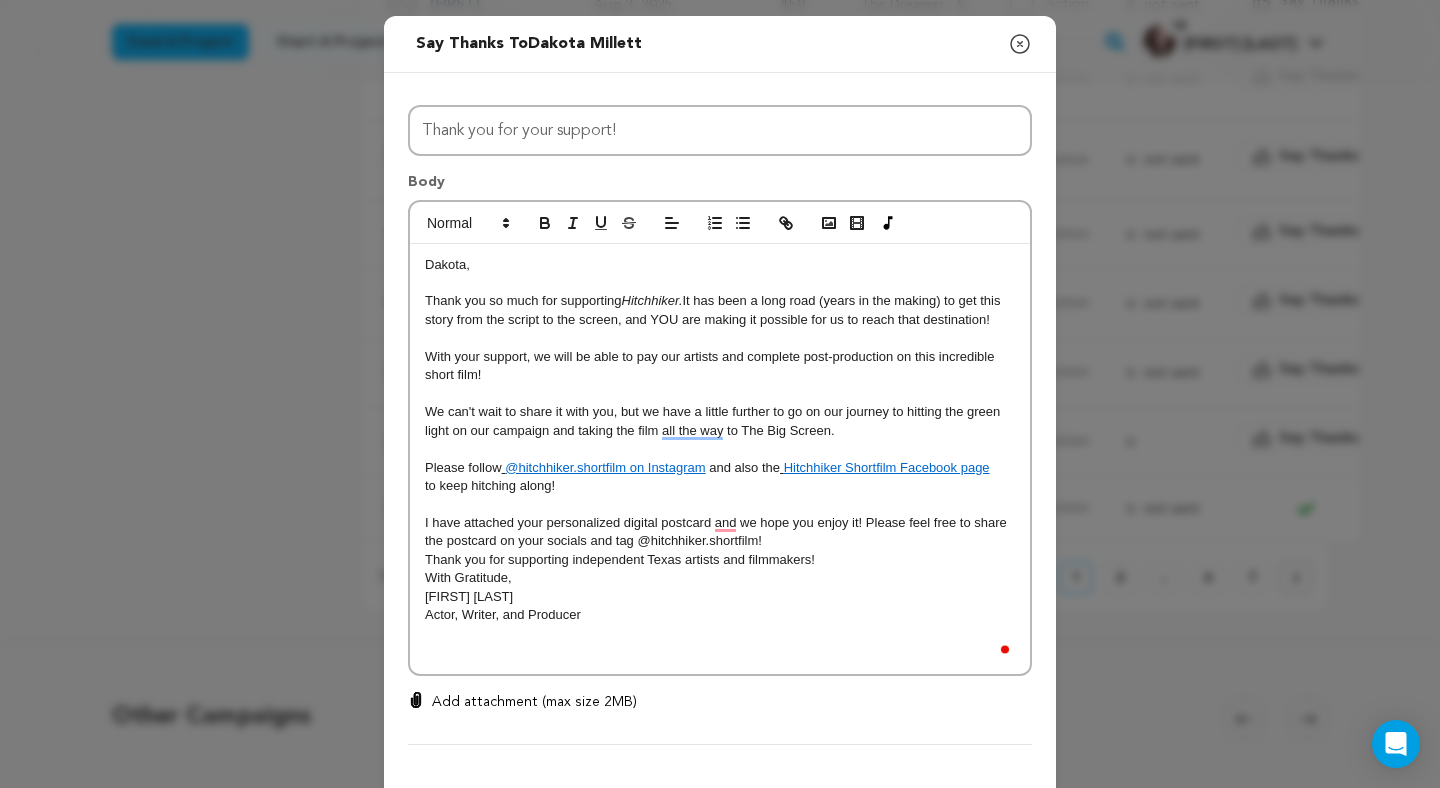 click on "I have attached your personalized digital postcard and we hope you enjoy it! Please feel free to share the postcard on your socials and tag @hitchhiker.shortfilm!" at bounding box center (720, 532) 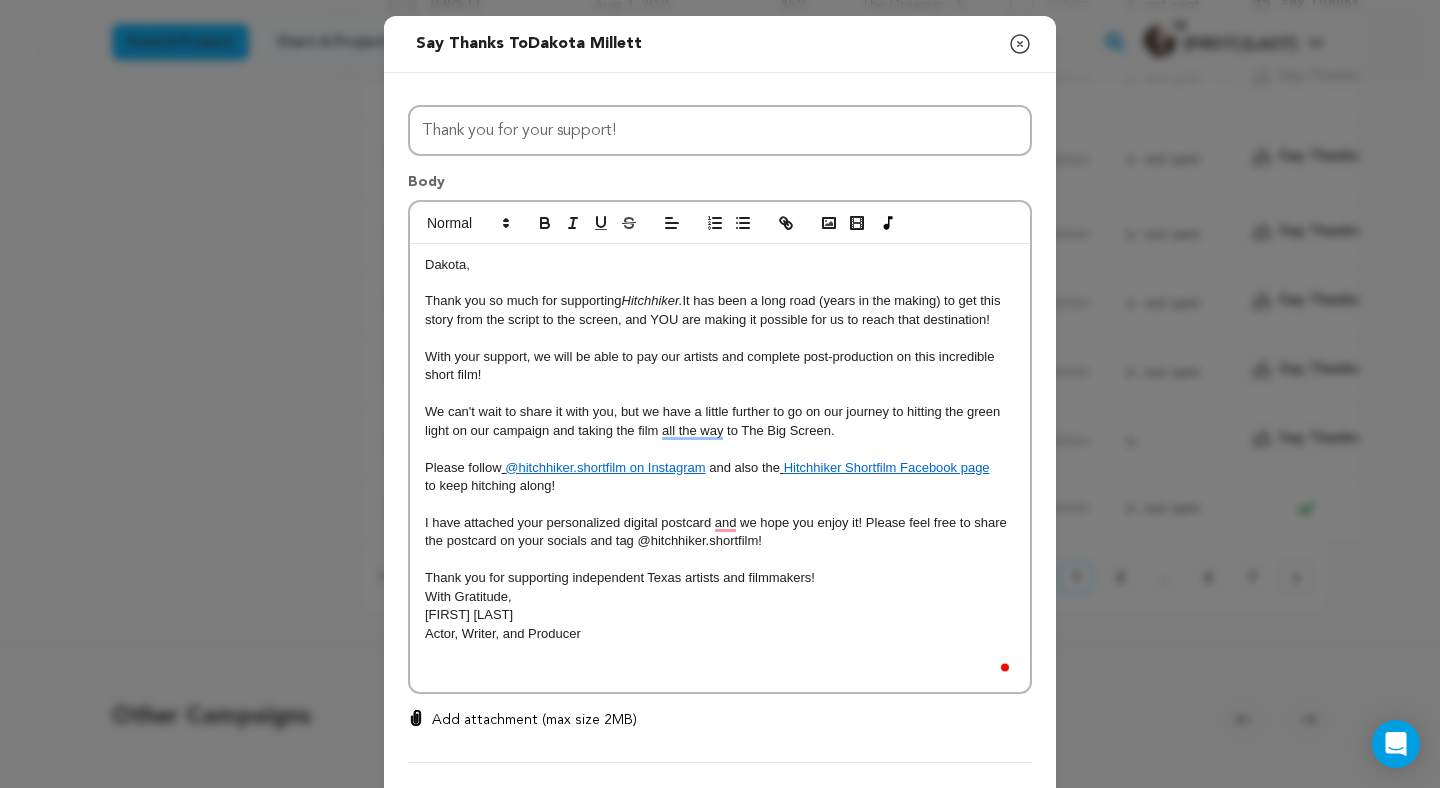 click on "Thank you for supporting independent Texas artists and filmmakers!" at bounding box center [720, 578] 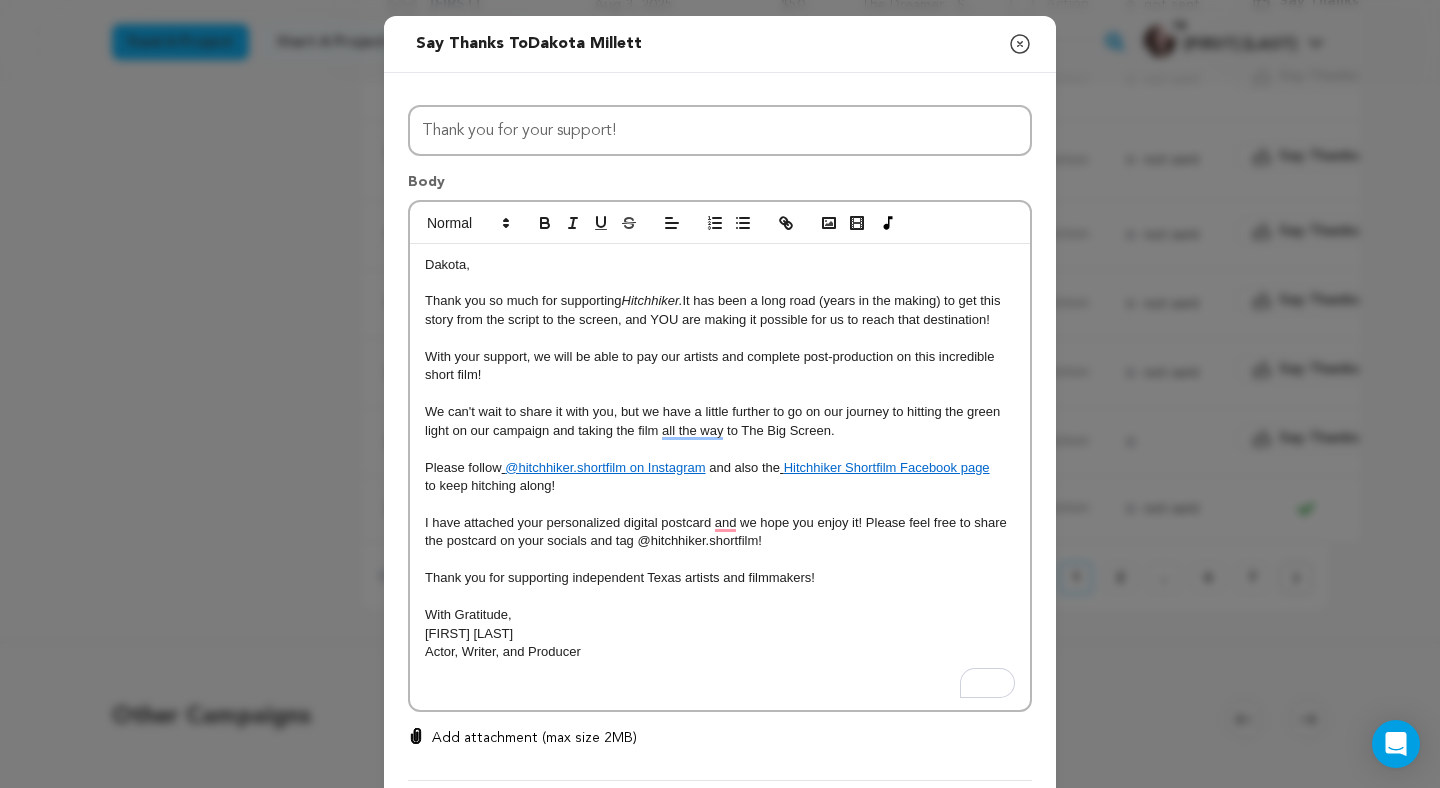 click on "Add attachment (max size 2MB)" at bounding box center [534, 738] 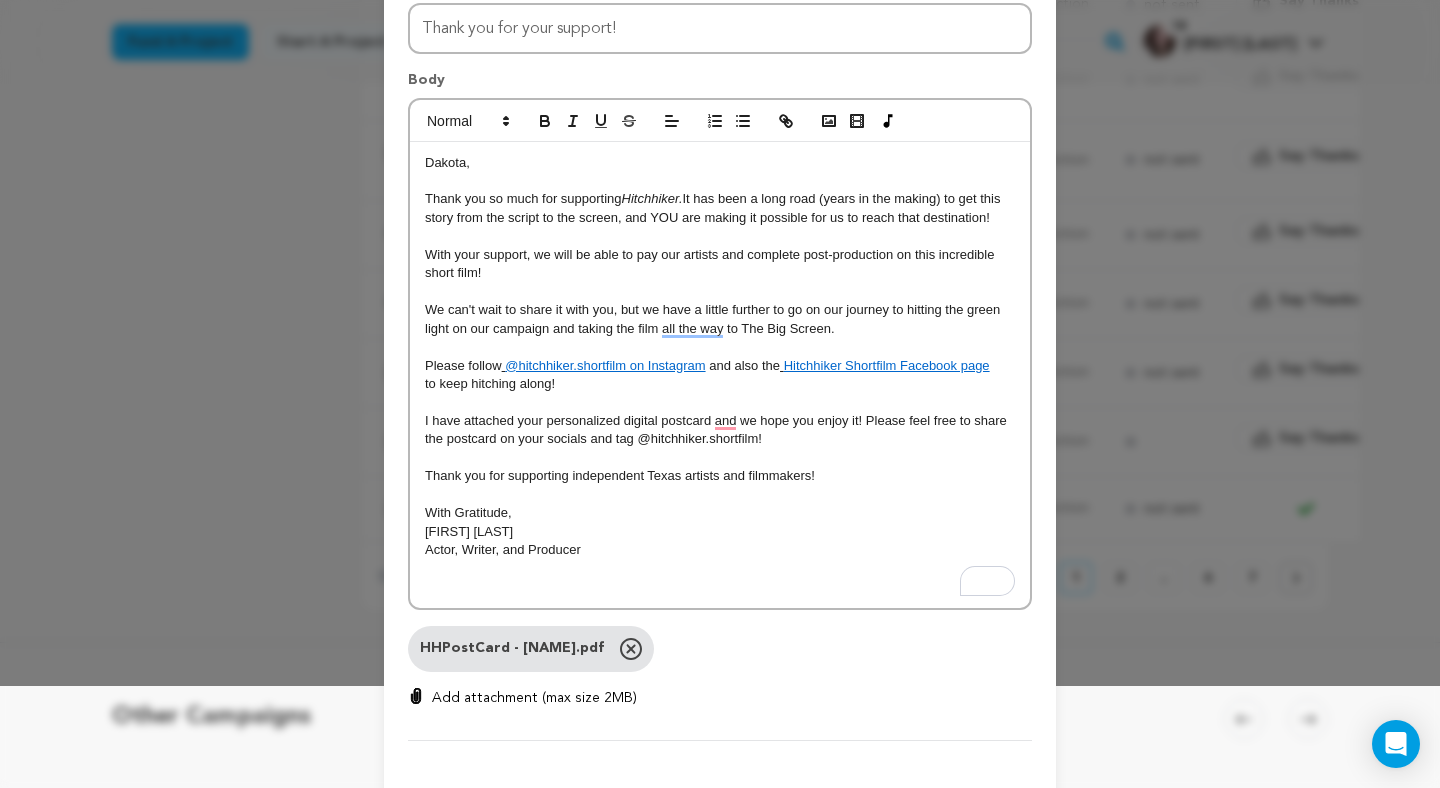 scroll, scrollTop: 188, scrollLeft: 0, axis: vertical 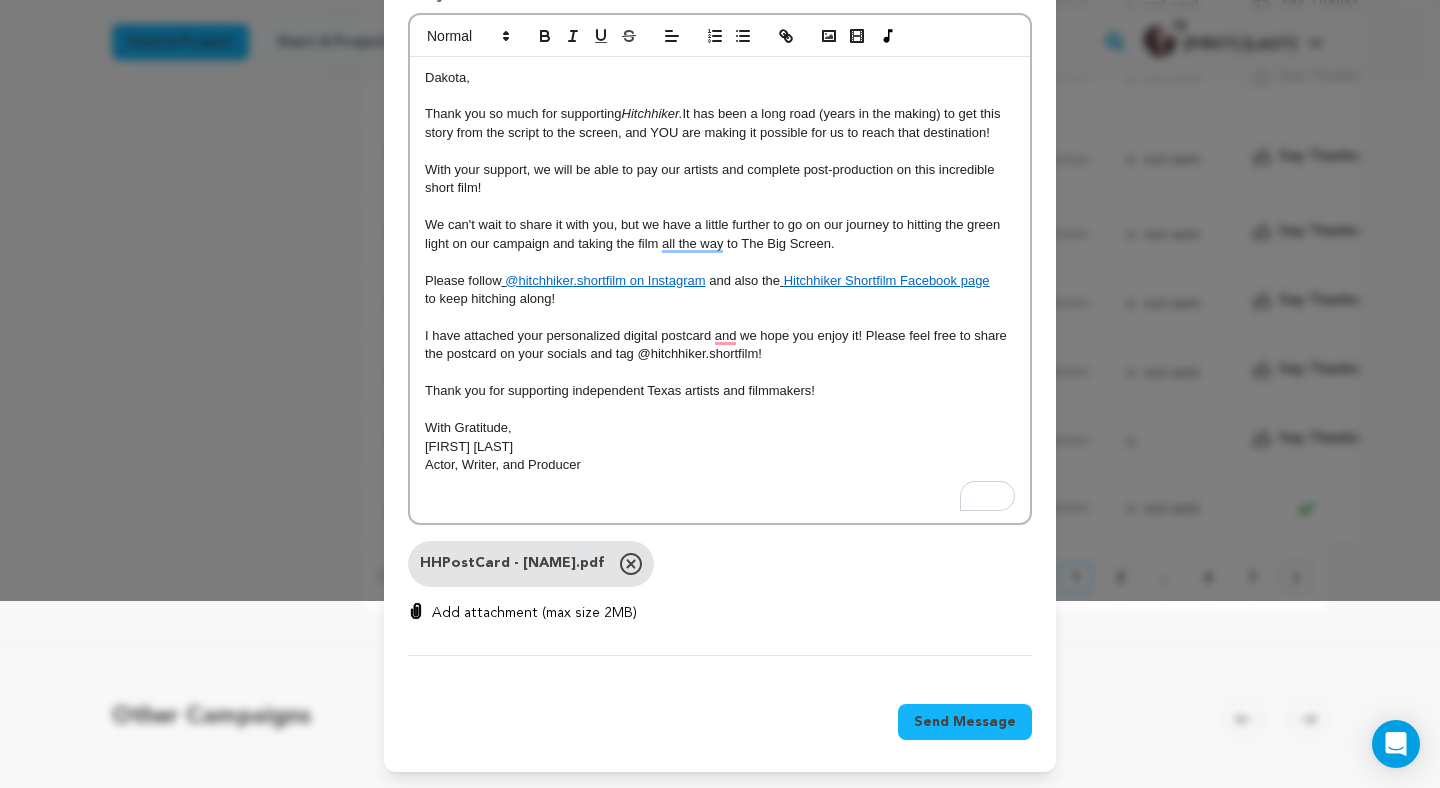 click on "Send Message" at bounding box center [965, 722] 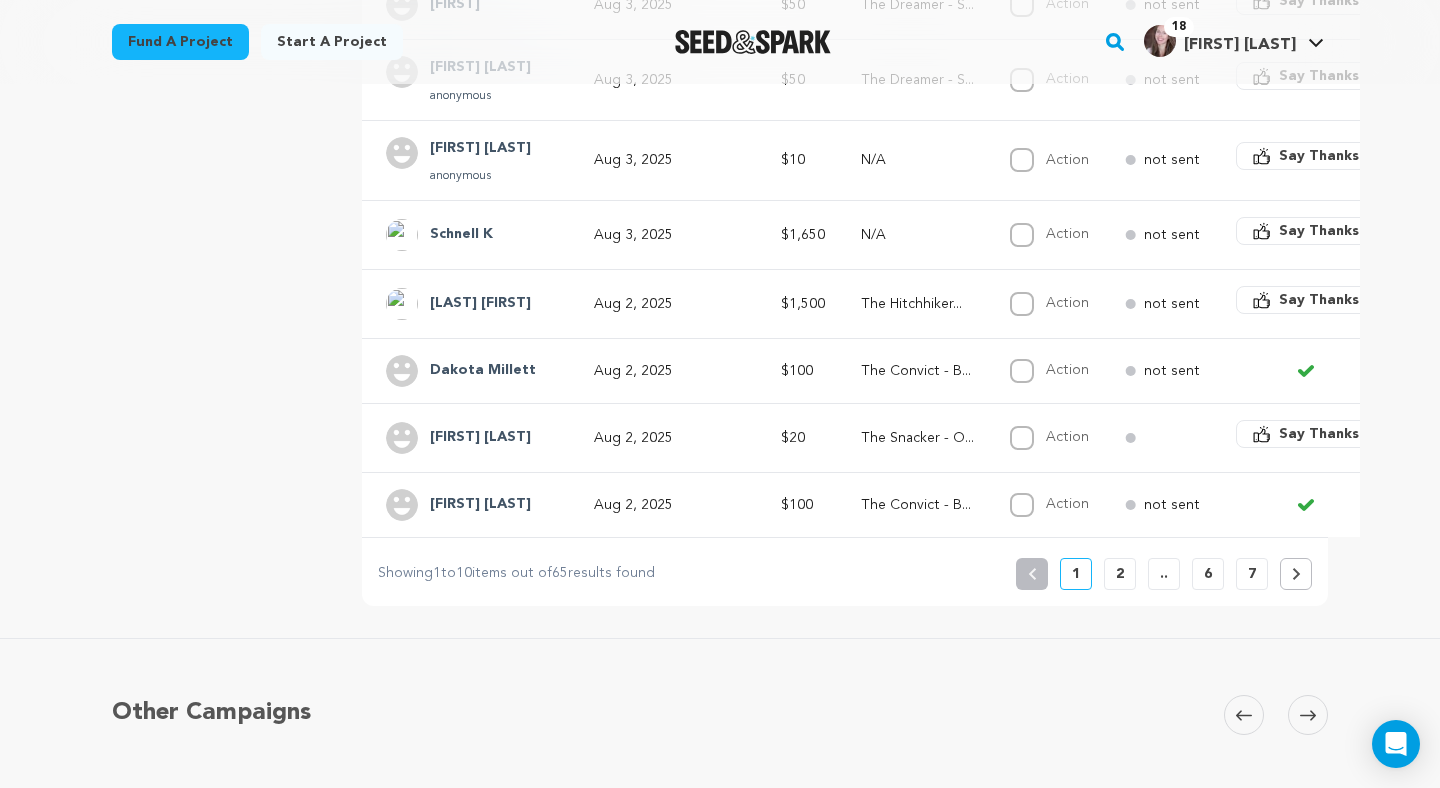 click on "Say Thanks" at bounding box center [1319, 300] 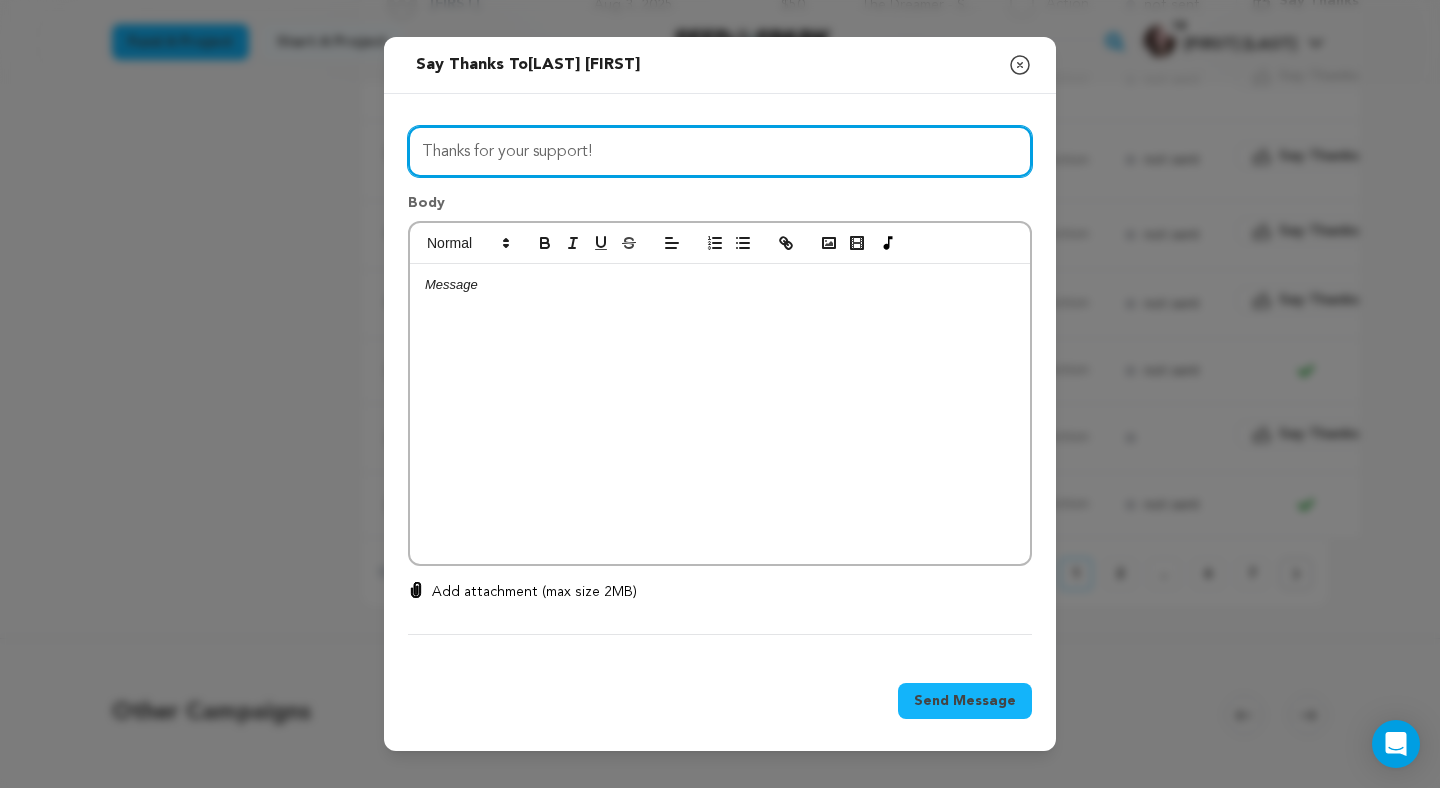 click on "Thanks for your support!" at bounding box center [720, 151] 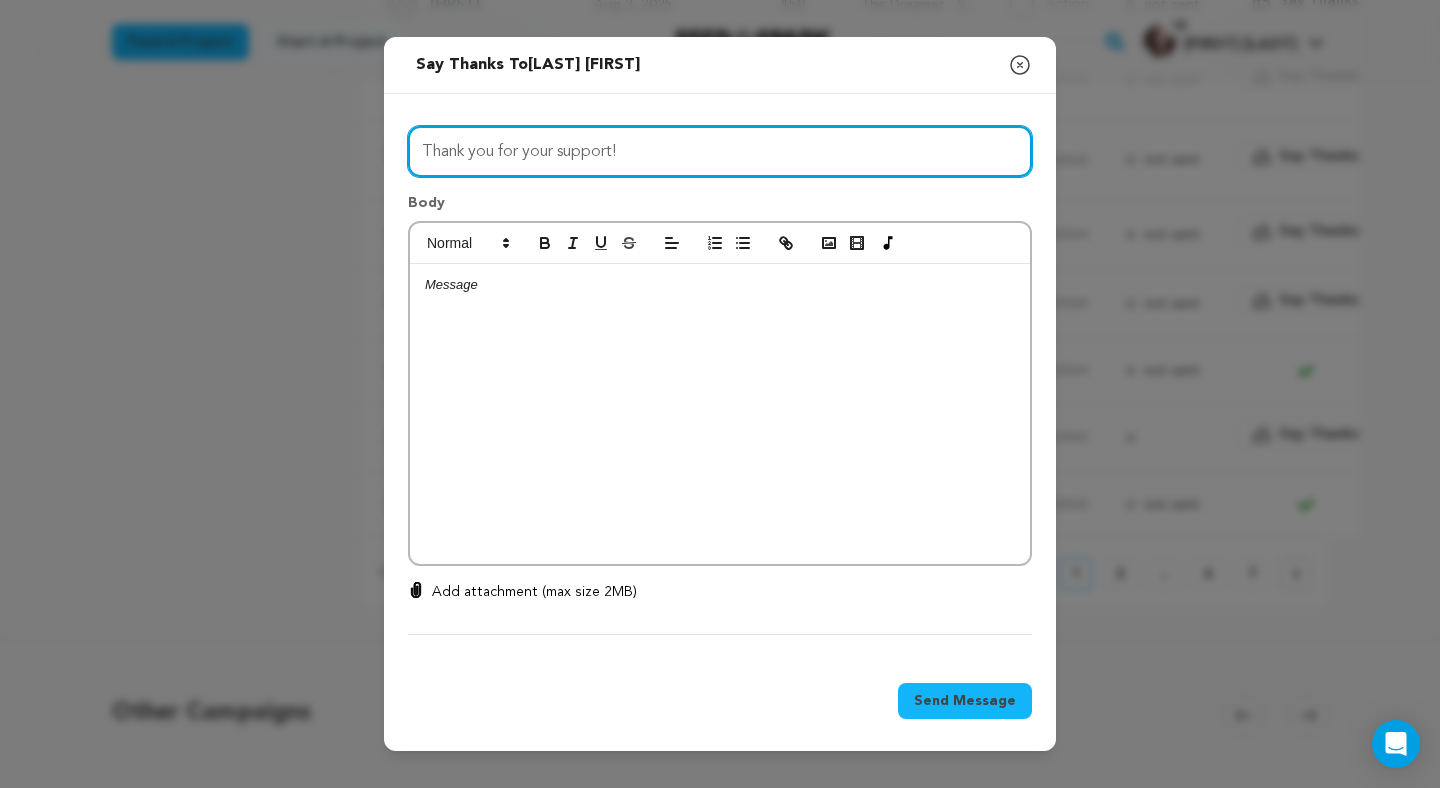 type on "Thank you for your support!" 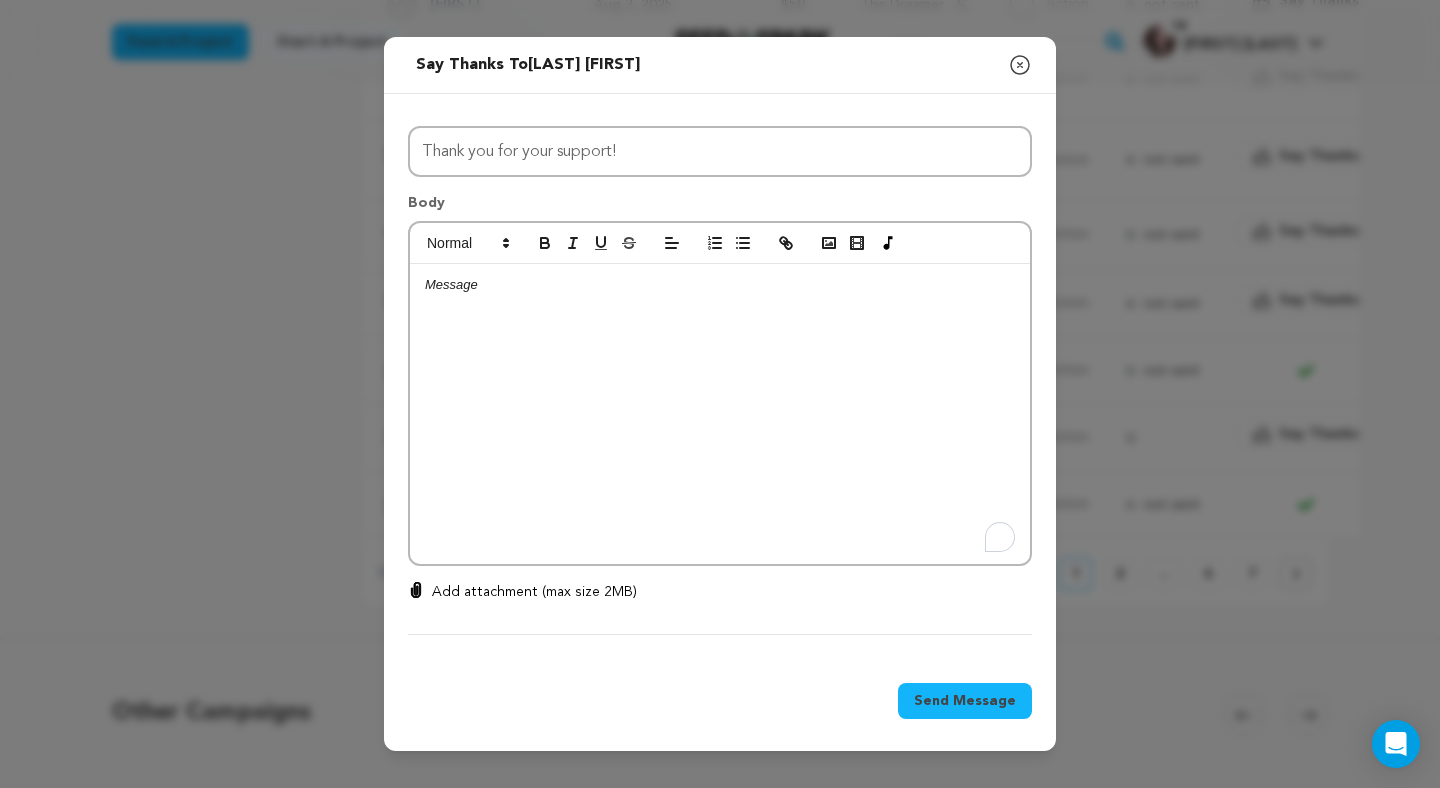 click at bounding box center (720, 414) 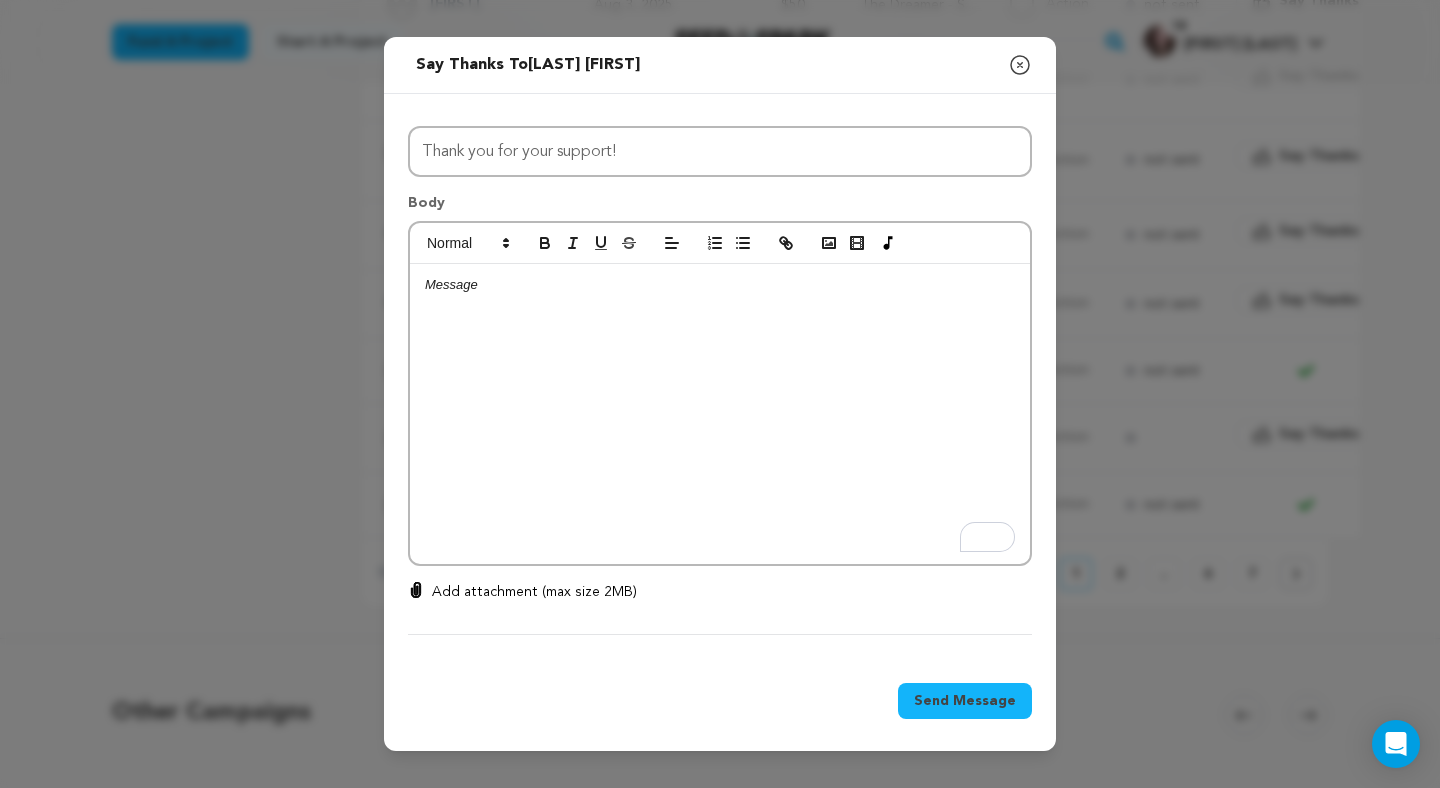 click at bounding box center (720, 285) 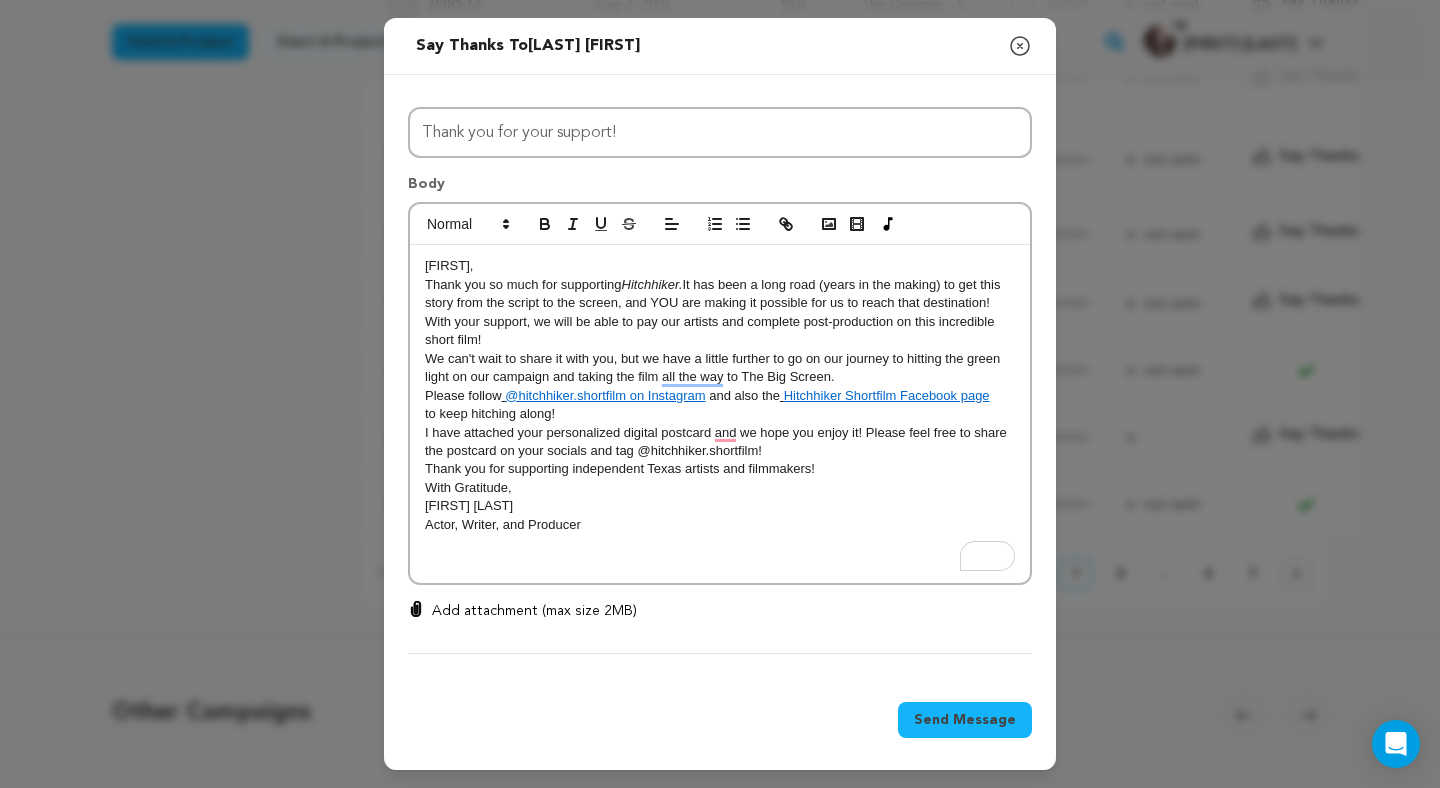 click on "[FIRST]," at bounding box center (449, 265) 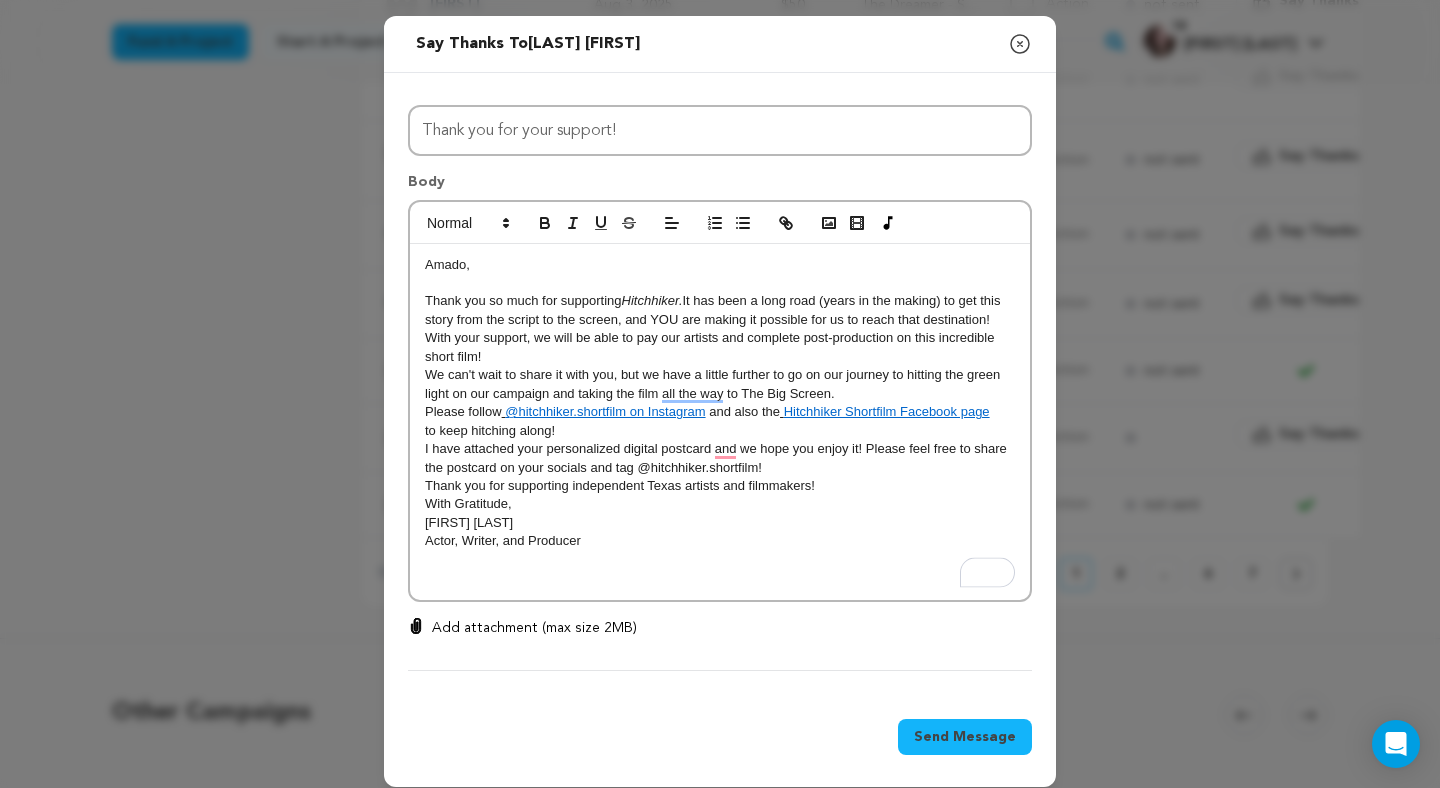 click on "Amado, ﻿ Thank you so much for supporting  Hitchhiker.  It has been a long road (years in the making) to get this story from the script to the screen, and YOU are making it possible for us to reach that destination! With your support, we will be able to pay our artists and complete post-production on this incredible short film! We can't wait to share it with you, but we have a little further to go on our journey to hitting the green light on our campaign and taking the film all the way to The Big Screen. Please follow   @hitchhiker.shortfilm on Instagram   and also the   Hitchhiker Shortfilm Facebook page to keep hitching along! I have attached your personalized digital postcard and we hope you enjoy it! Please feel free to share the postcard on your socials and tag @hitchhiker.shortfilm! Thank you for supporting independent Texas artists and filmmakers! With Gratitude, Samantha Walker Actor, Writer, and Producer" at bounding box center (720, 422) 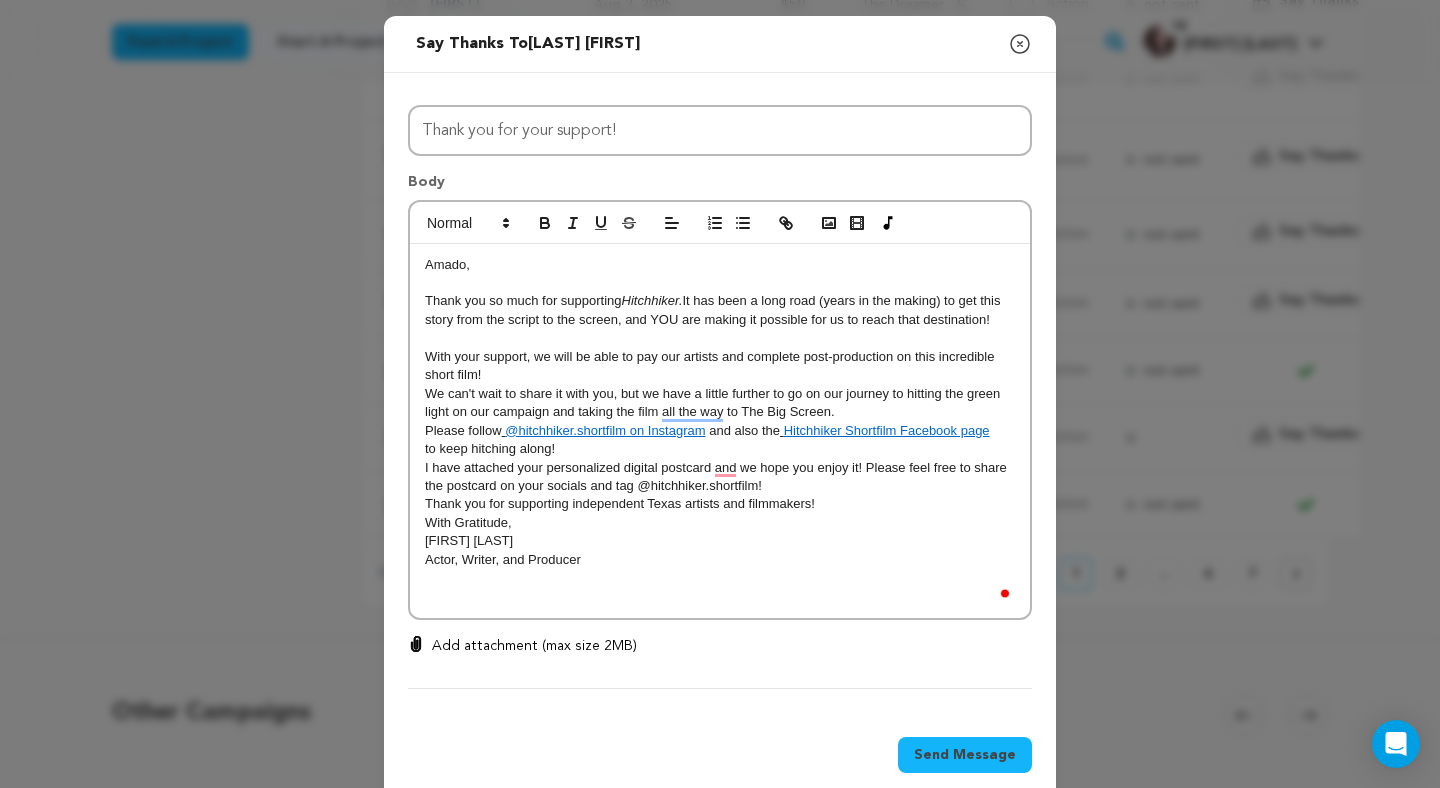 click on "With your support, we will be able to pay our artists and complete post-production on this incredible short film!" at bounding box center [720, 366] 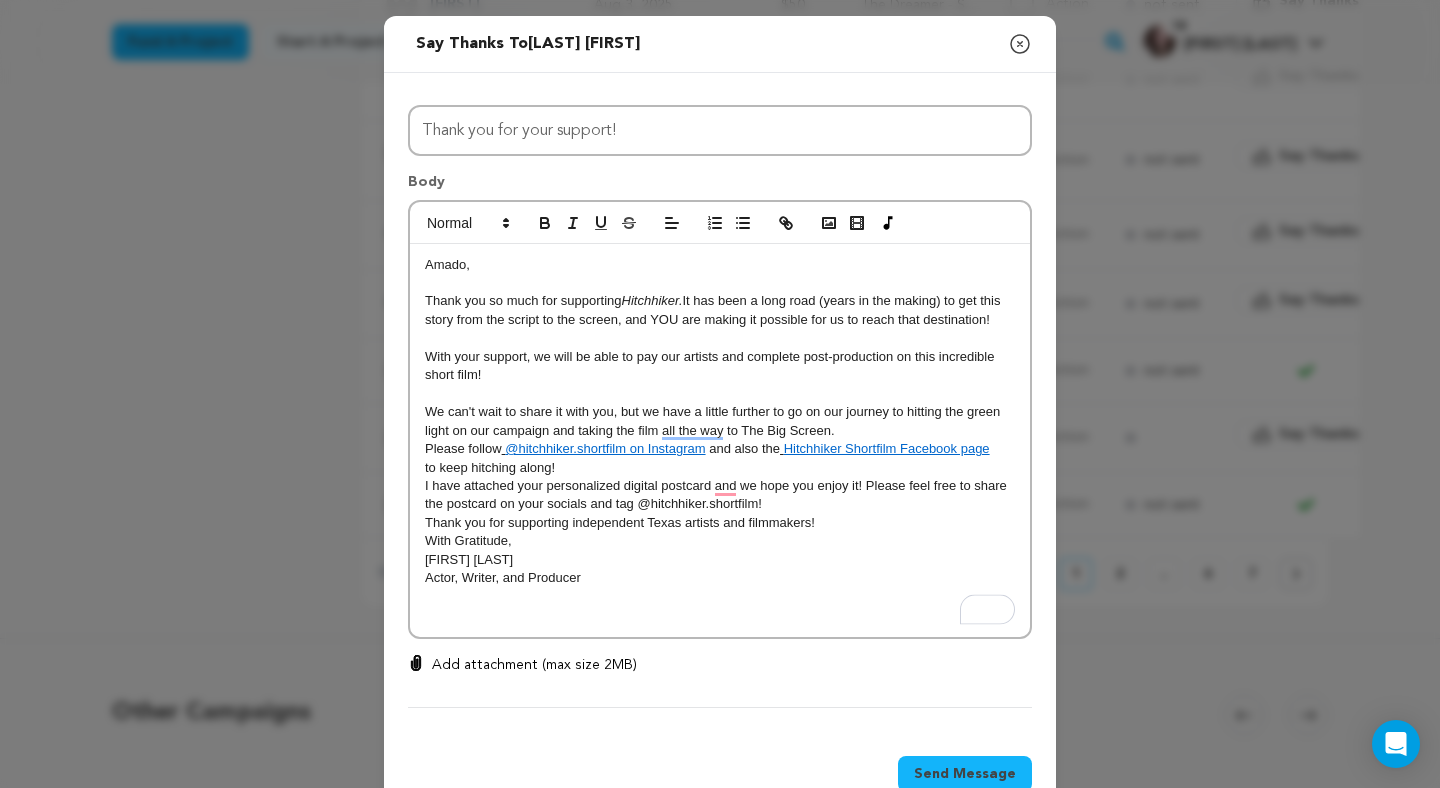 click on "We can't wait to share it with you, but we have a little further to go on our journey to hitting the green light on our campaign and taking the film all the way to The Big Screen." at bounding box center (720, 421) 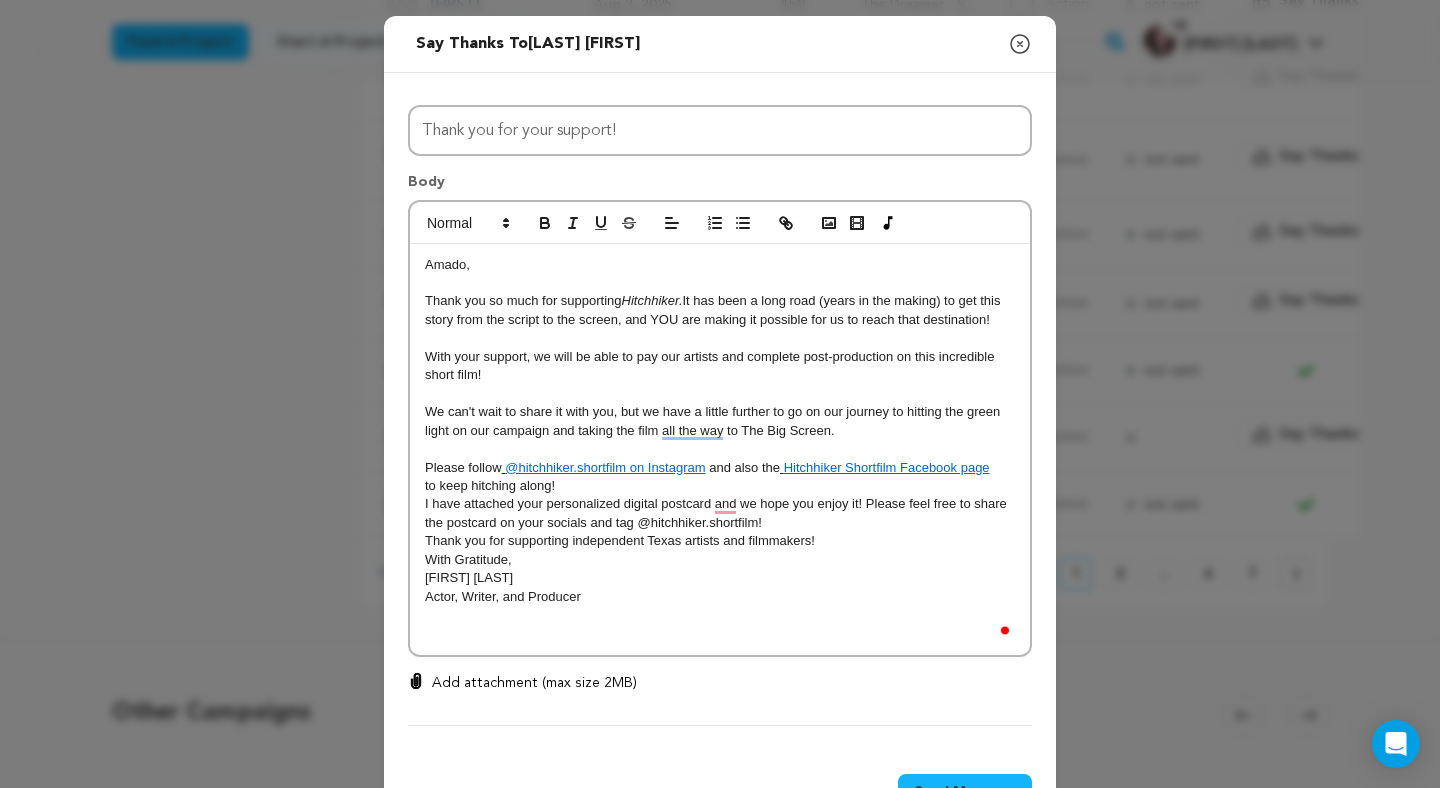 click on "to keep hitching along!" at bounding box center [720, 486] 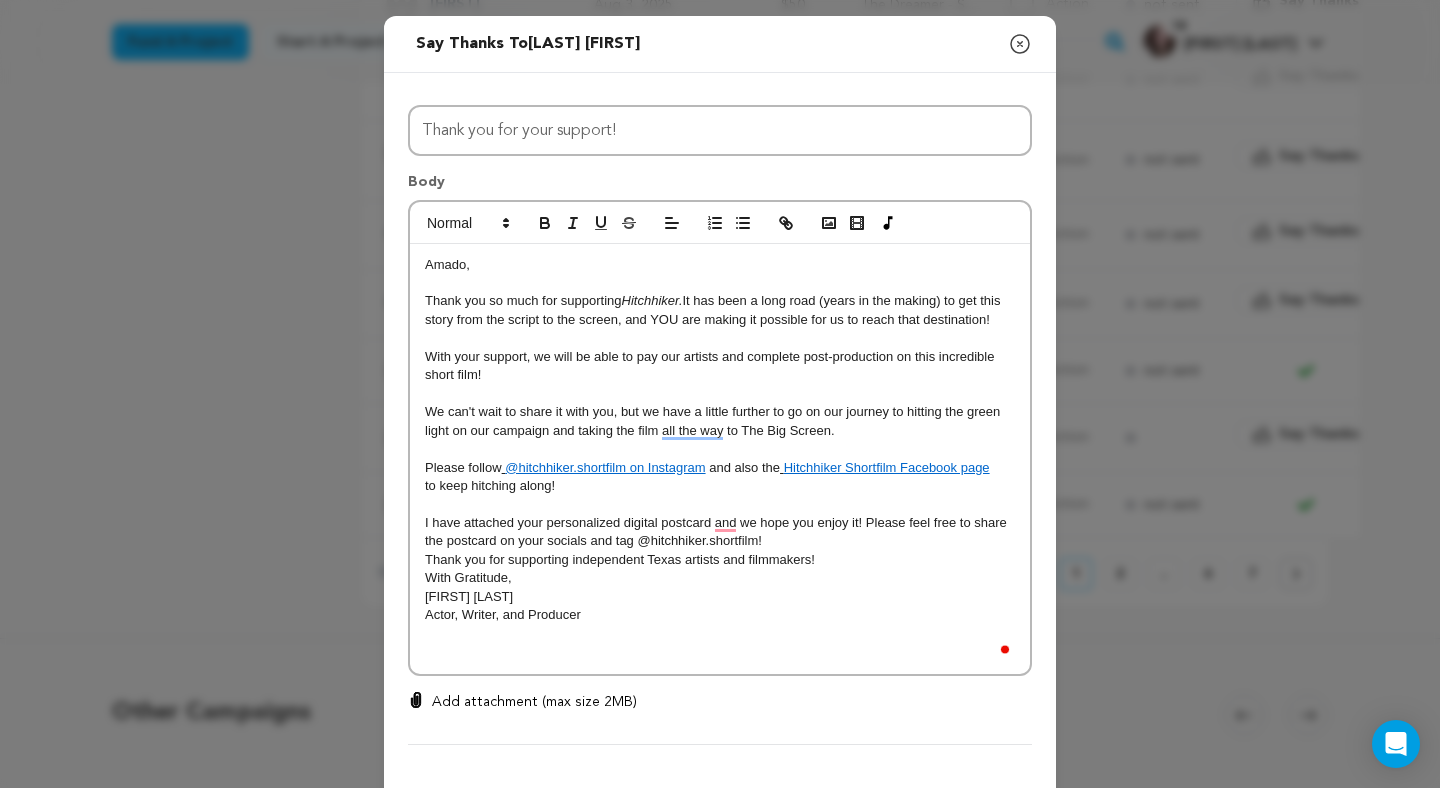 click on "I have attached your personalized digital postcard and we hope you enjoy it! Please feel free to share the postcard on your socials and tag @hitchhiker.shortfilm!" at bounding box center (720, 532) 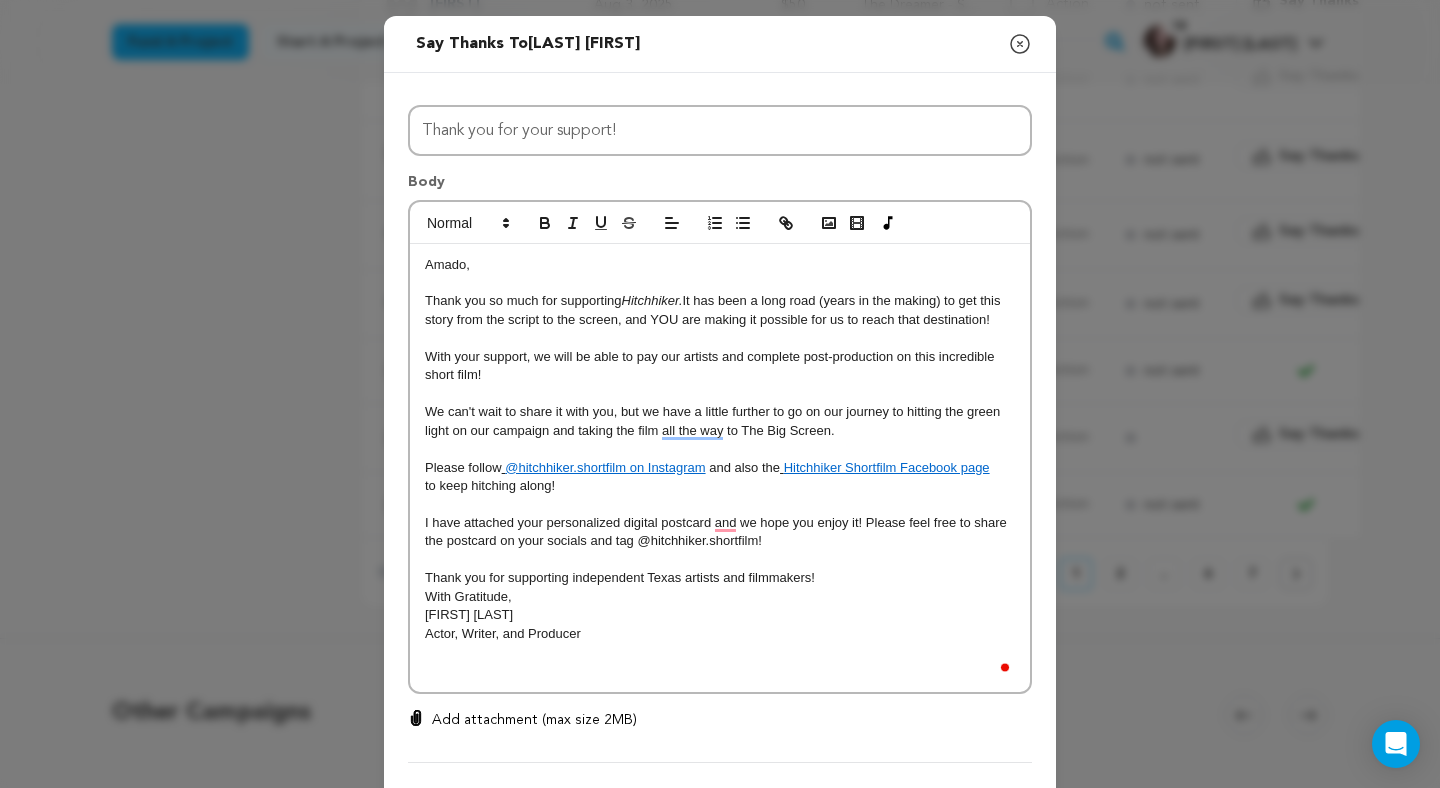 click on "Thank you for supporting independent Texas artists and filmmakers!" at bounding box center (720, 578) 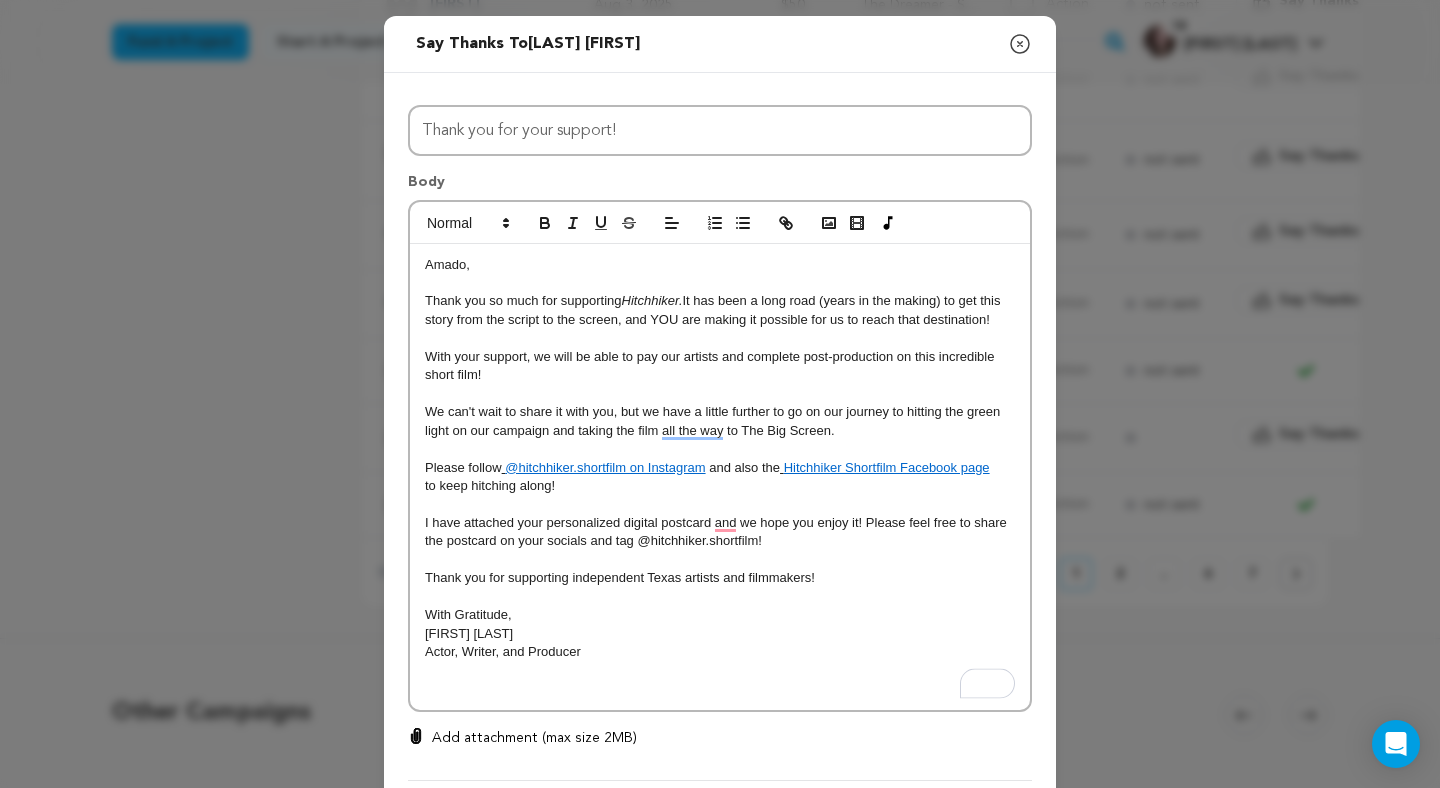click on "Add attachment (max size 2MB)" at bounding box center (534, 738) 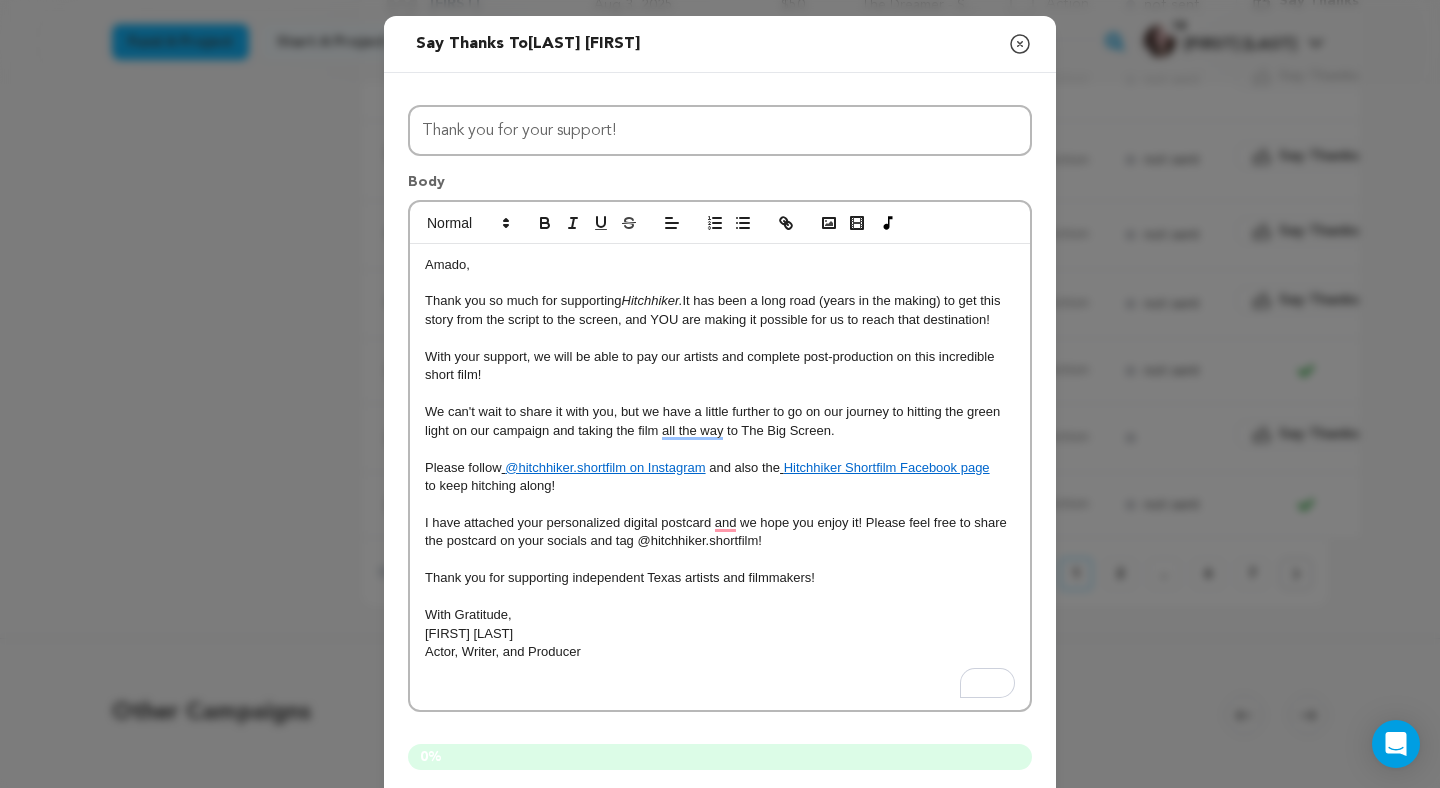 scroll, scrollTop: 88, scrollLeft: 0, axis: vertical 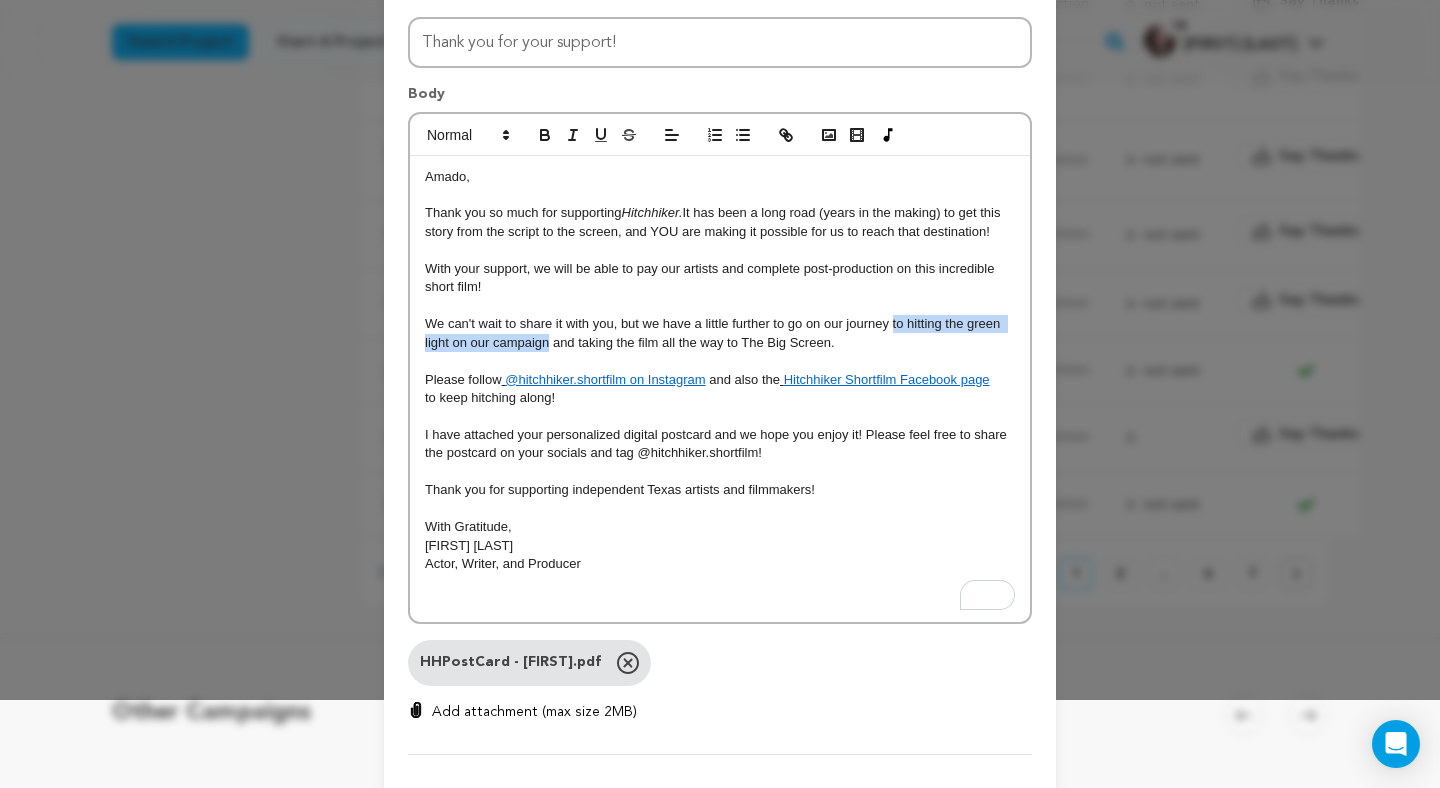 drag, startPoint x: 550, startPoint y: 345, endPoint x: 893, endPoint y: 328, distance: 343.42102 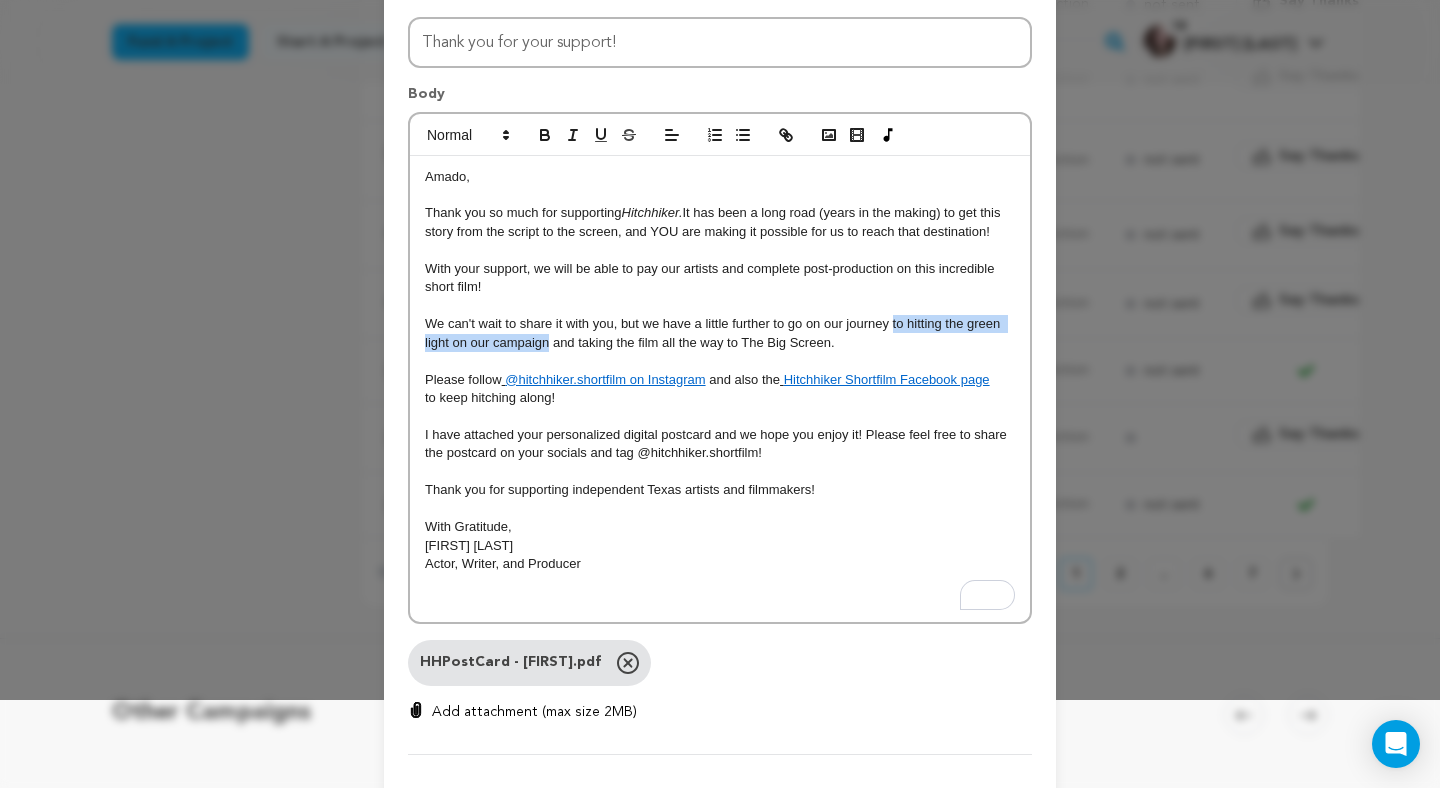 click on "We can't wait to share it with you, but we have a little further to go on our journey to hitting the green light on our campaign and taking the film all the way to The Big Screen." at bounding box center (714, 332) 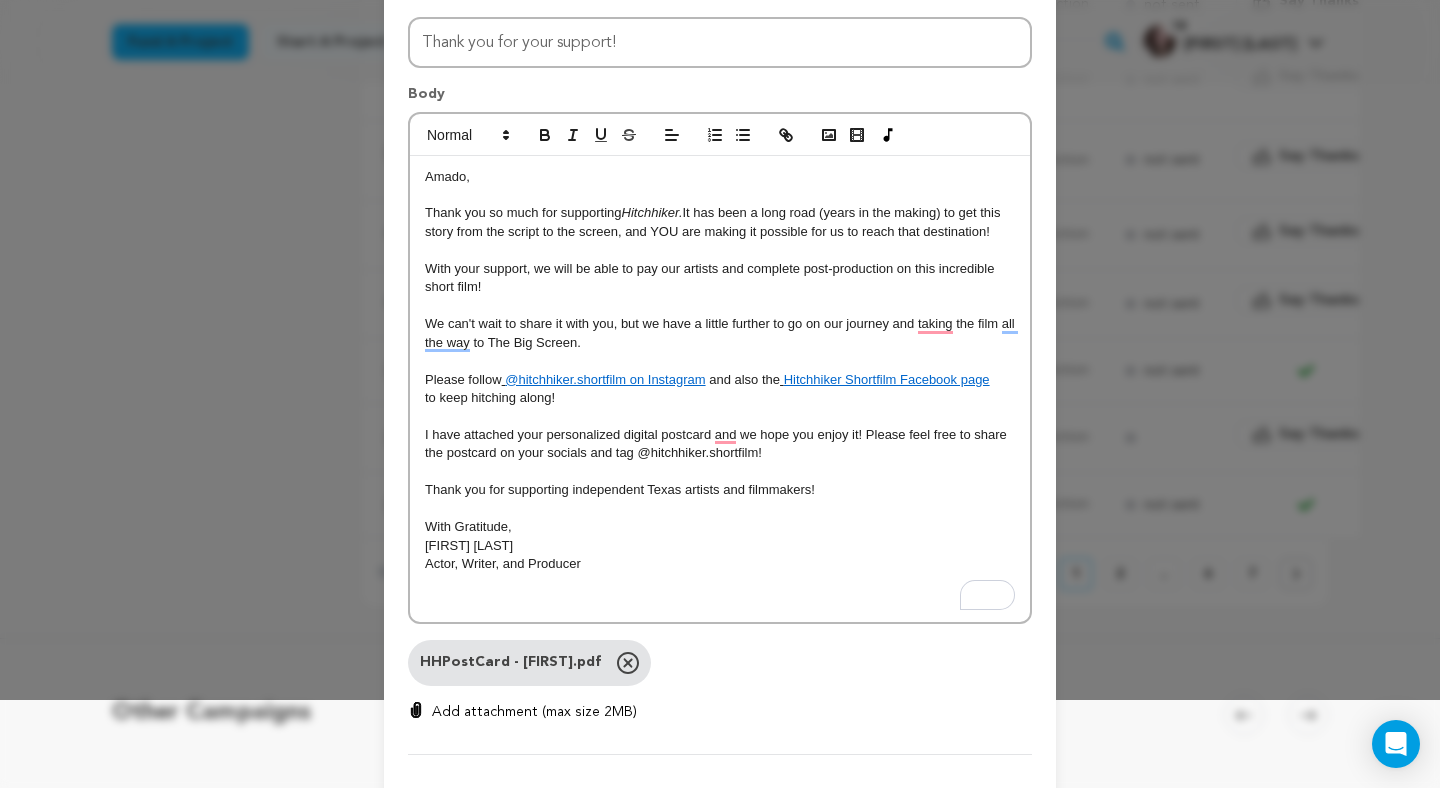 click on "We can't wait to share it with you, but we have a little further to go on our journey and taking the film all the way to The Big Screen." at bounding box center [720, 333] 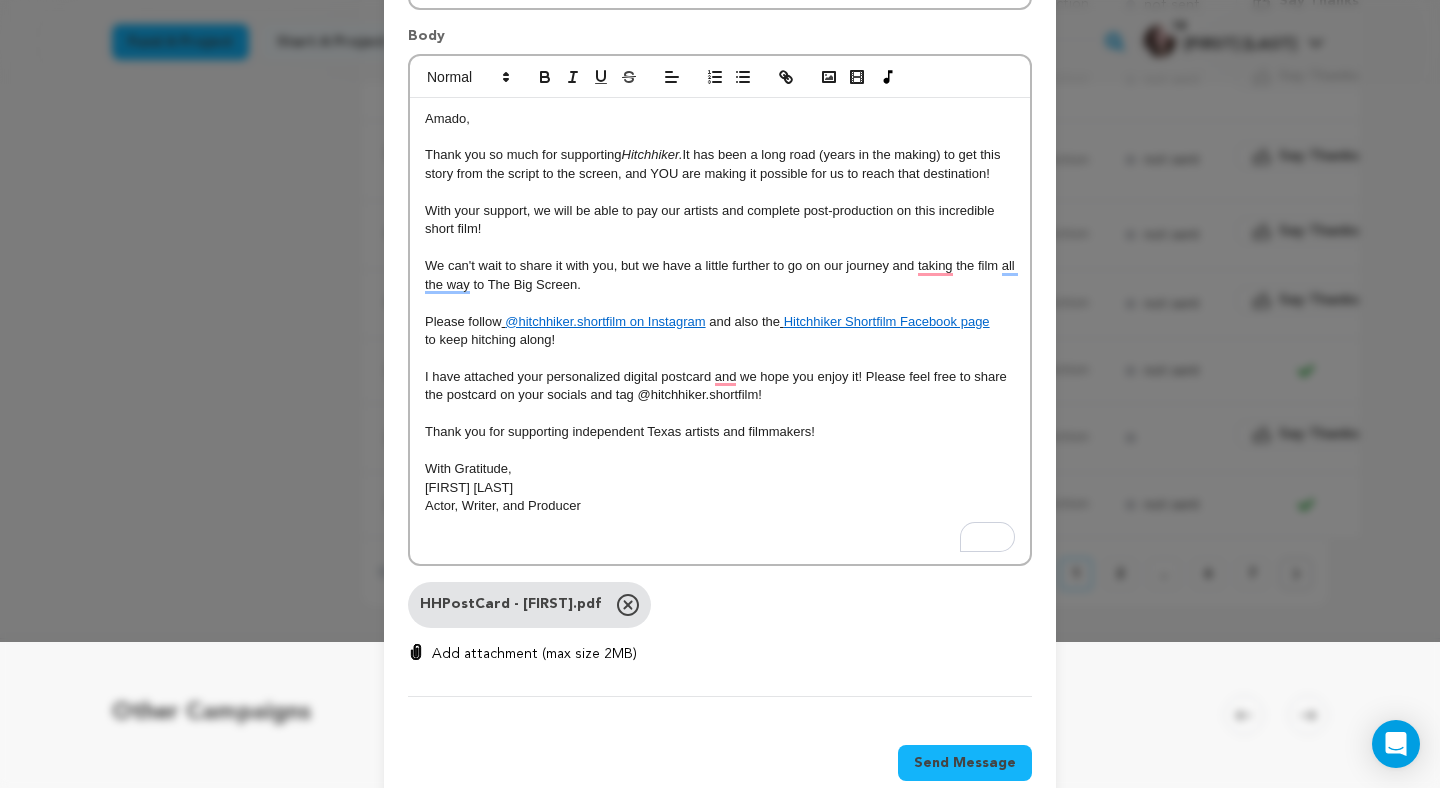 scroll, scrollTop: 188, scrollLeft: 0, axis: vertical 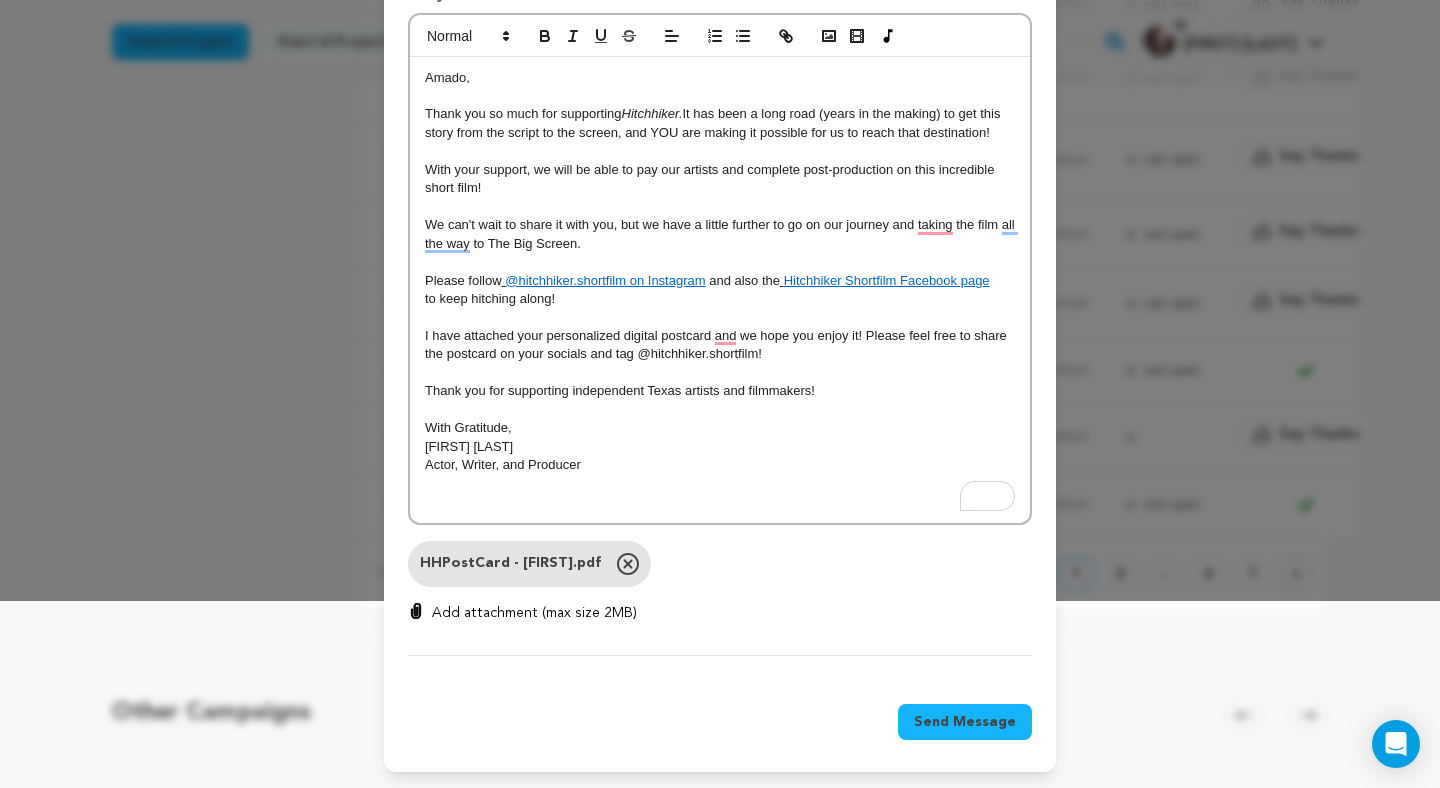 click on "Send Message" at bounding box center [965, 722] 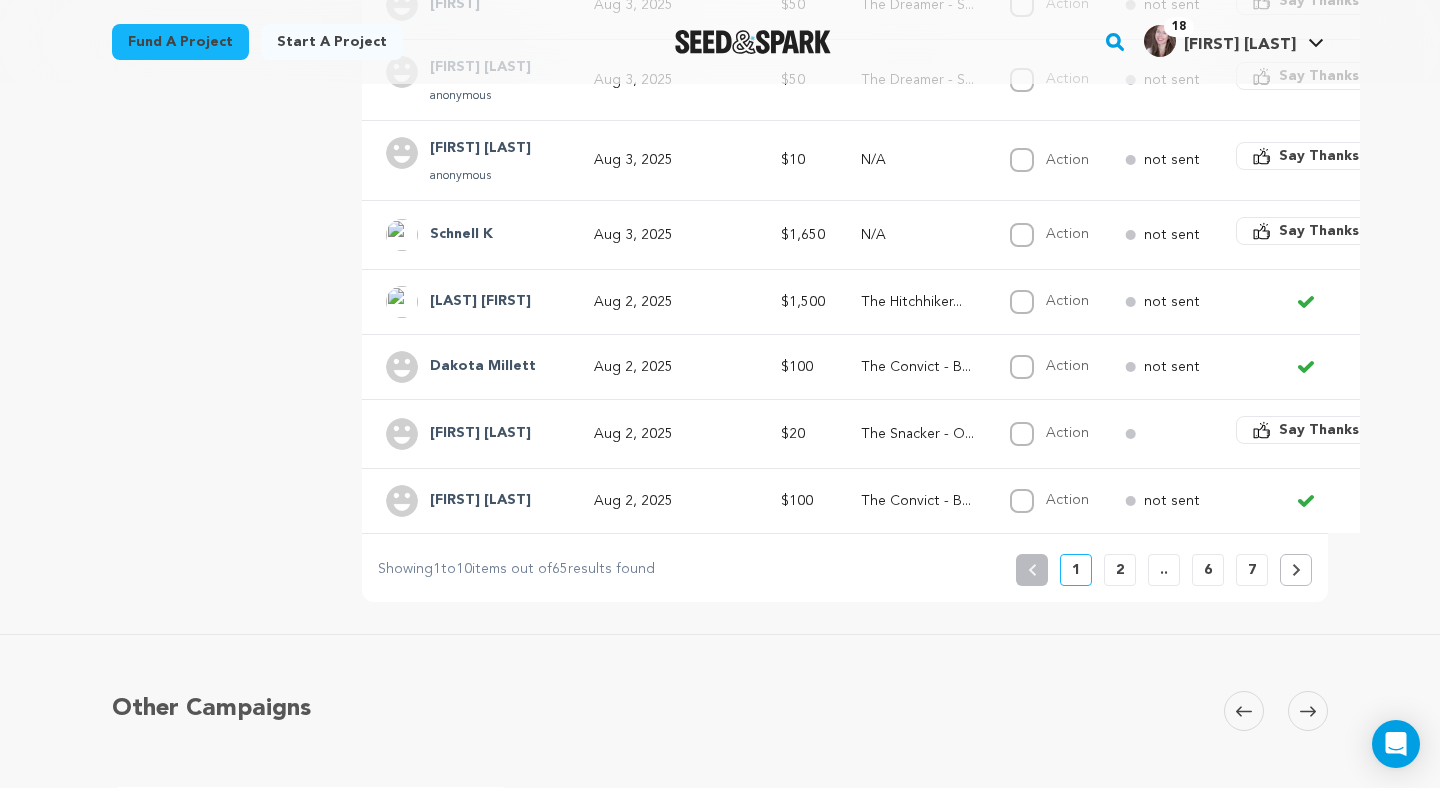 click on "Say Thanks" at bounding box center (1319, 231) 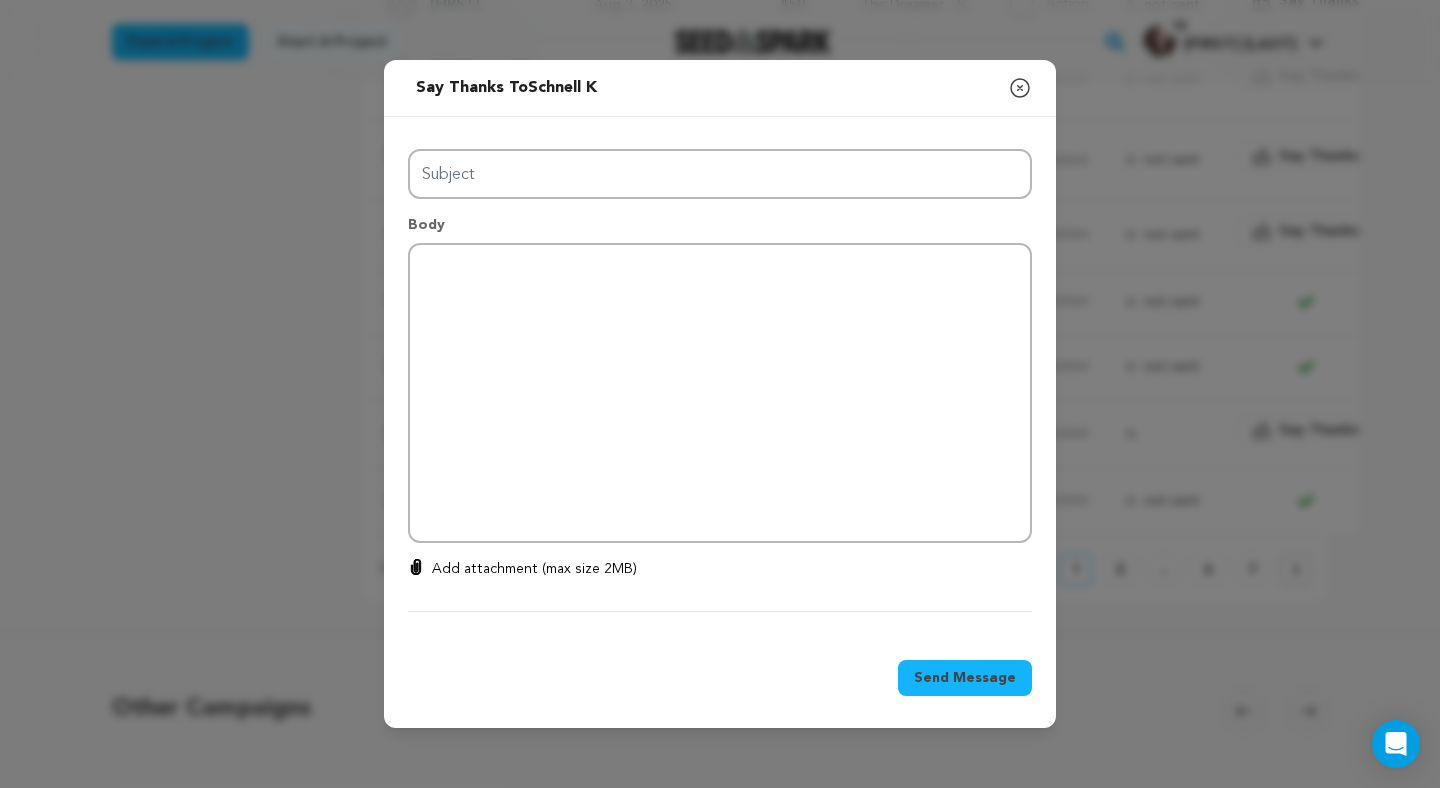 type on "Thanks for your support!" 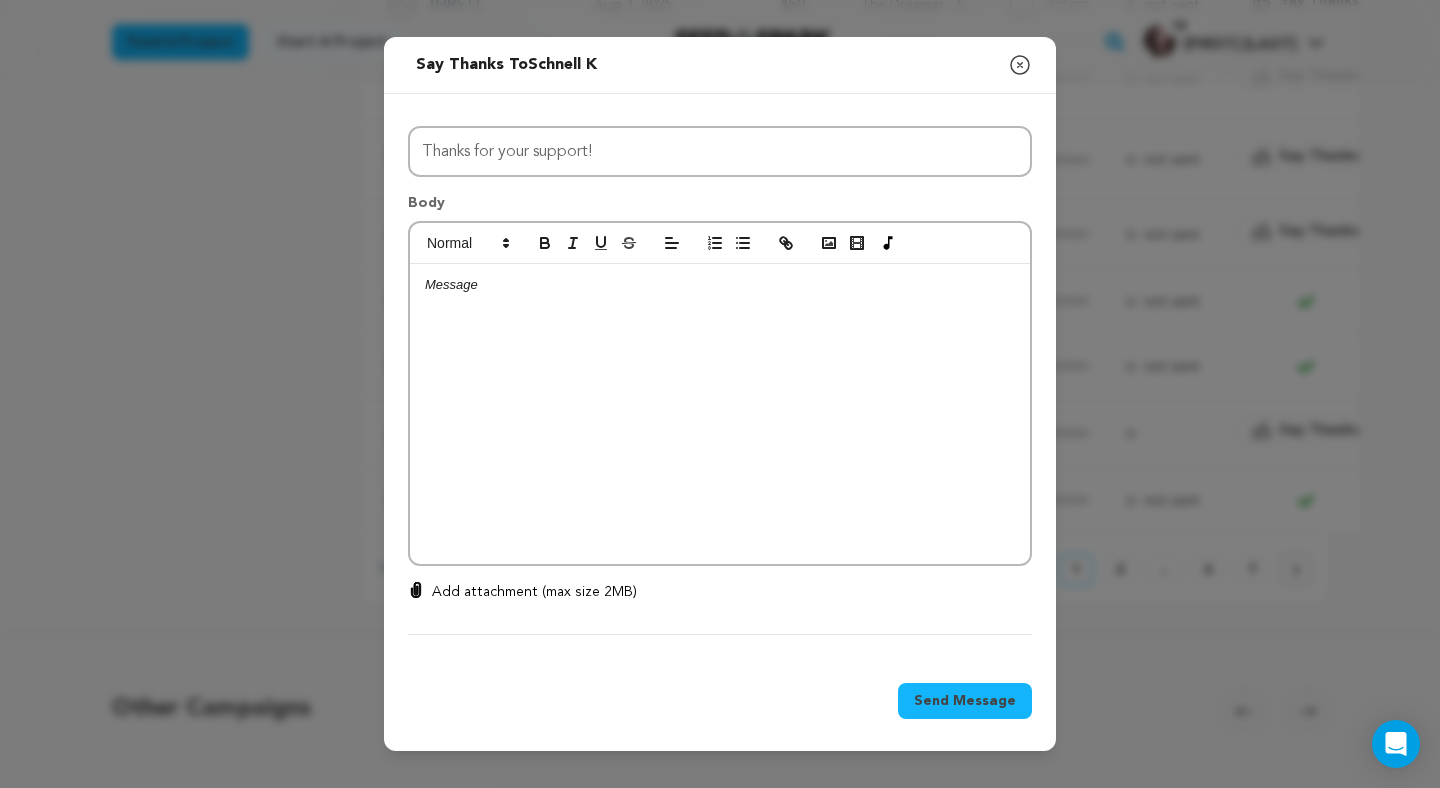 click at bounding box center [720, 414] 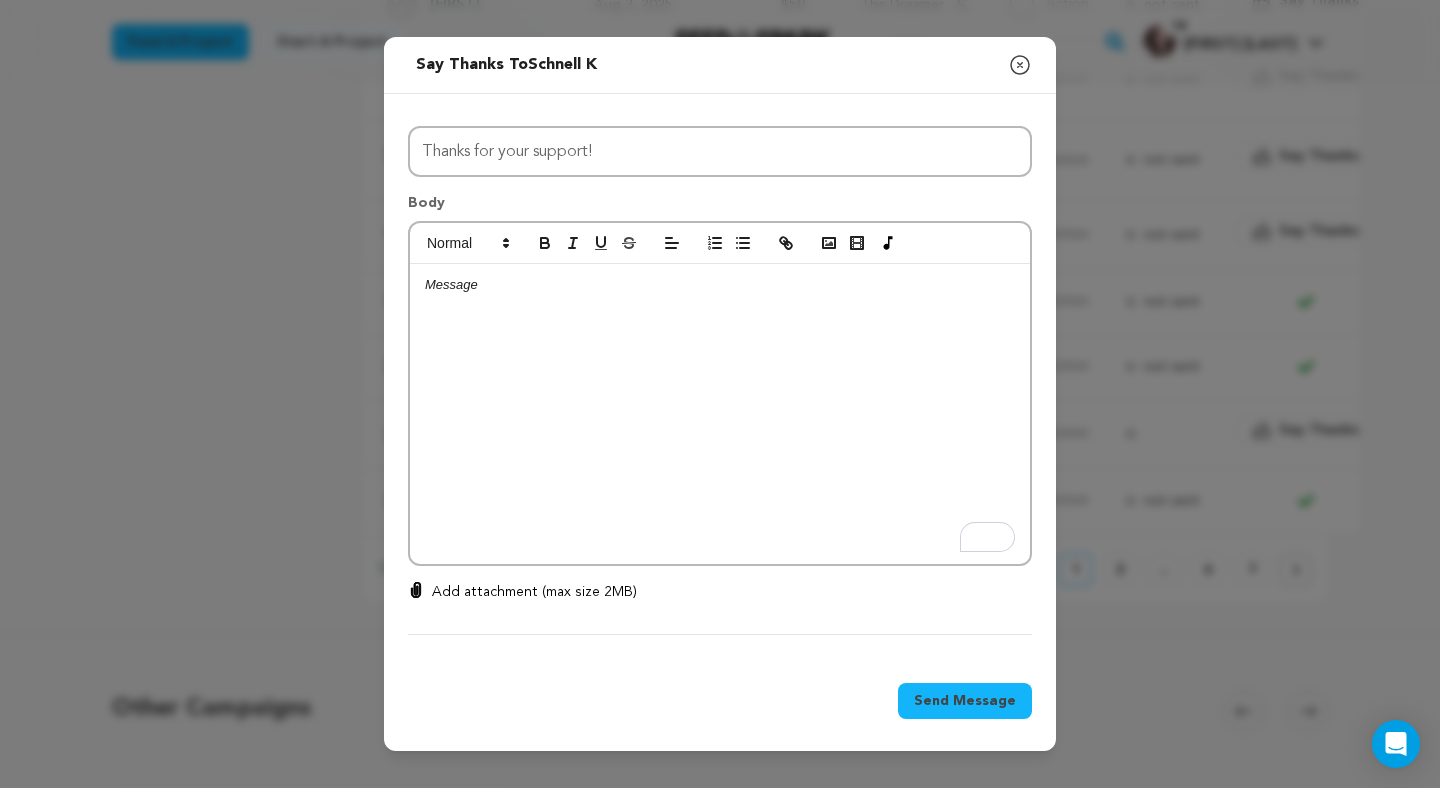 click at bounding box center [720, 414] 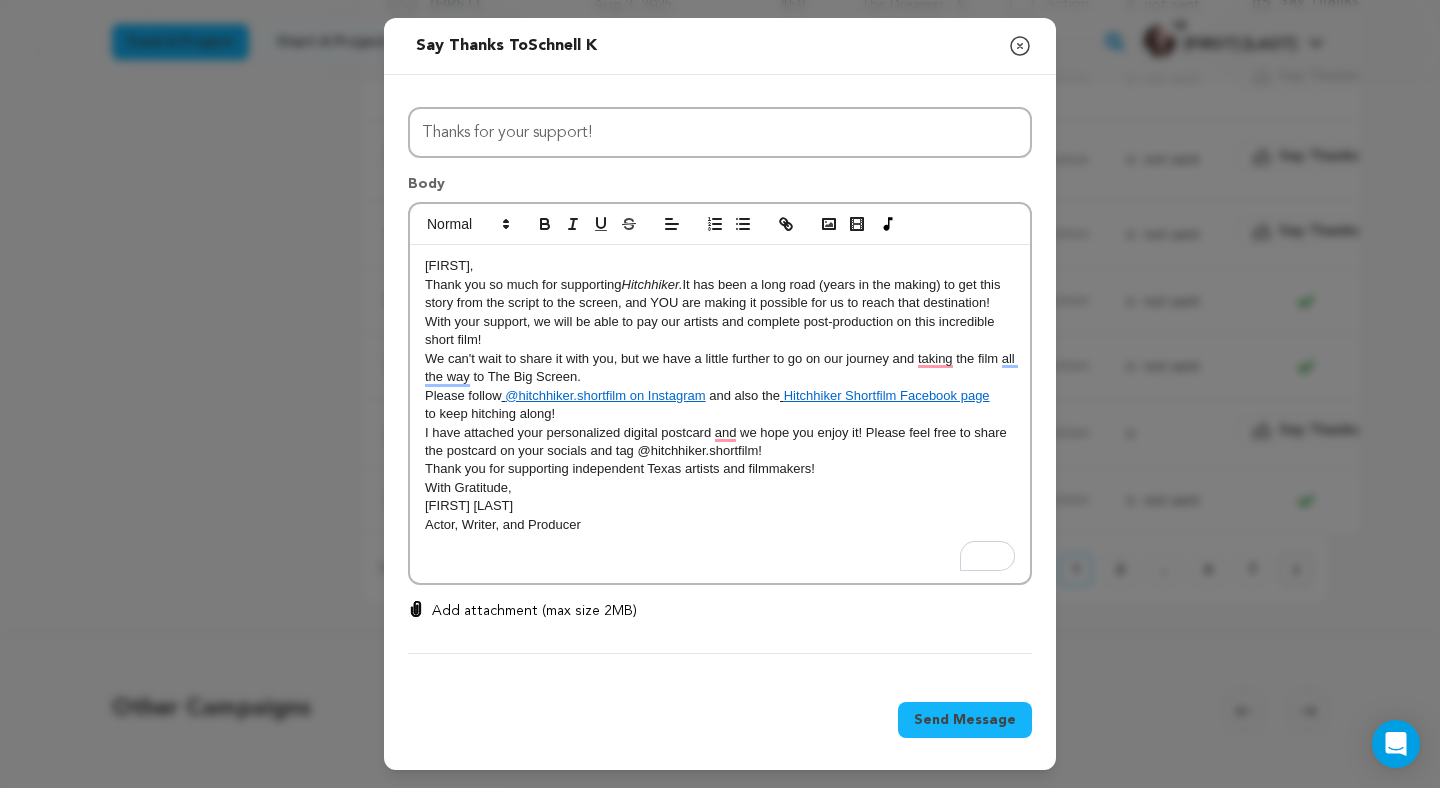 click on "[FIRST]," at bounding box center (449, 265) 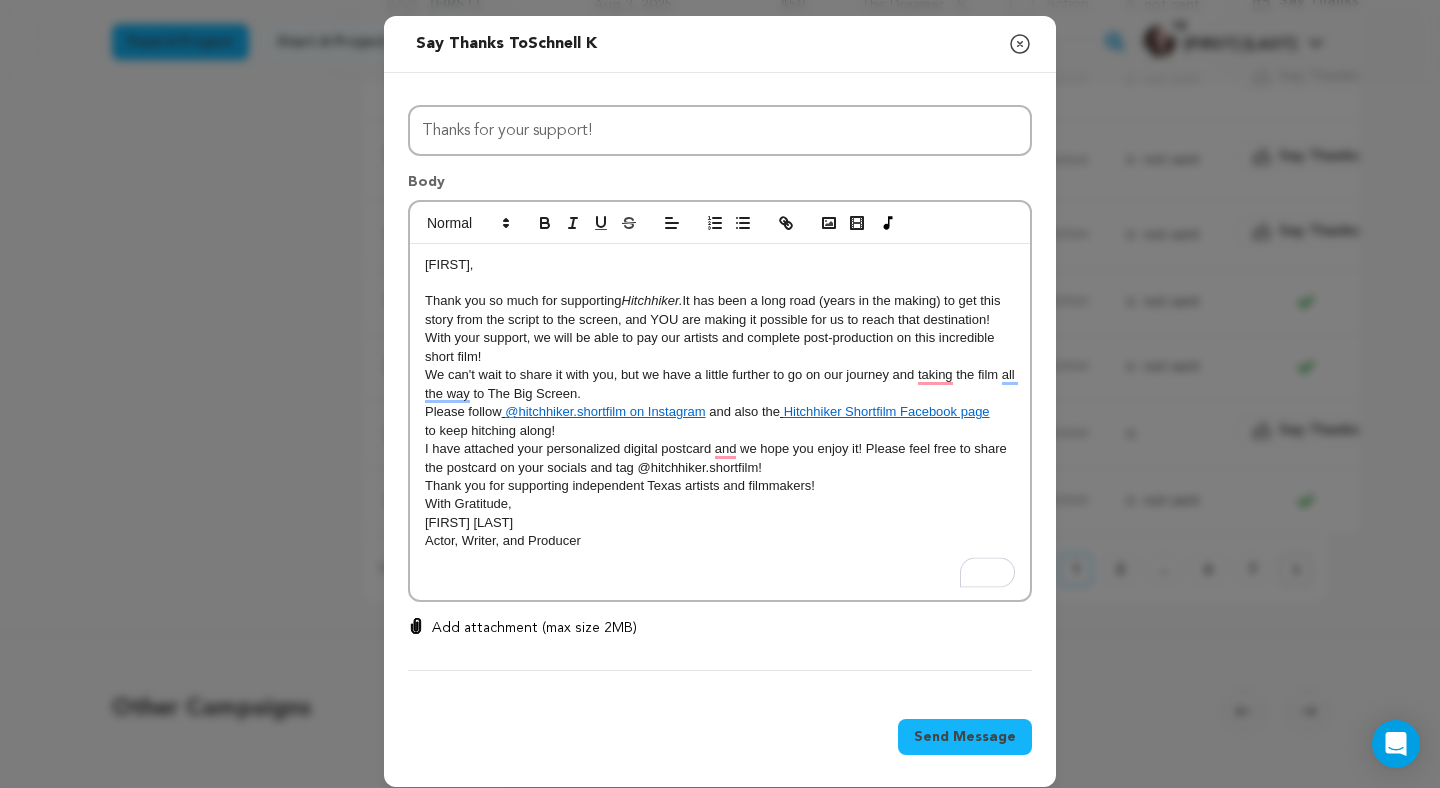 click on "Thank you so much for supporting" at bounding box center [523, 300] 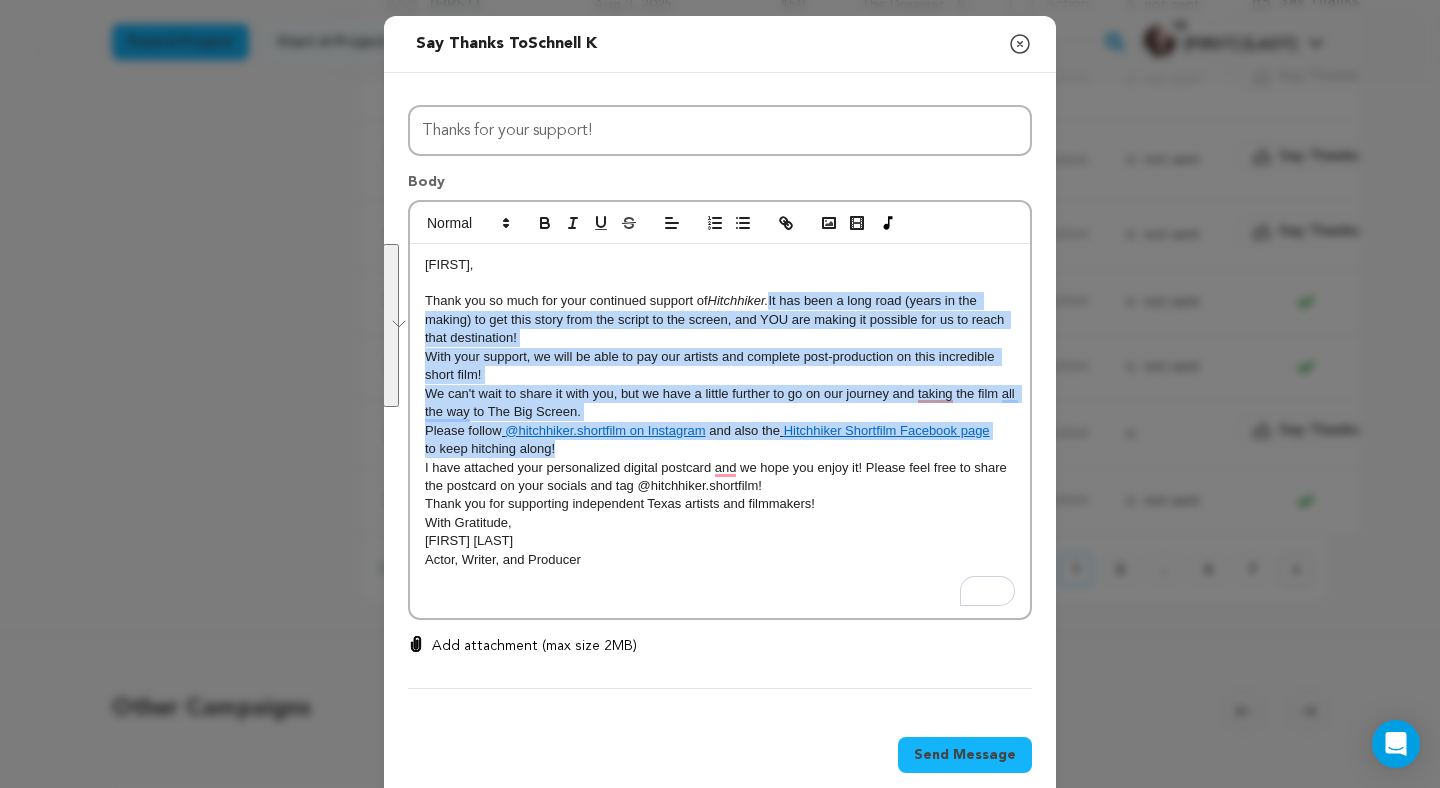 drag, startPoint x: 775, startPoint y: 304, endPoint x: 810, endPoint y: 442, distance: 142.36923 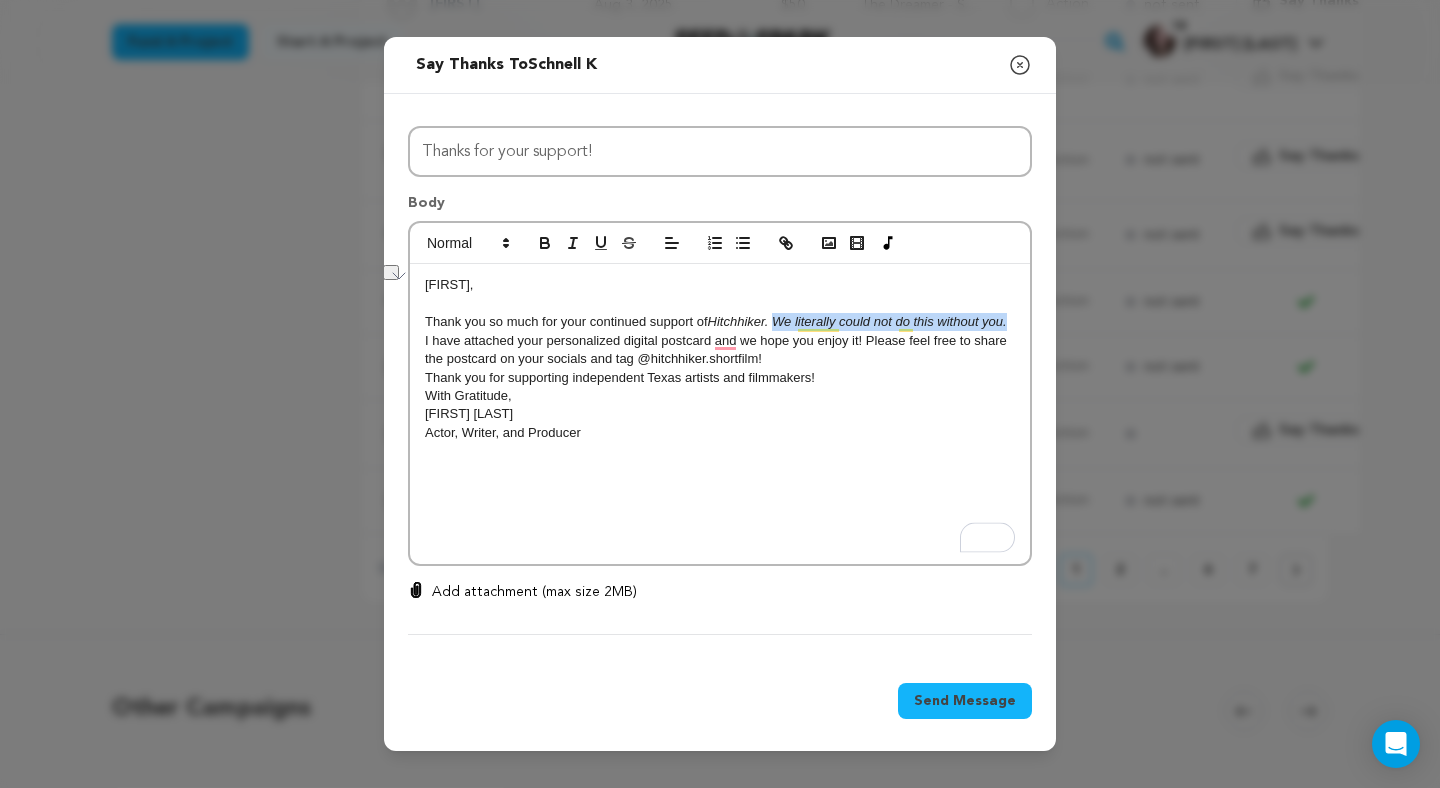 drag, startPoint x: 1012, startPoint y: 320, endPoint x: 779, endPoint y: 322, distance: 233.00859 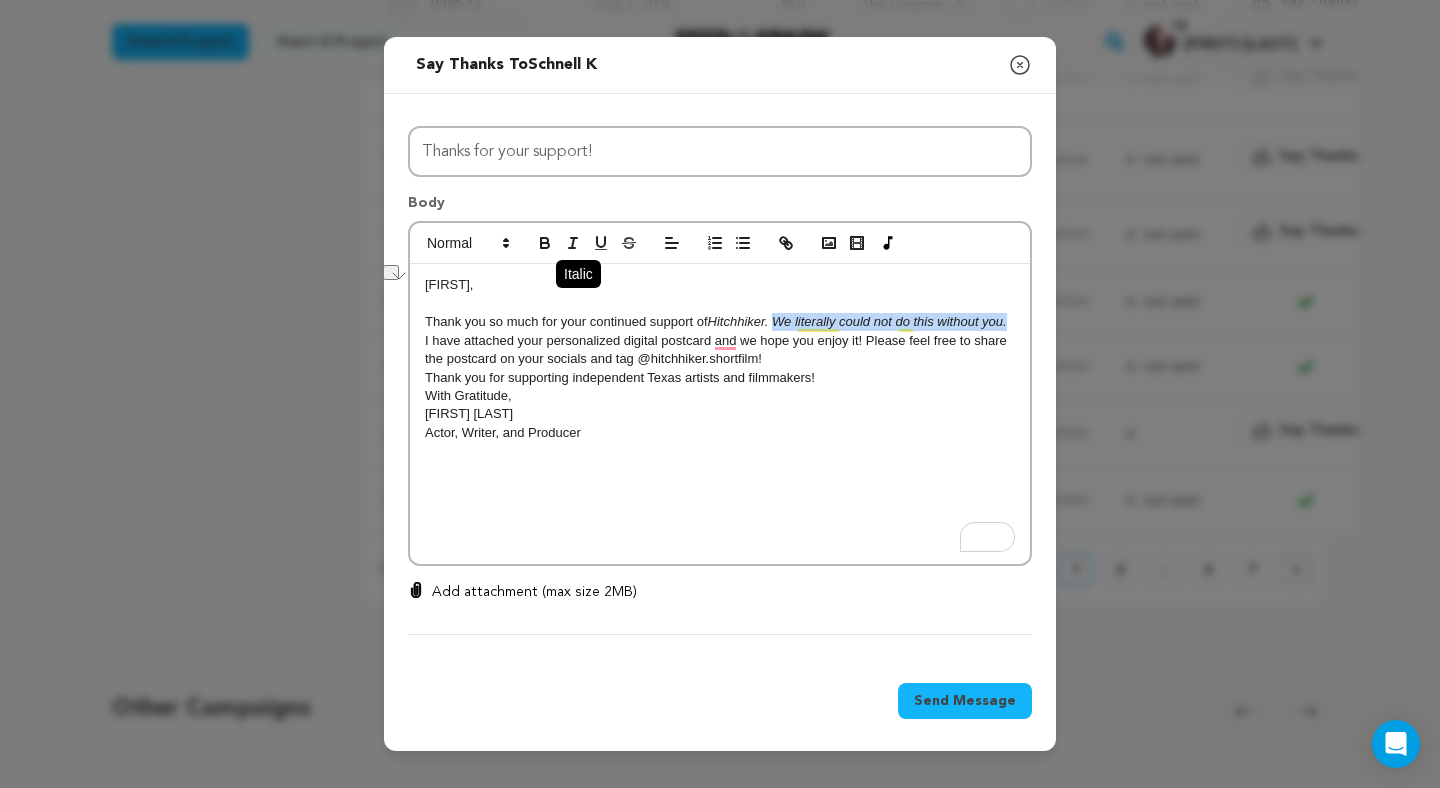 click 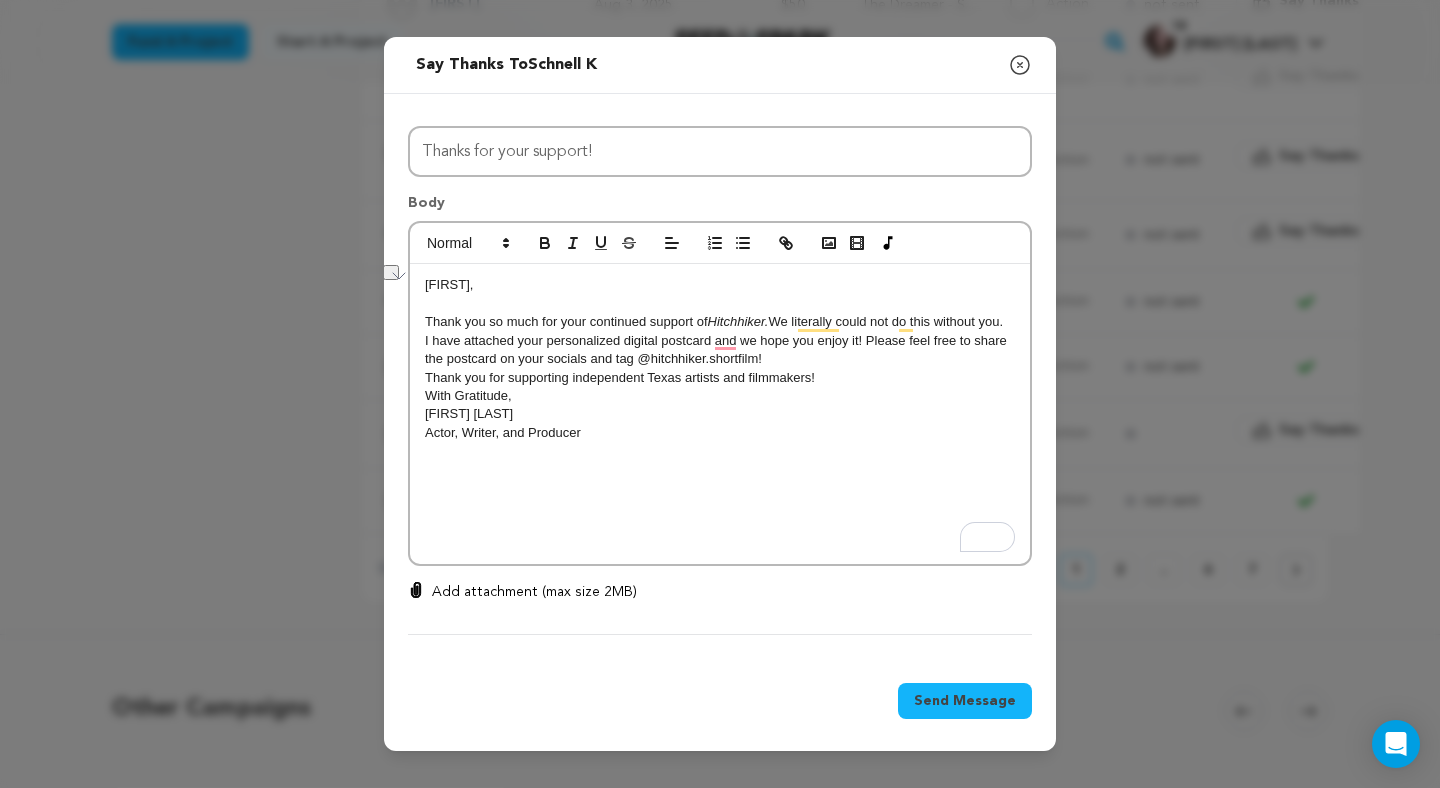 click on "I have attached your personalized digital postcard and we hope you enjoy it! Please feel free to share the postcard on your socials and tag @hitchhiker.shortfilm!" at bounding box center (717, 349) 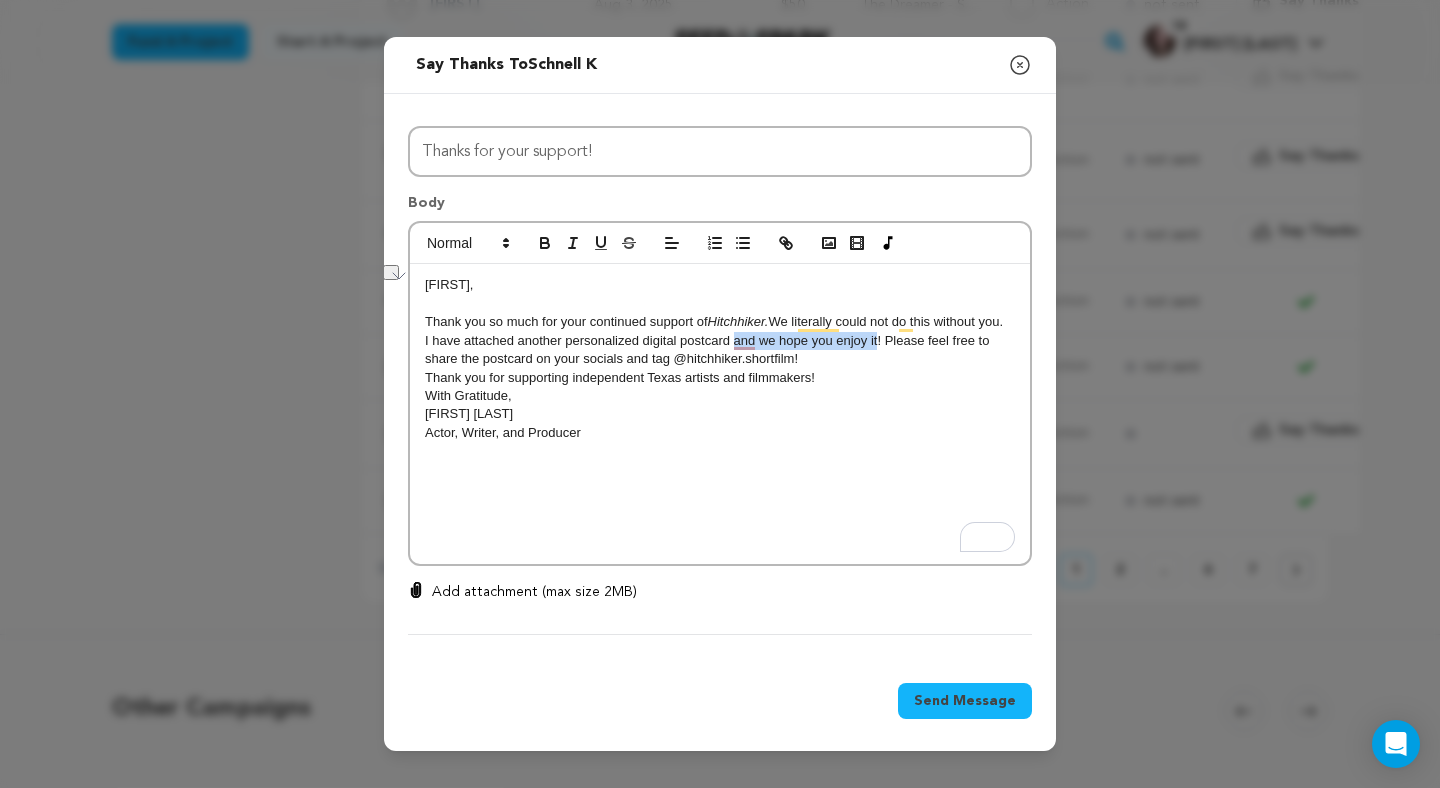 drag, startPoint x: 879, startPoint y: 341, endPoint x: 733, endPoint y: 348, distance: 146.16771 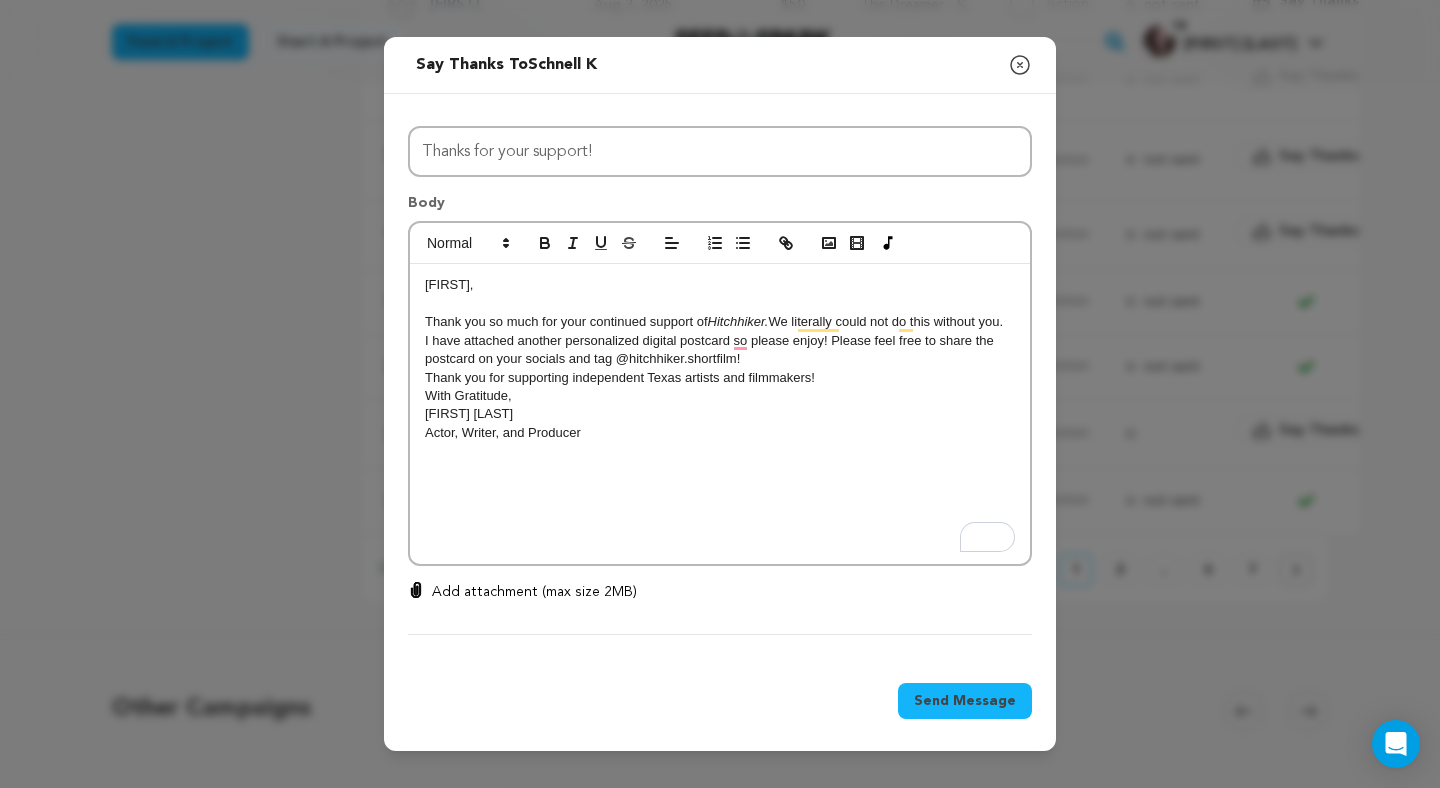 click on "With Gratitude," at bounding box center (720, 396) 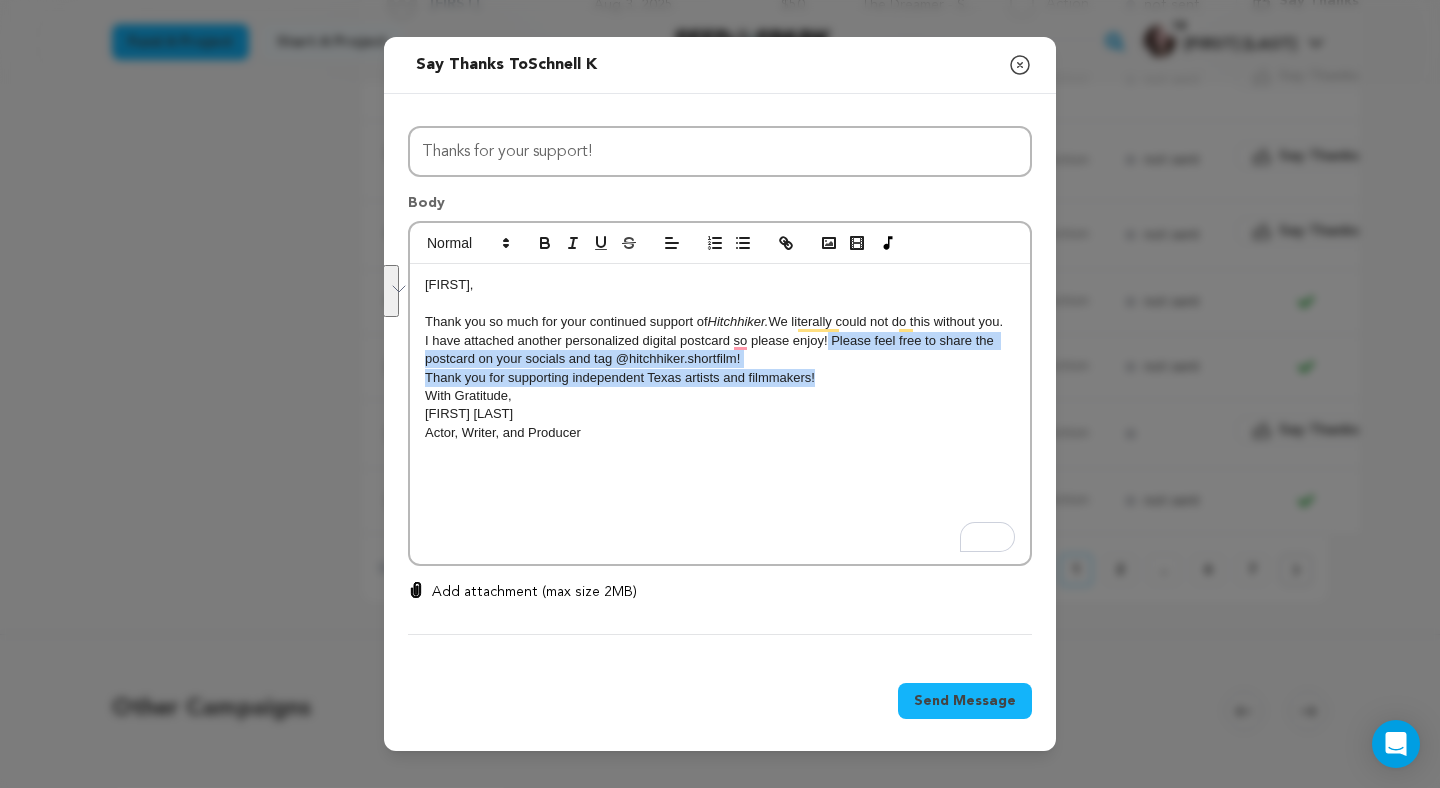 drag, startPoint x: 827, startPoint y: 383, endPoint x: 827, endPoint y: 344, distance: 39 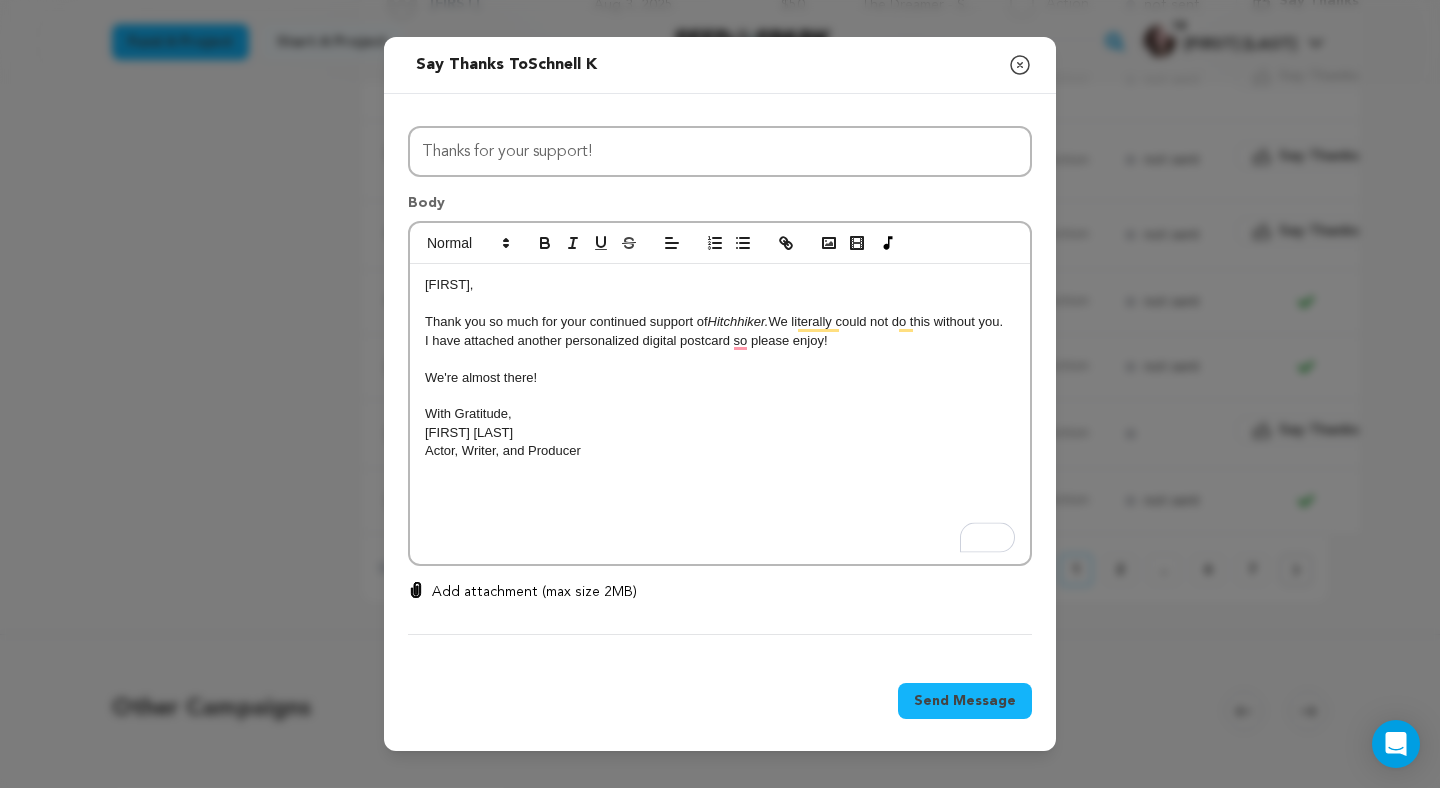 click on "With Gratitude," at bounding box center [720, 414] 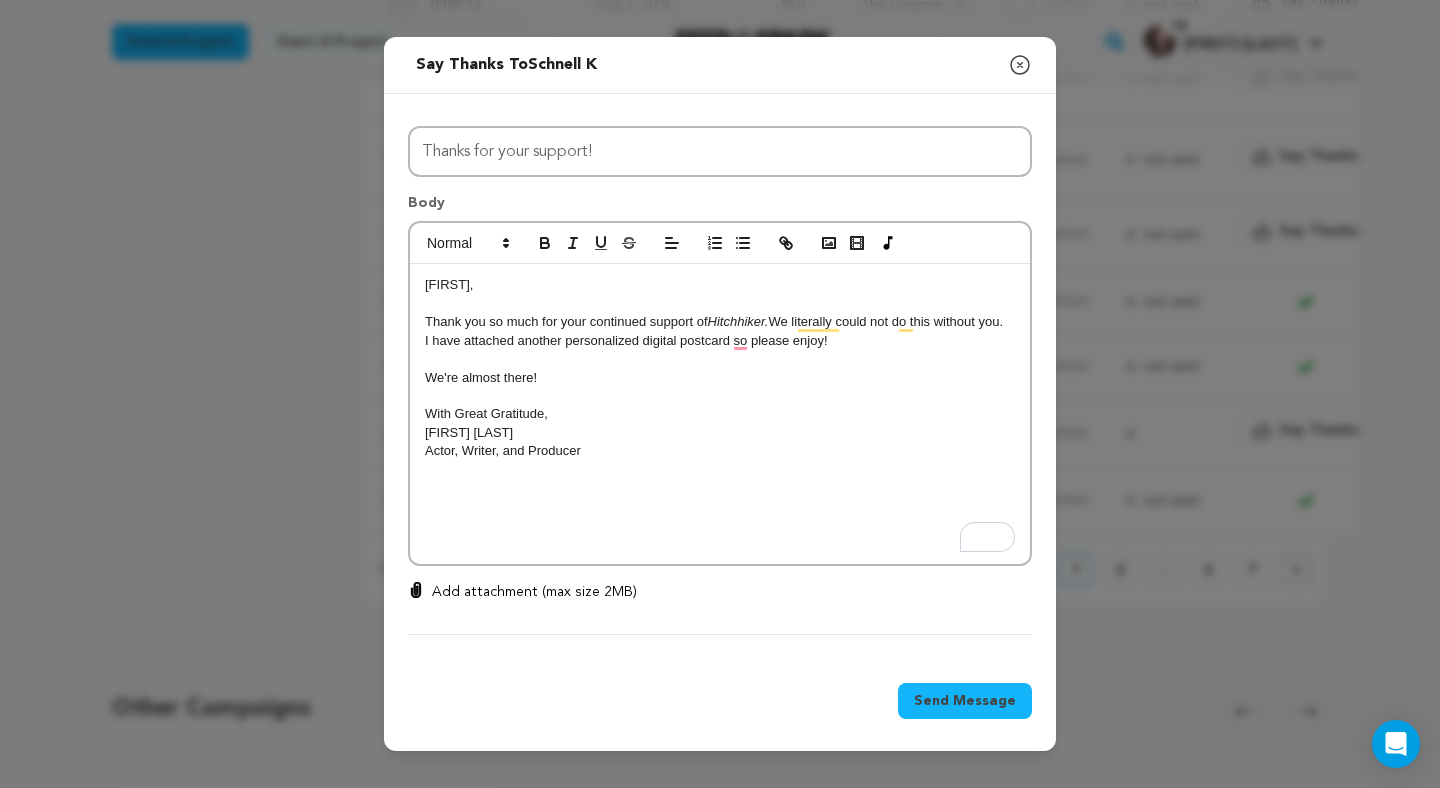 click on "Add attachment (max size 2MB)" at bounding box center [534, 592] 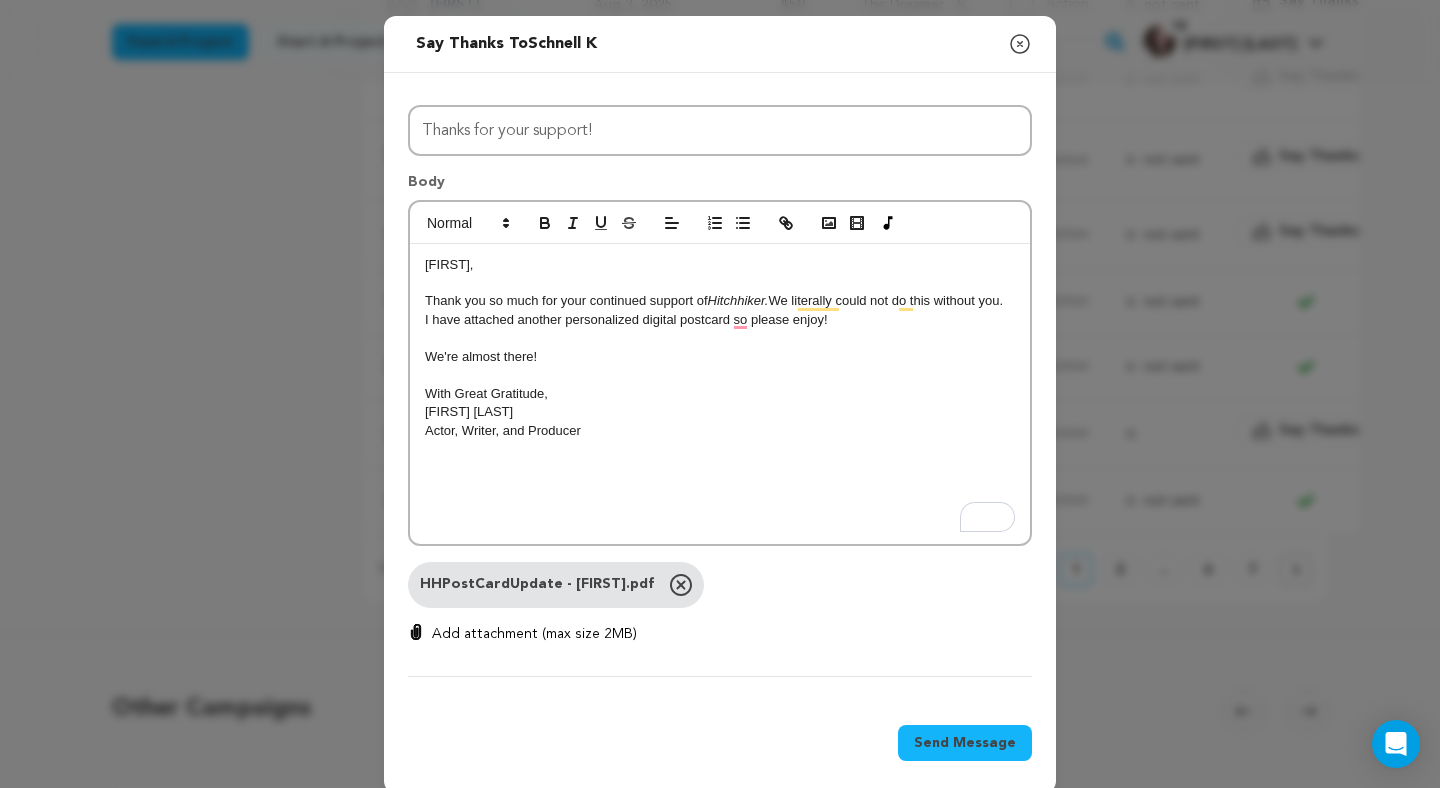 click on "Send Message" at bounding box center (965, 743) 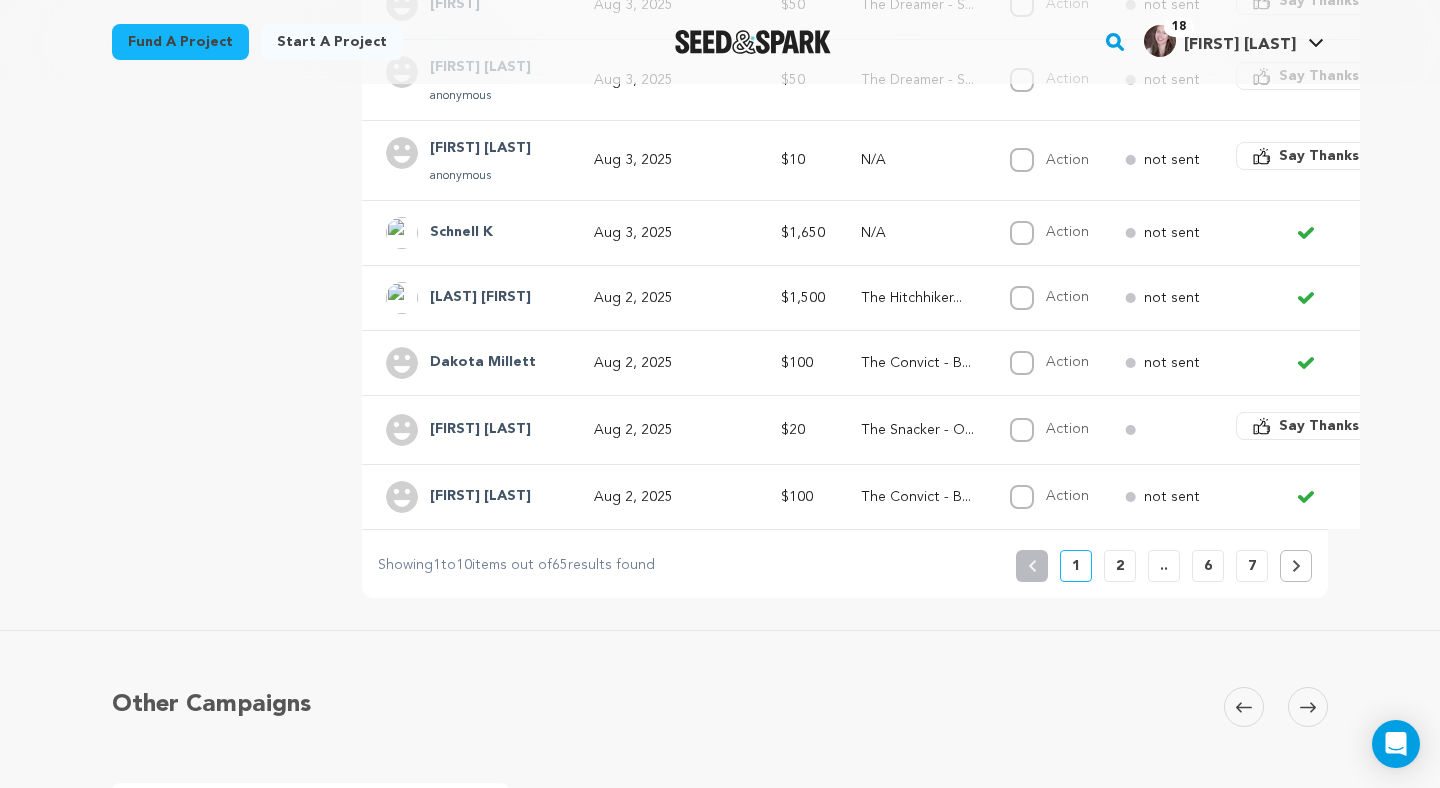 click on "Hitchhiker Post Production
Copy public preview link
View project
Edit Project
View more option
View more option" at bounding box center [720, 343] 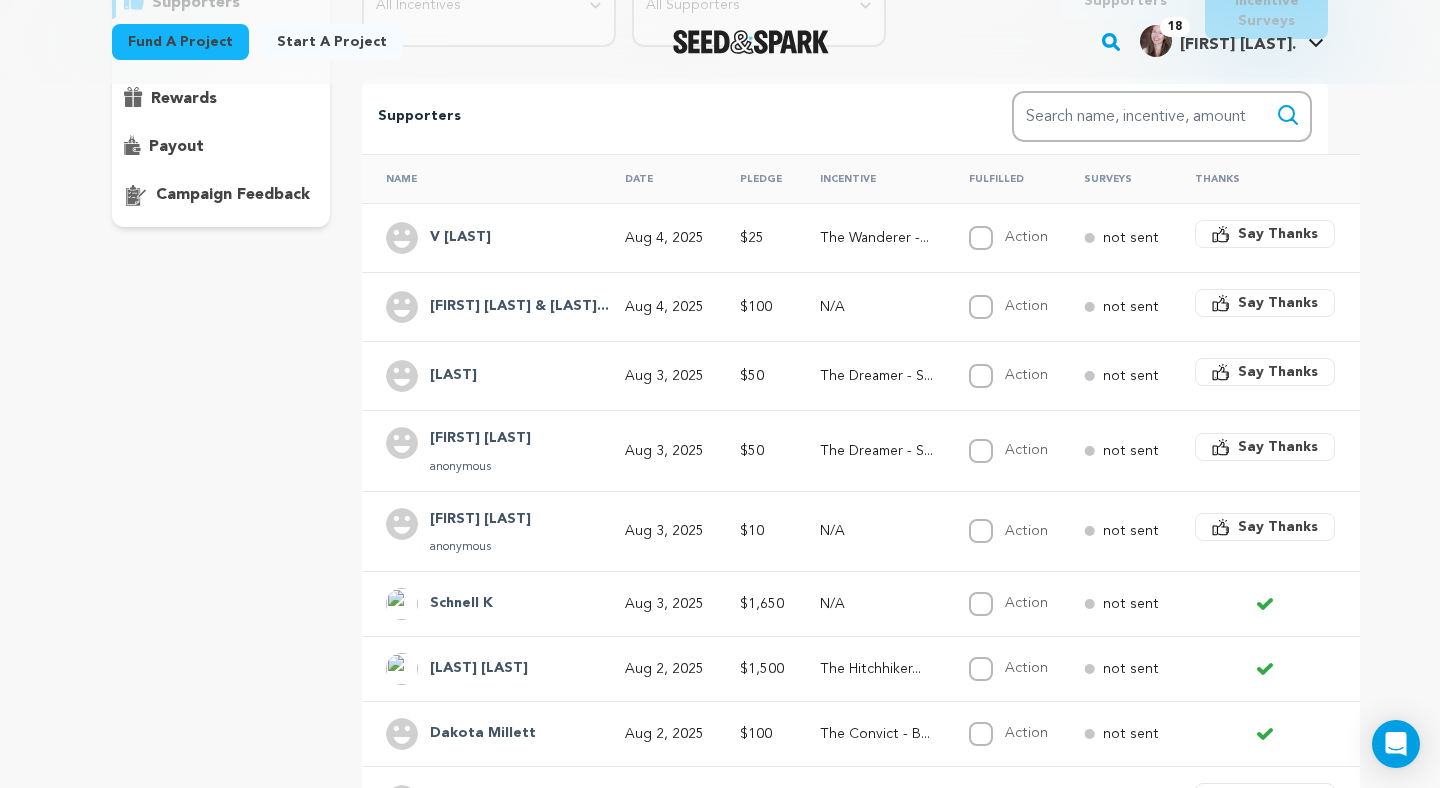 scroll, scrollTop: 351, scrollLeft: 0, axis: vertical 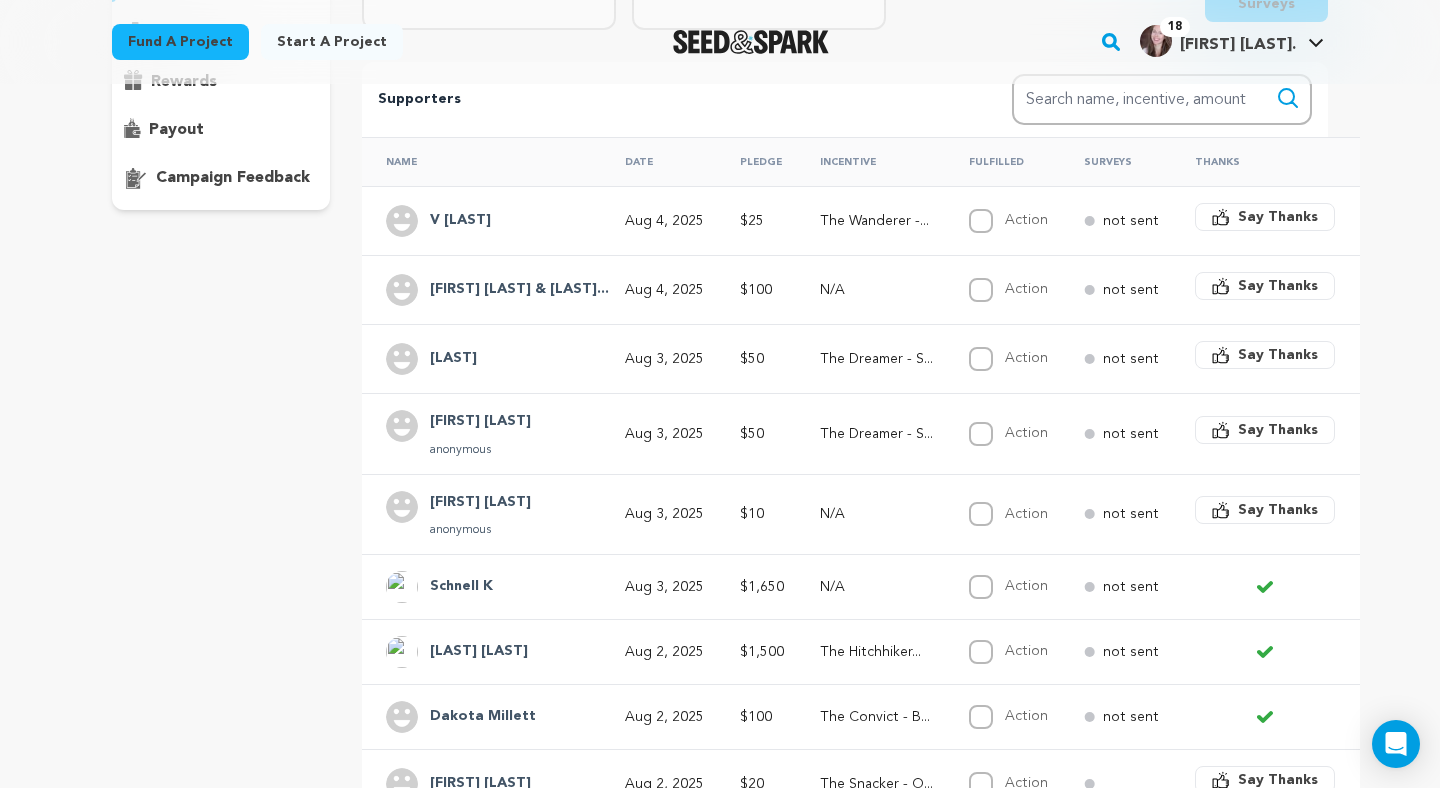 click on "Say Thanks" at bounding box center (1278, 430) 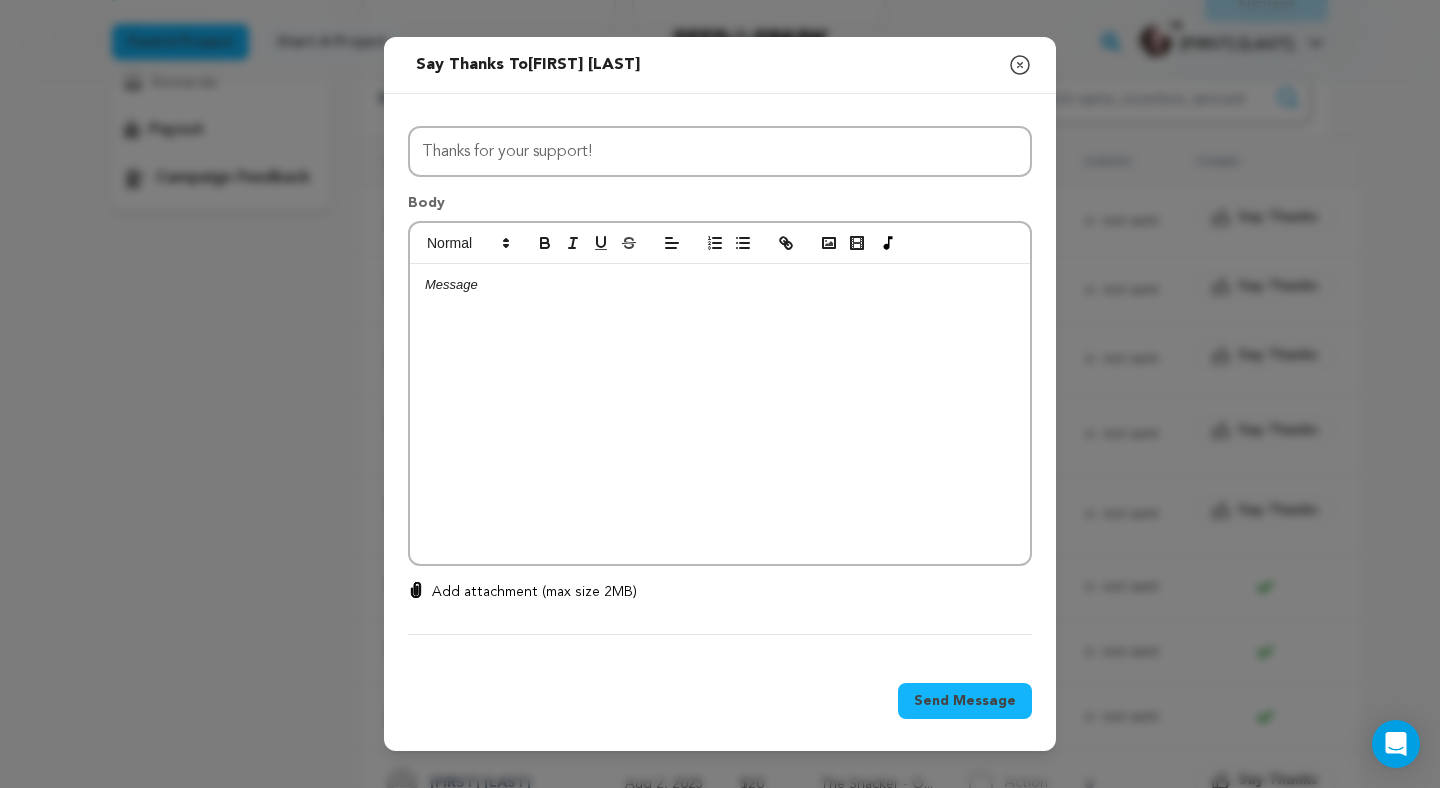 click at bounding box center [720, 414] 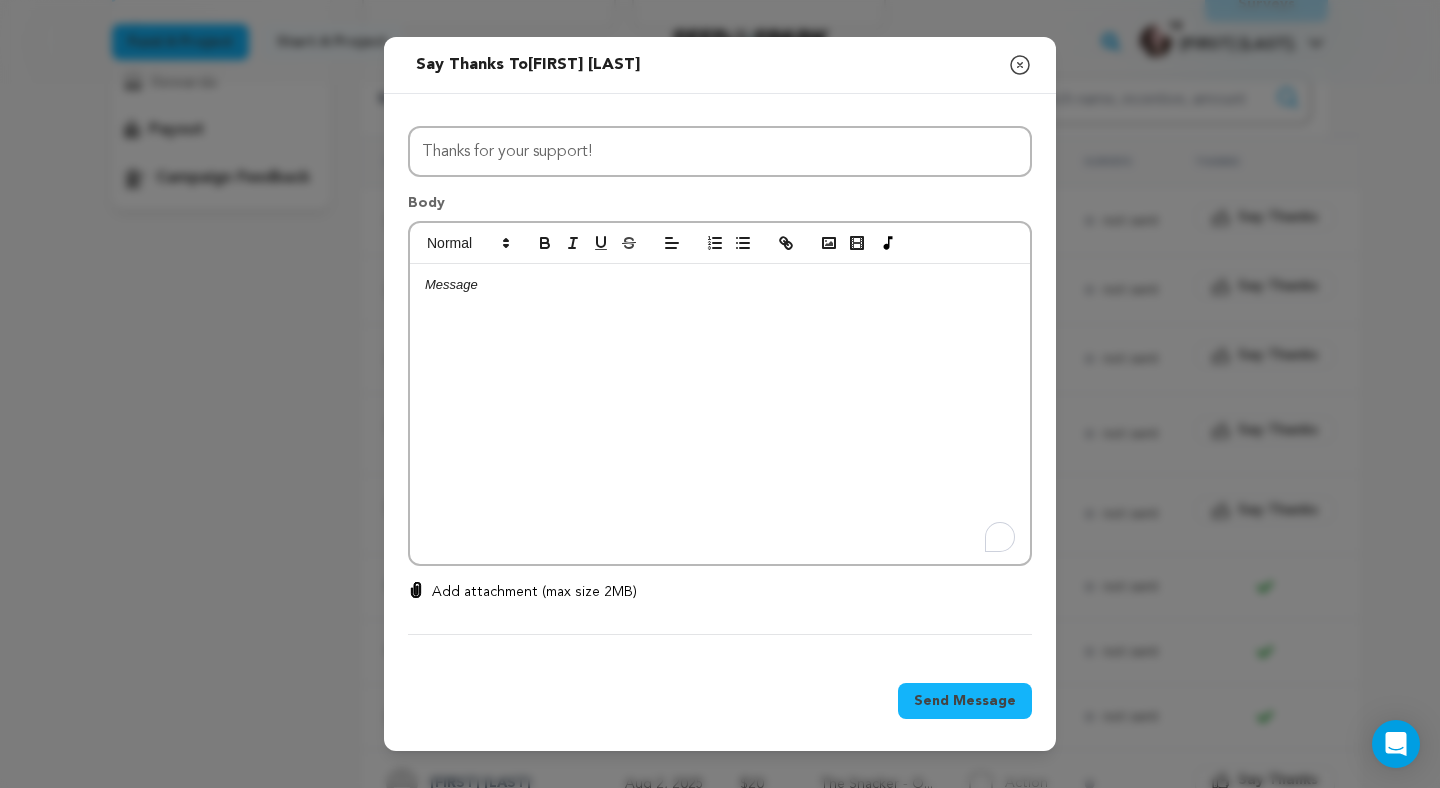 scroll, scrollTop: 0, scrollLeft: 0, axis: both 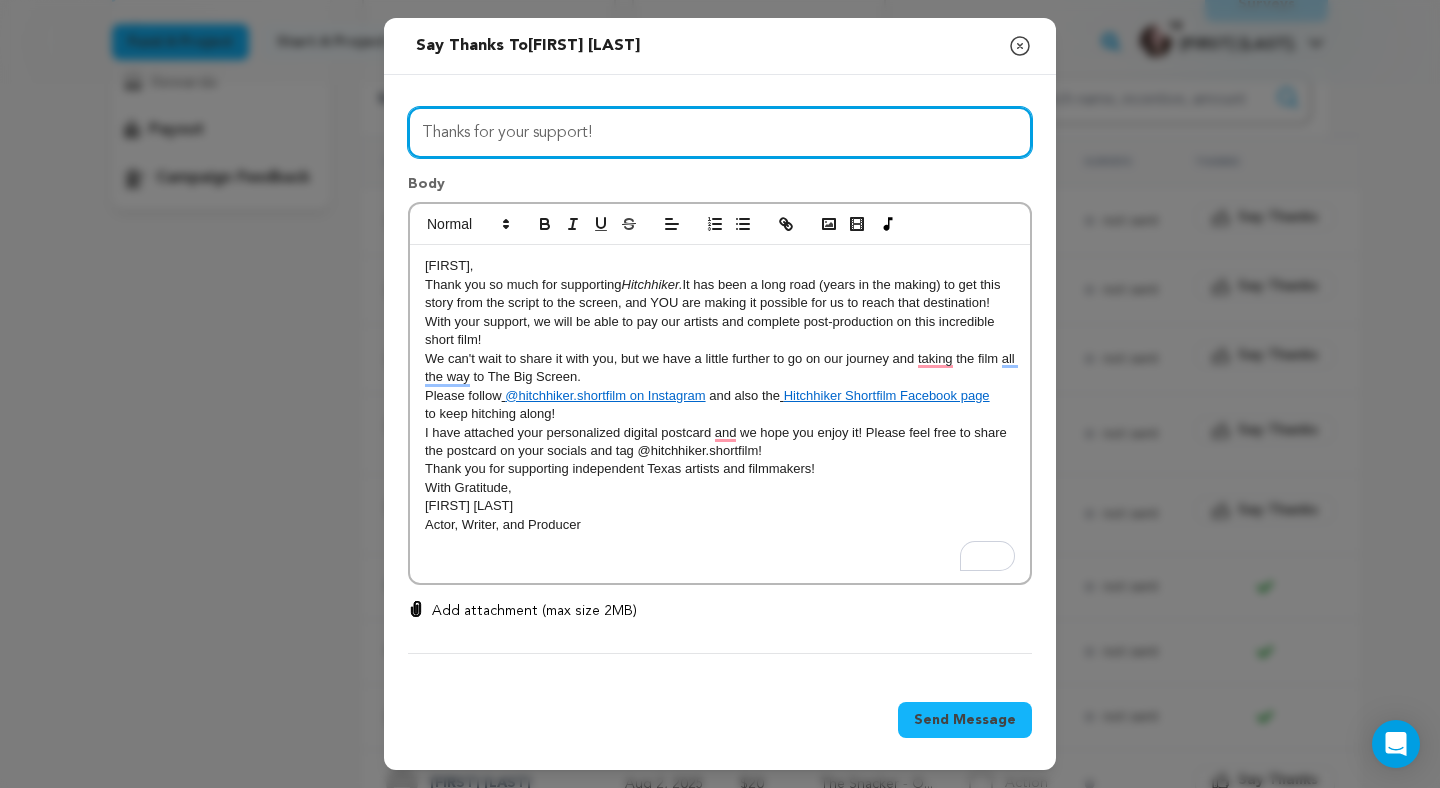 click on "Thanks for your support!" at bounding box center [720, 132] 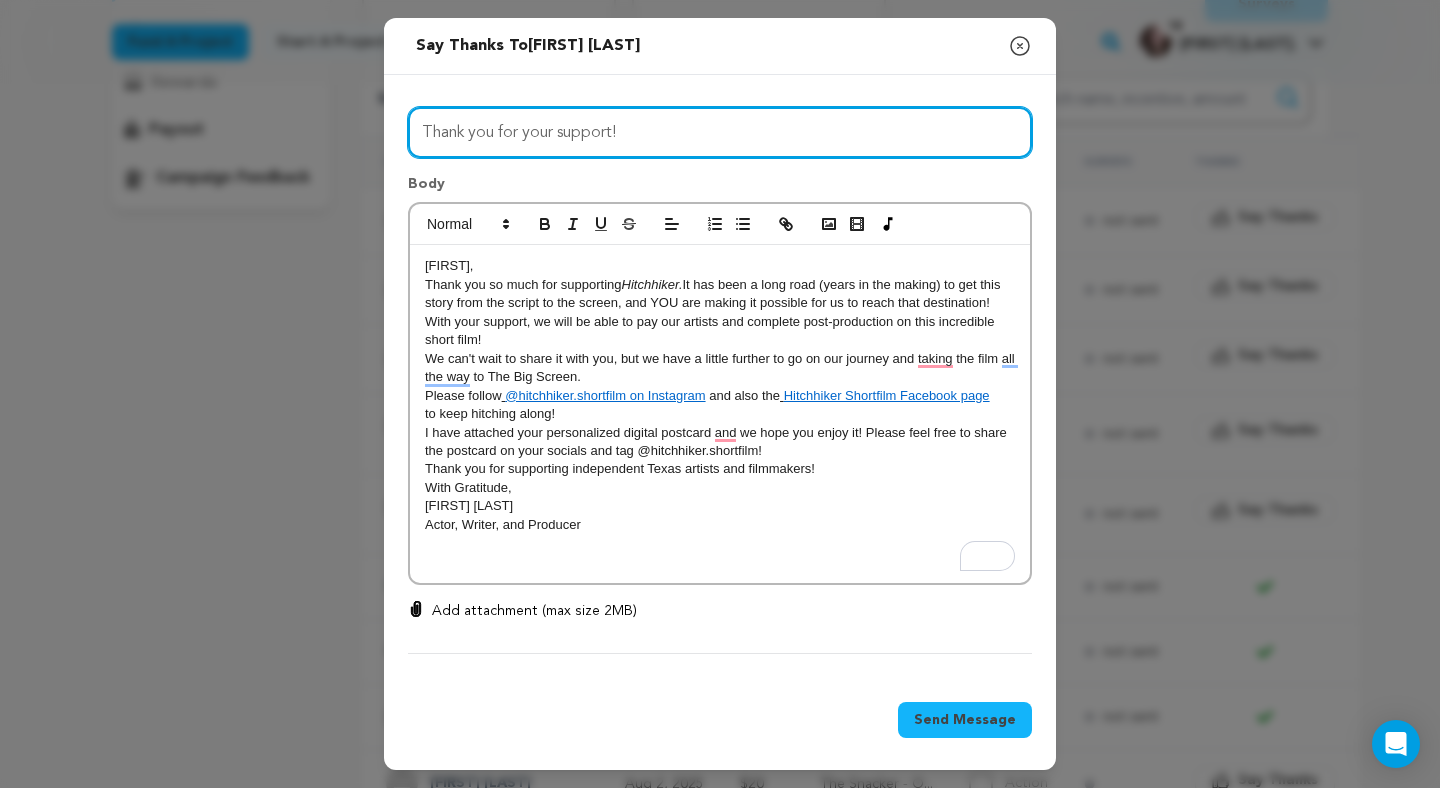 type on "Thank you for your support!" 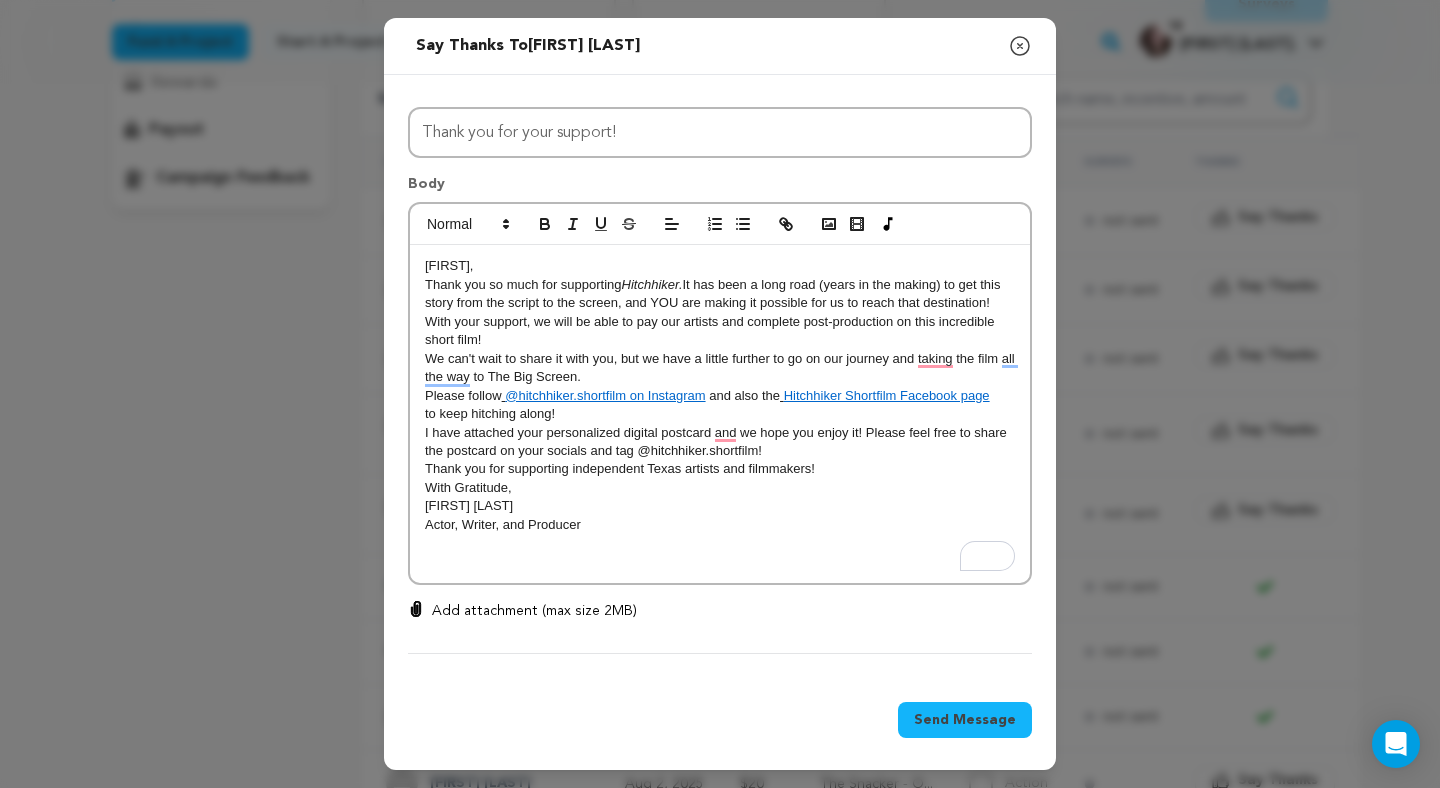 click on "[FIRST]," at bounding box center [449, 265] 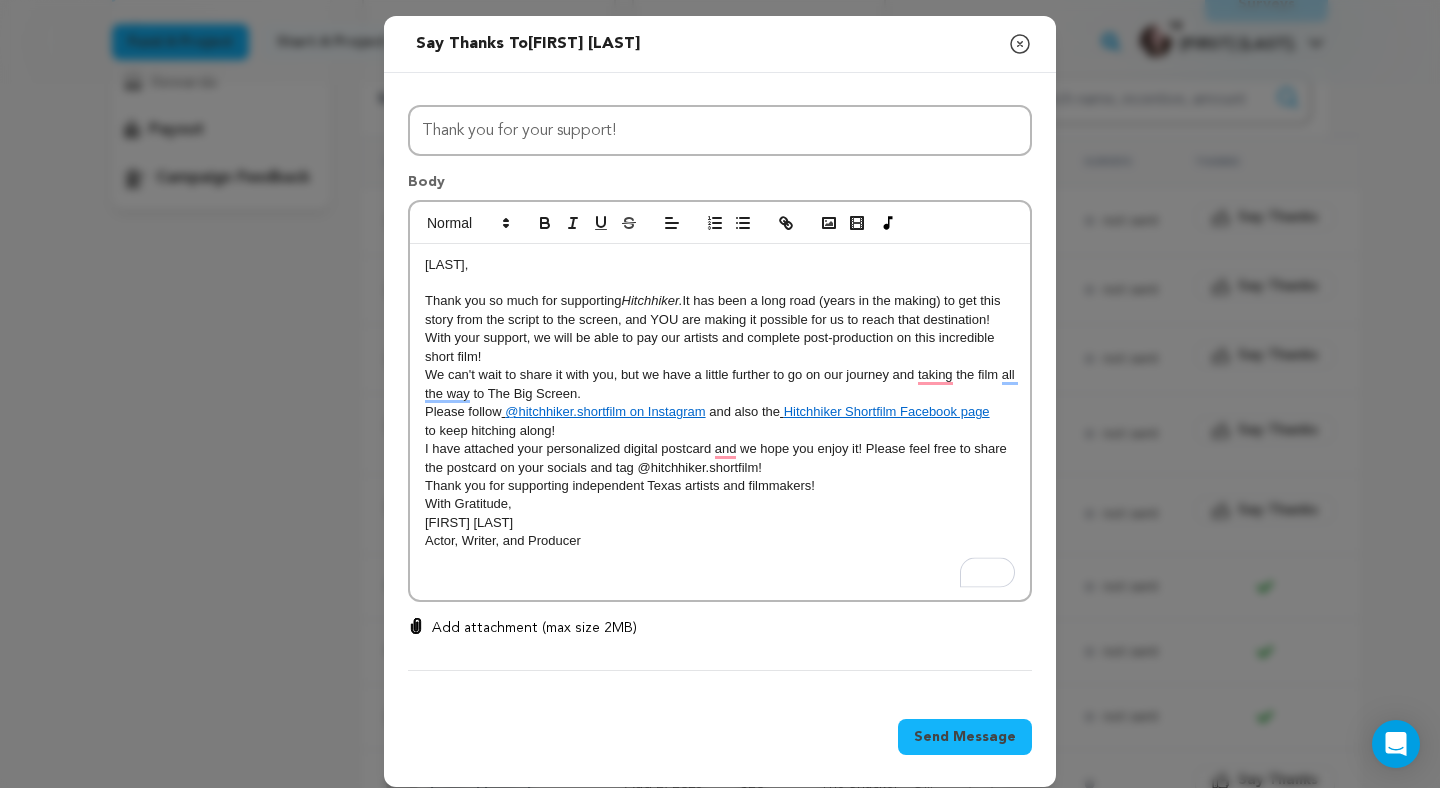 click on "Thank you so much for supporting Hitchhiker. It has been a long road (years in the making) to get this story from the script to the screen, and YOU are making it possible for us to reach that destination!" at bounding box center (720, 310) 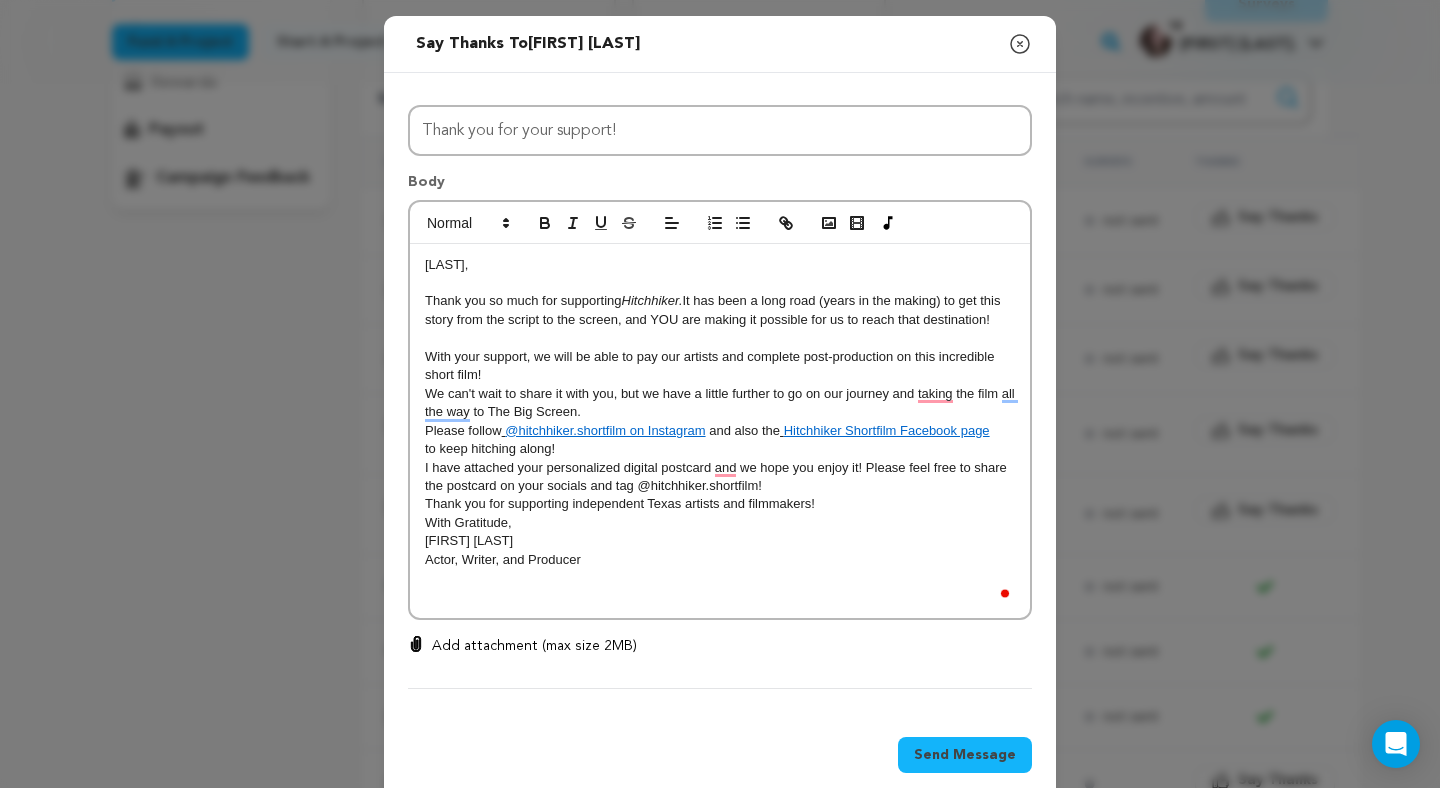 click on "With your support, we will be able to pay our artists and complete post-production on this incredible short film!" at bounding box center (720, 366) 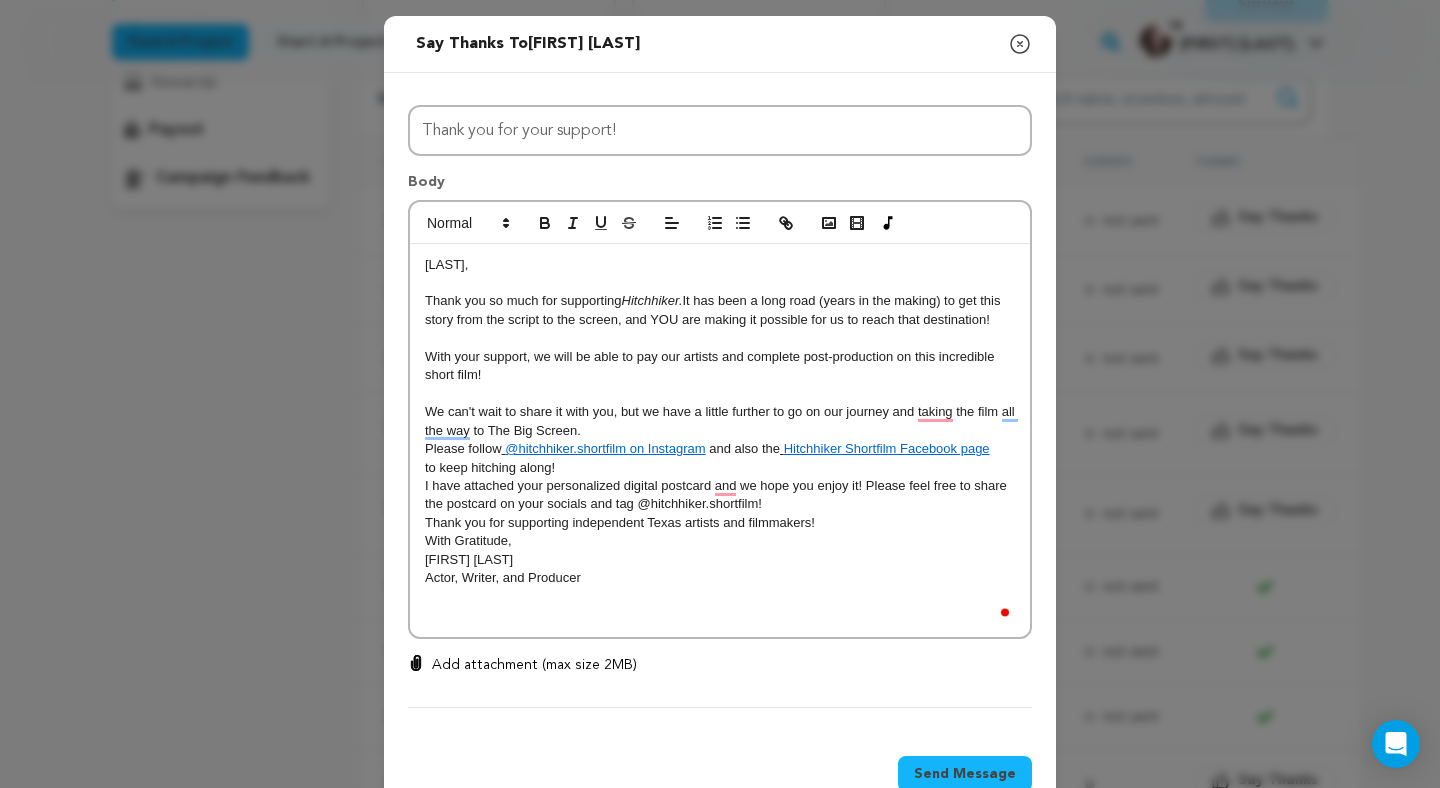 click on "We can't wait to share it with you, but we have a little further to go on our journey and taking the film all the way to The Big Screen." at bounding box center (720, 421) 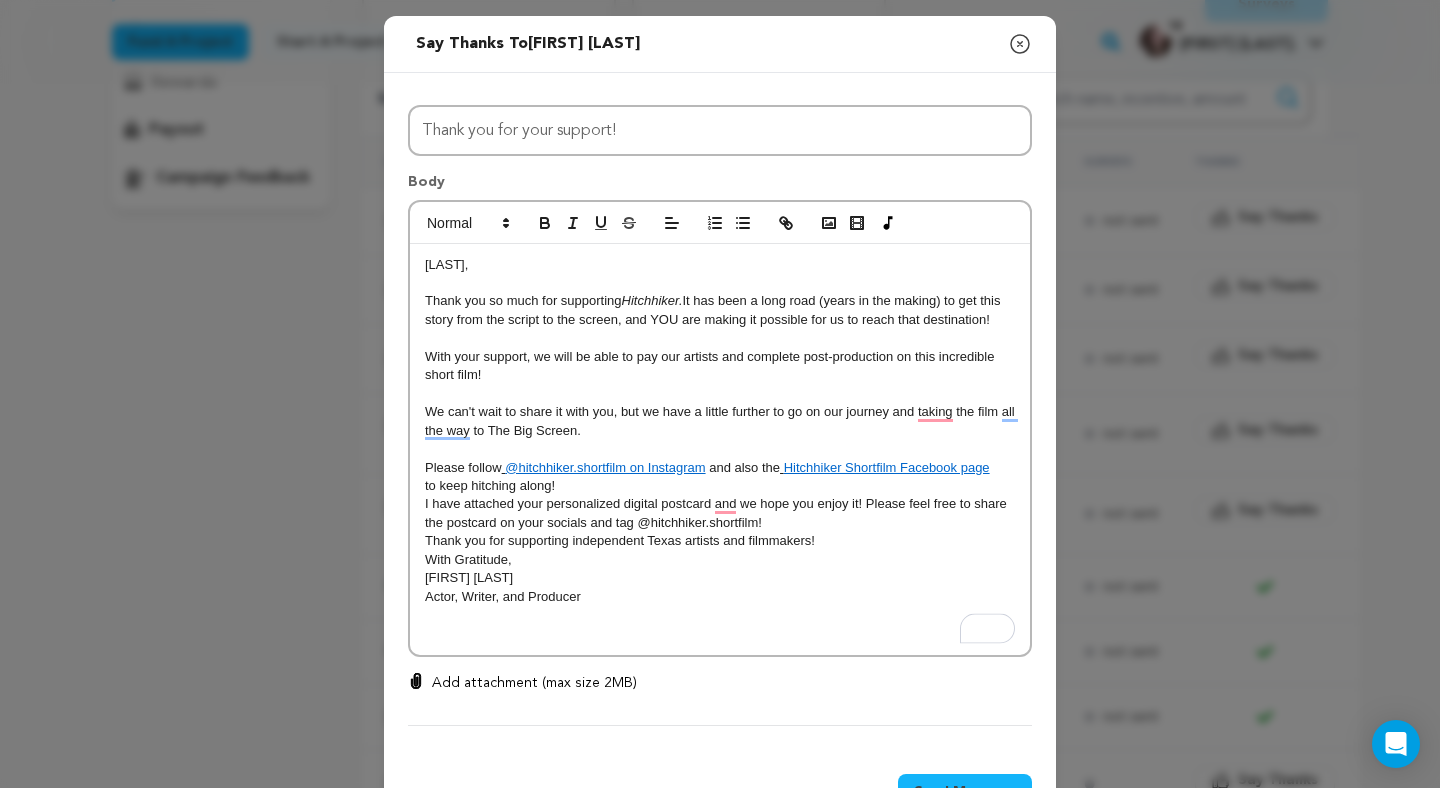 click on "to keep hitching along!" at bounding box center [720, 486] 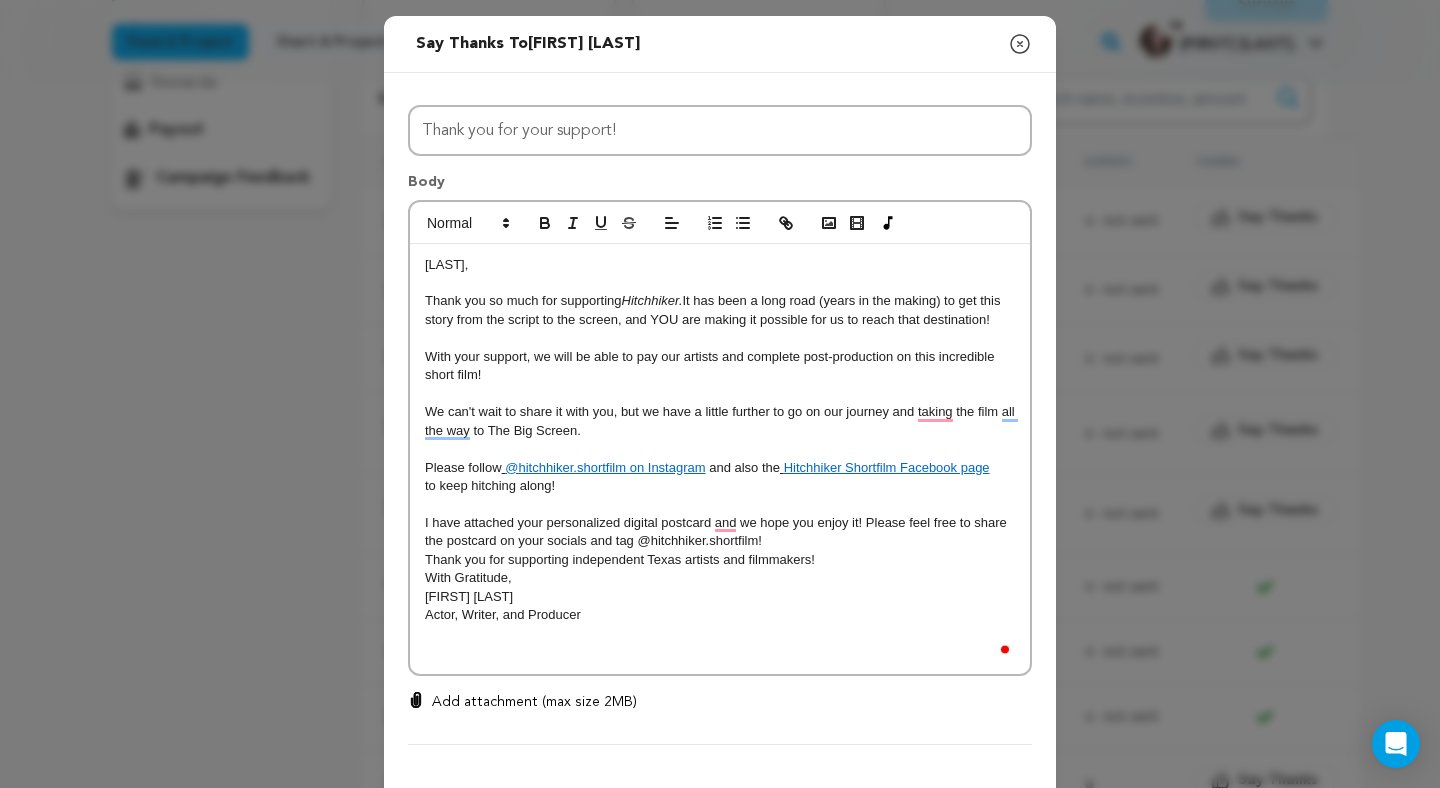 click on "I have attached your personalized digital postcard and we hope you enjoy it! Please feel free to share the postcard on your socials and tag @hitchhiker.shortfilm!" at bounding box center [720, 532] 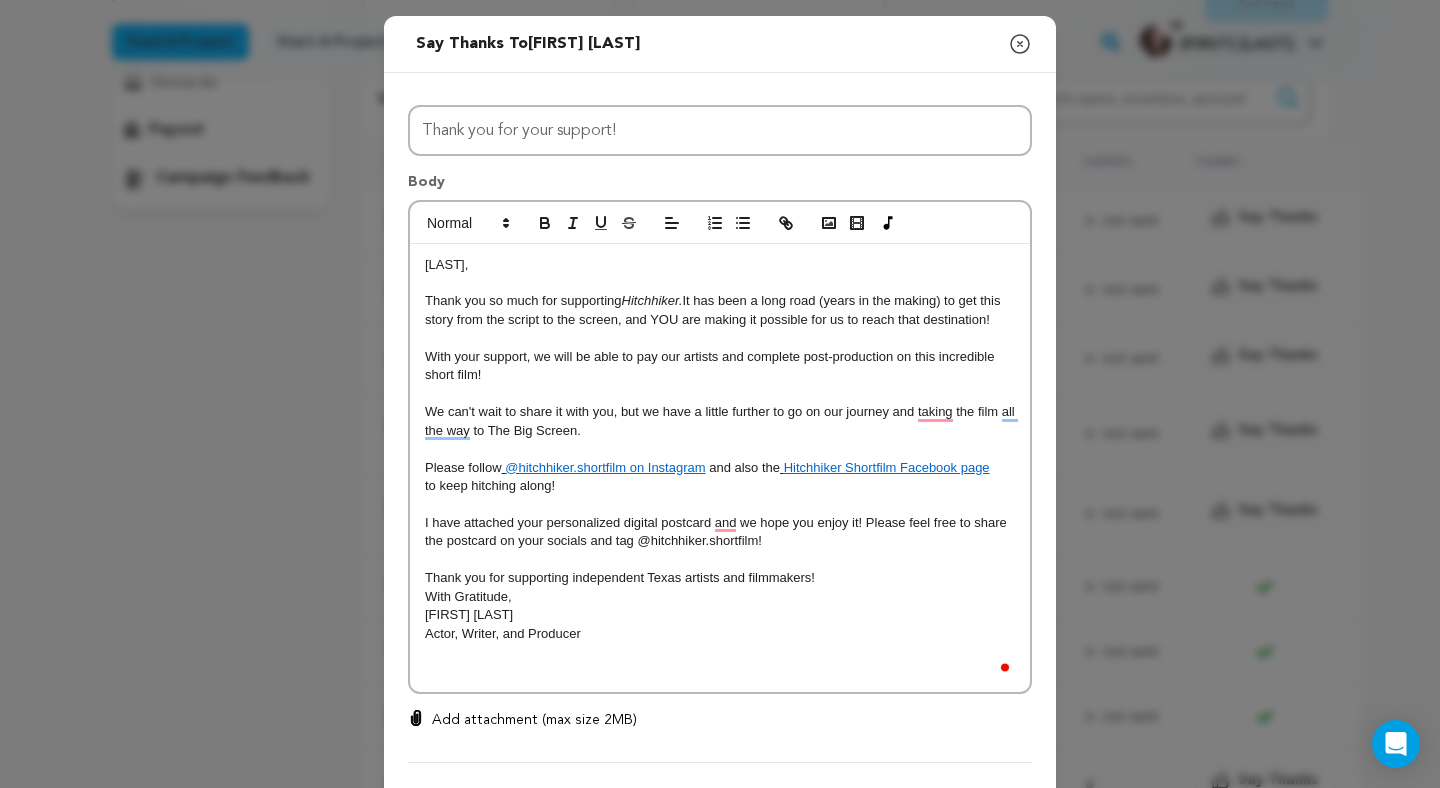 click on "Thank you for supporting independent Texas artists and filmmakers!" at bounding box center (720, 578) 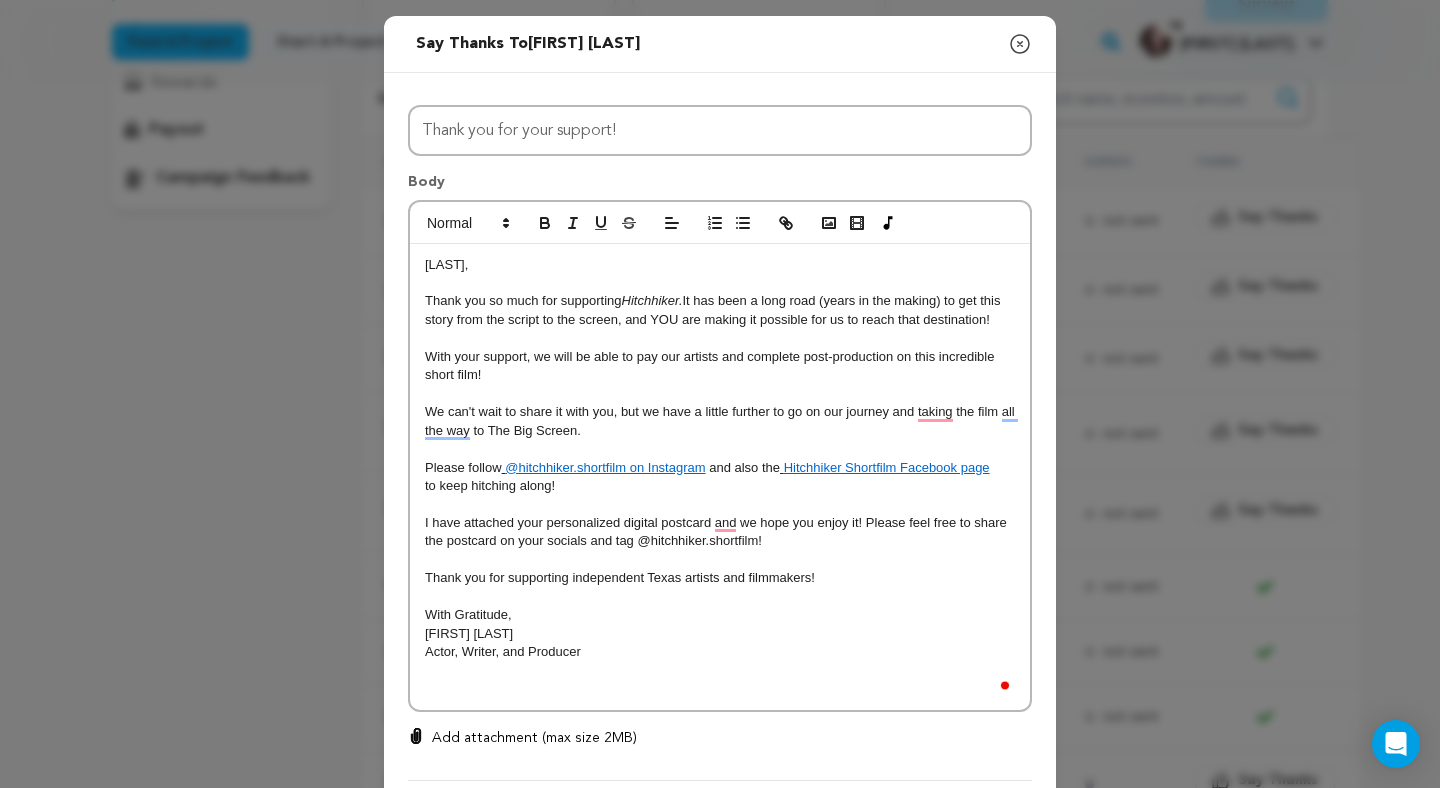 click on "Add attachment (max size 2MB)" at bounding box center [534, 738] 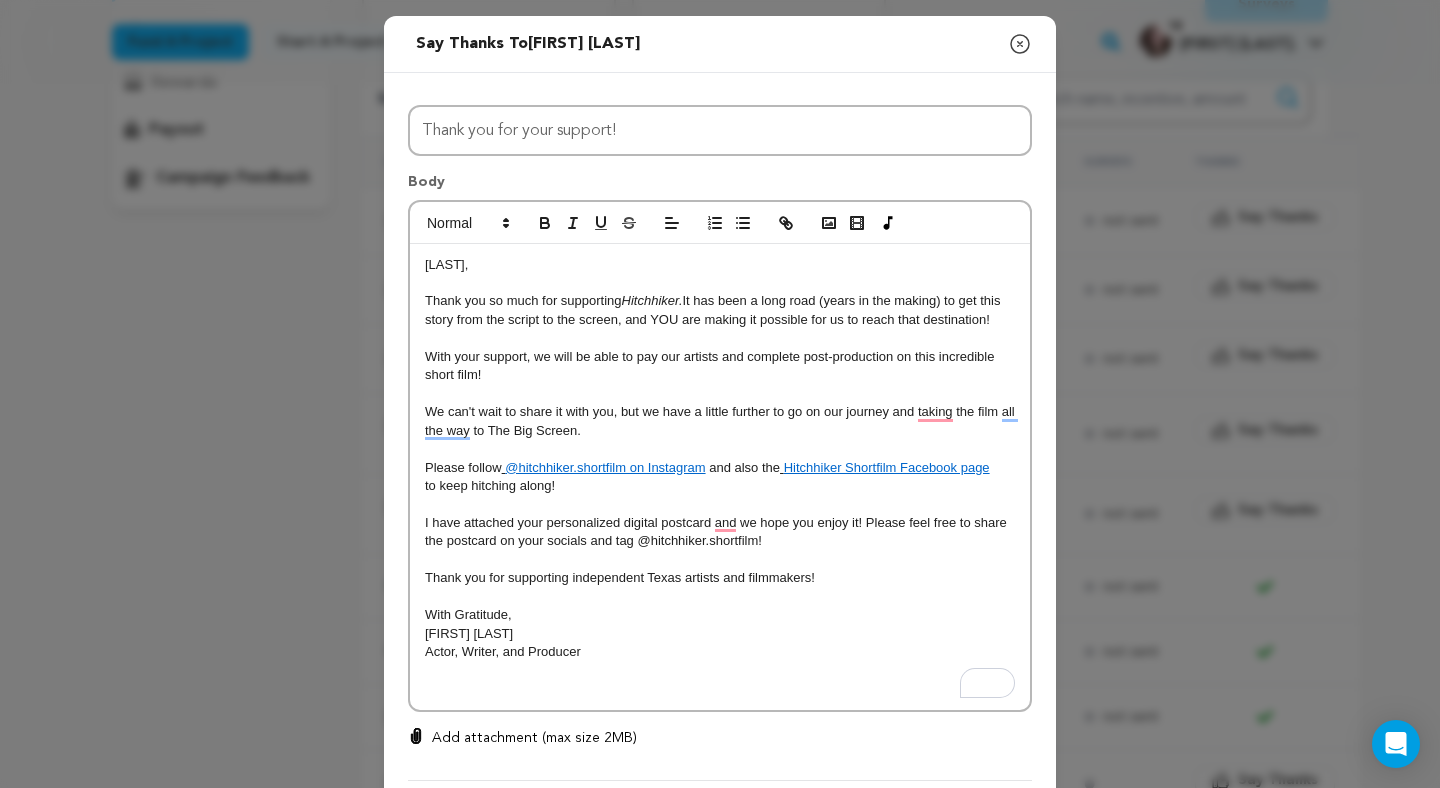 type on "C:\fakepath\HHPostCard - [LAST].pdf" 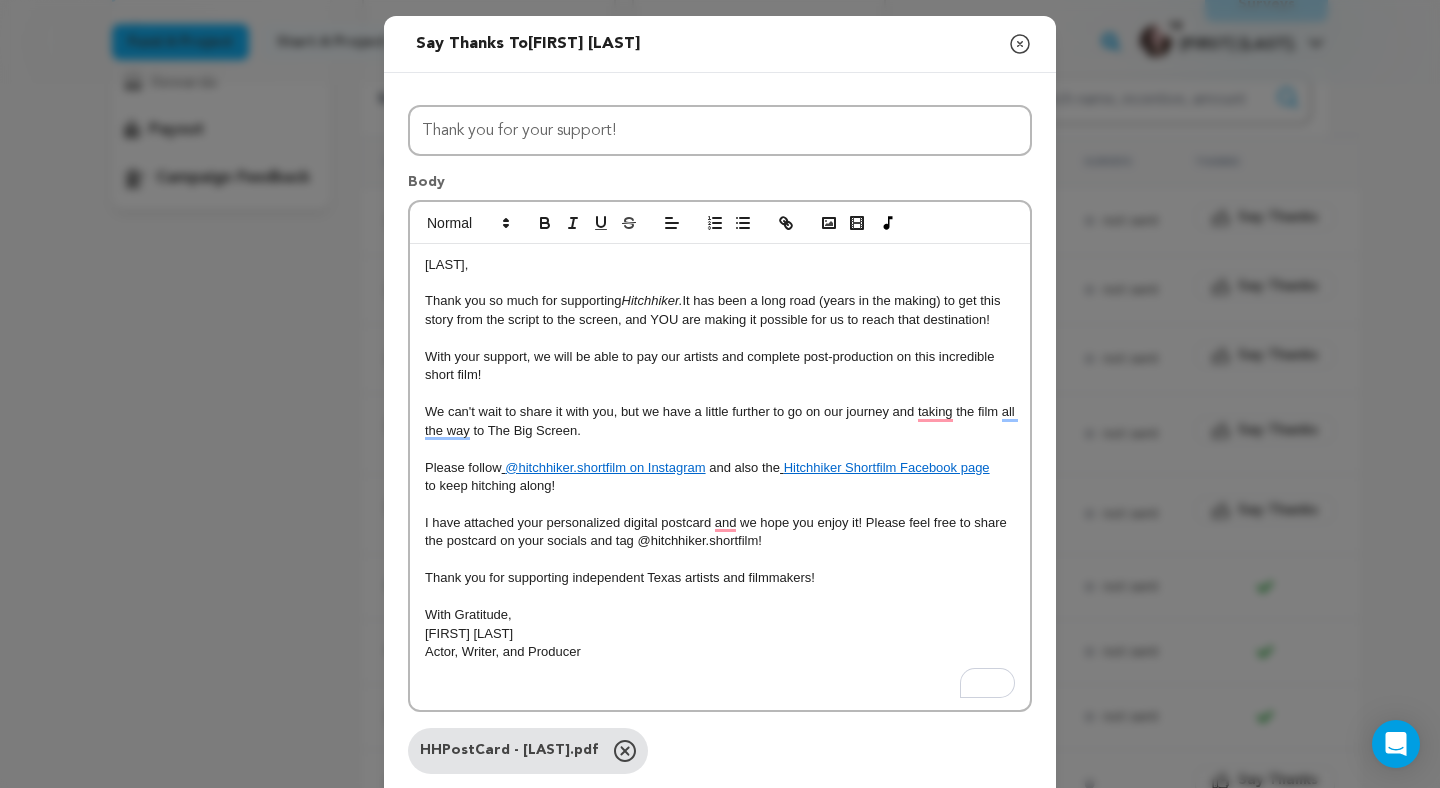 scroll, scrollTop: 188, scrollLeft: 0, axis: vertical 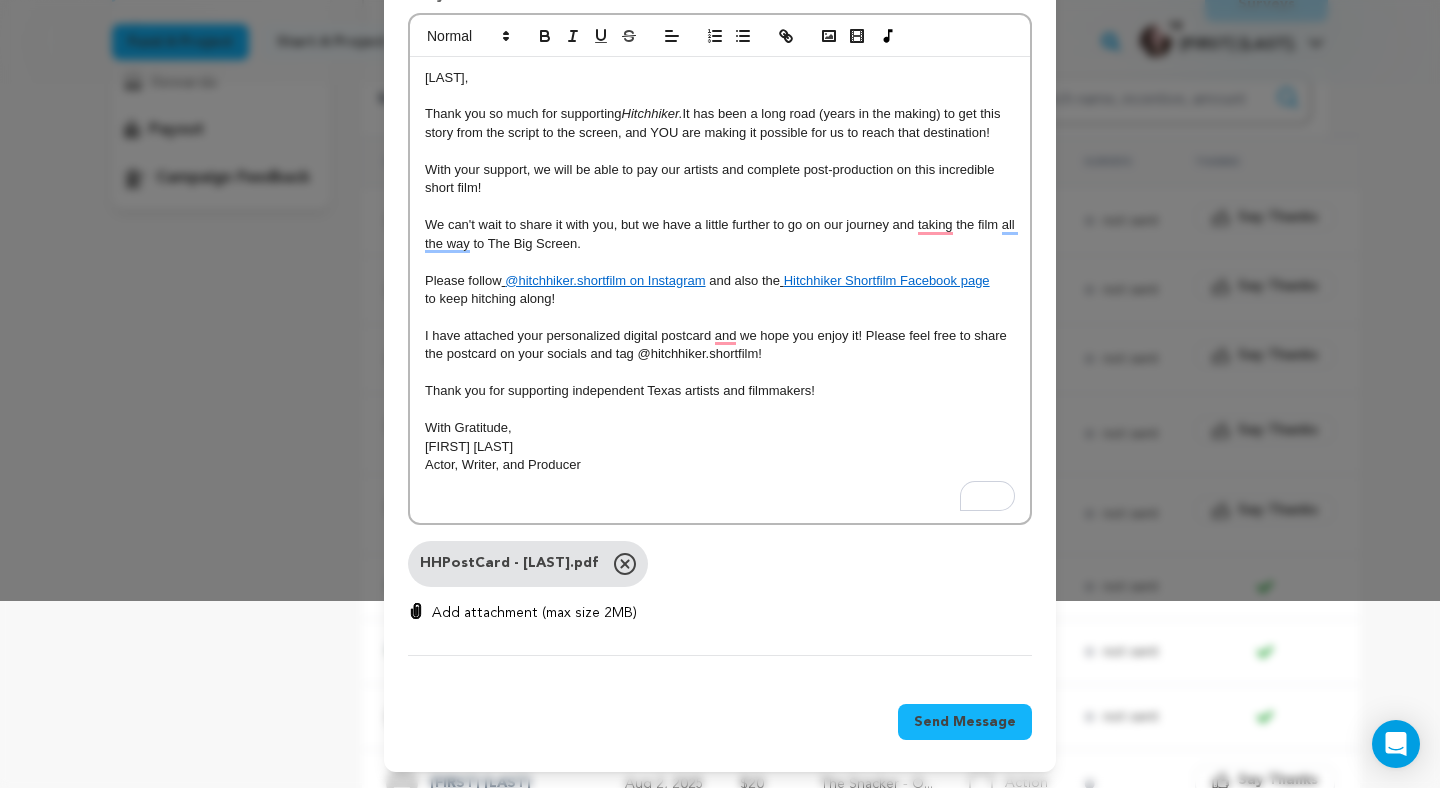 click on "Send Message" at bounding box center [965, 722] 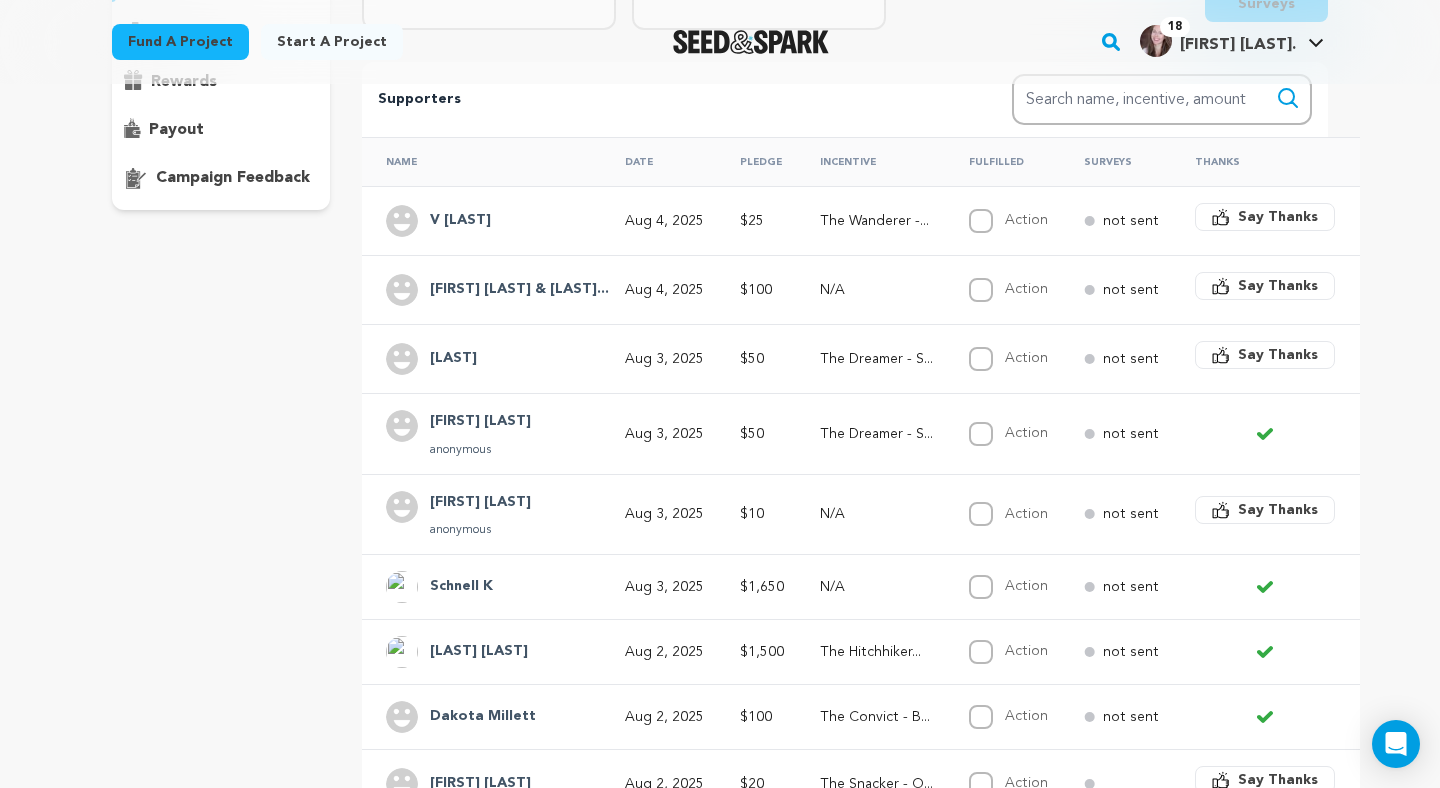 click on "Say Thanks" at bounding box center [1265, 355] 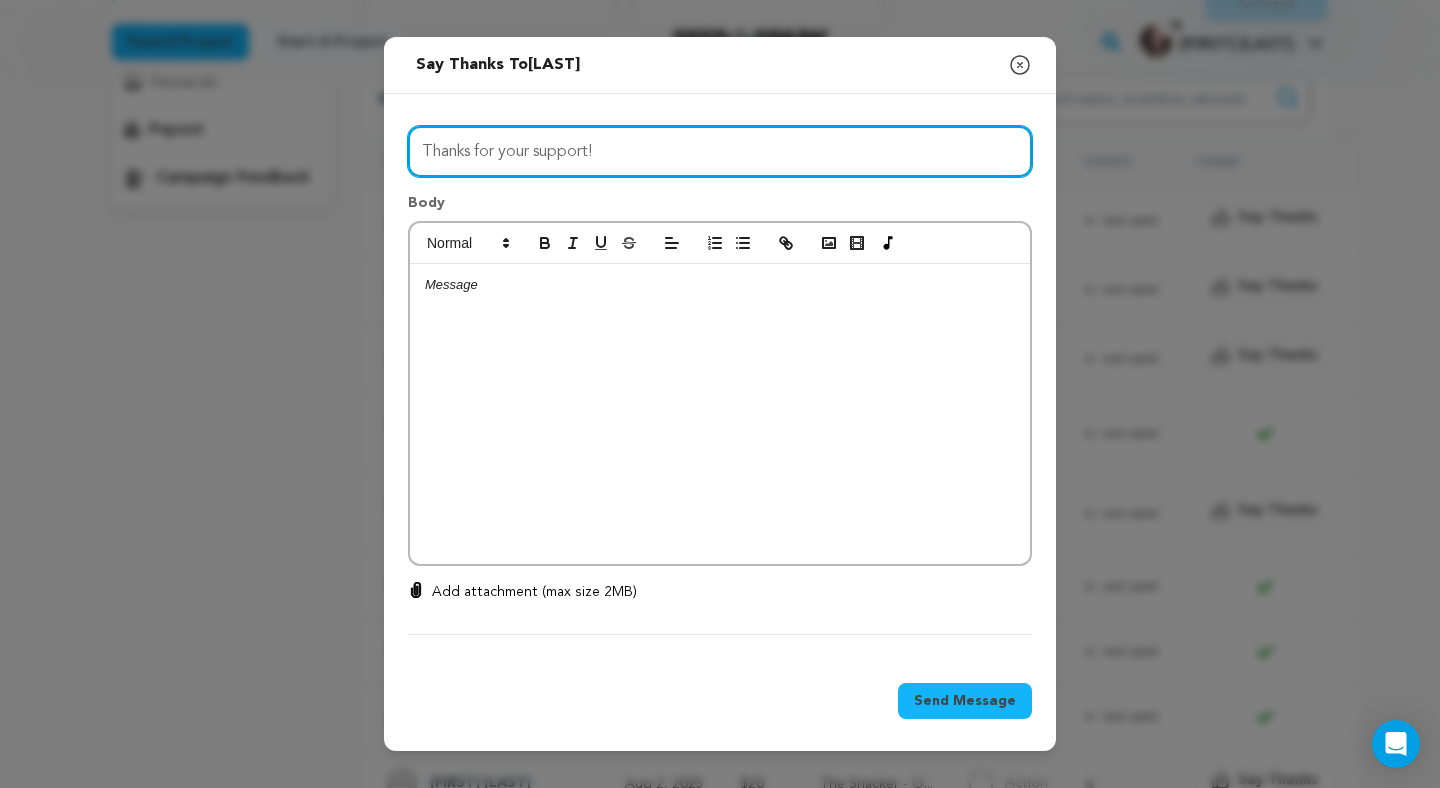 click on "Thanks for your support!" at bounding box center [720, 151] 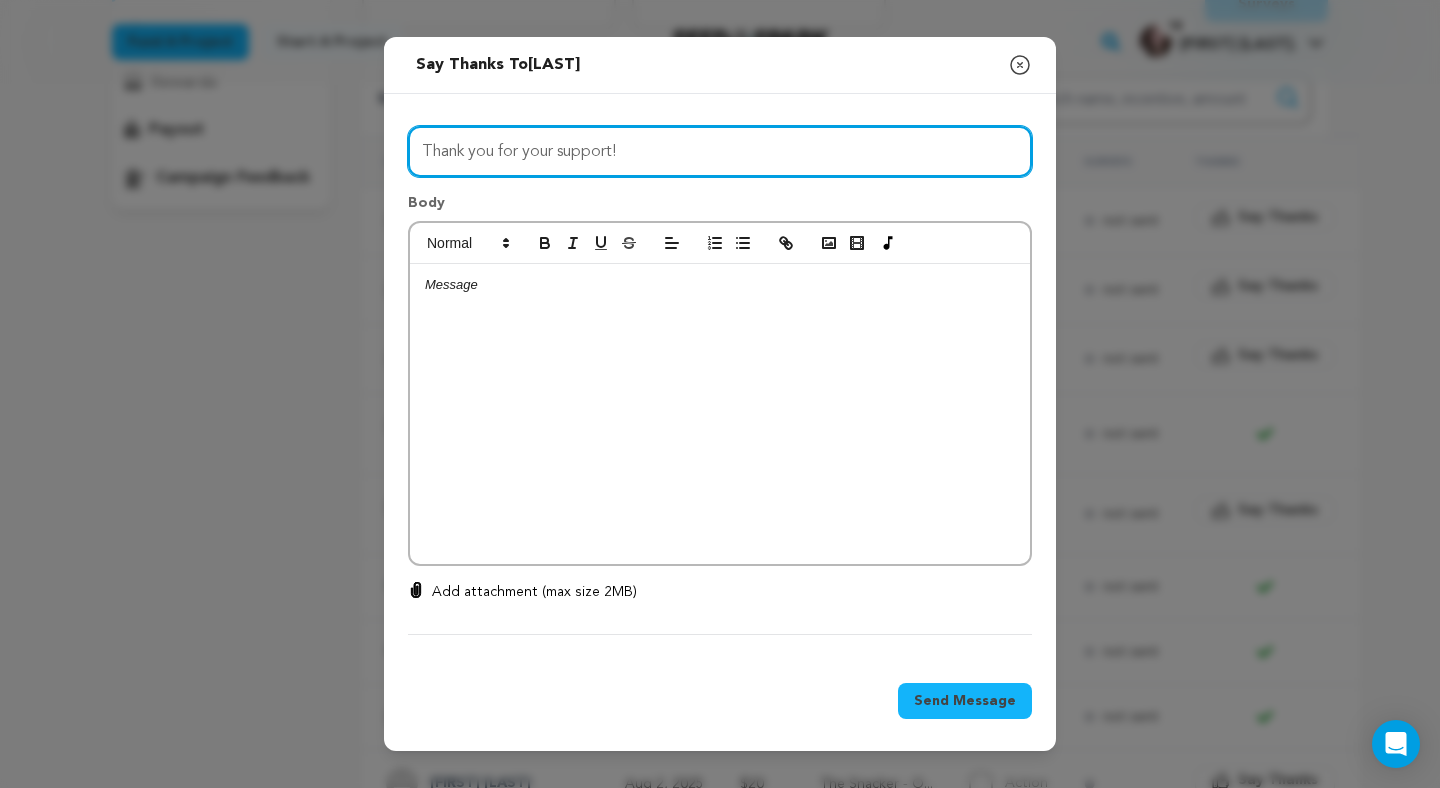 type on "Thank you for your support!" 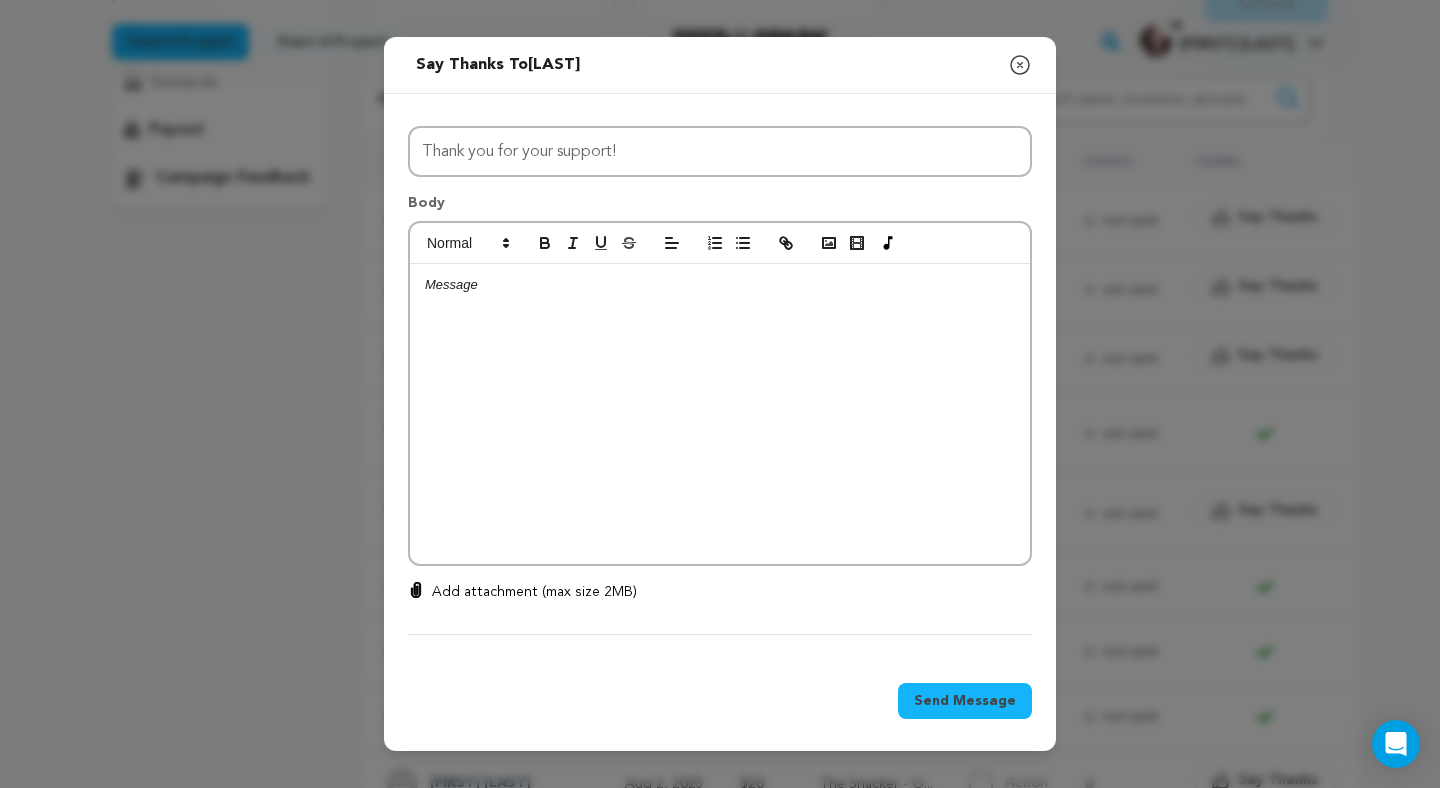 click at bounding box center [720, 285] 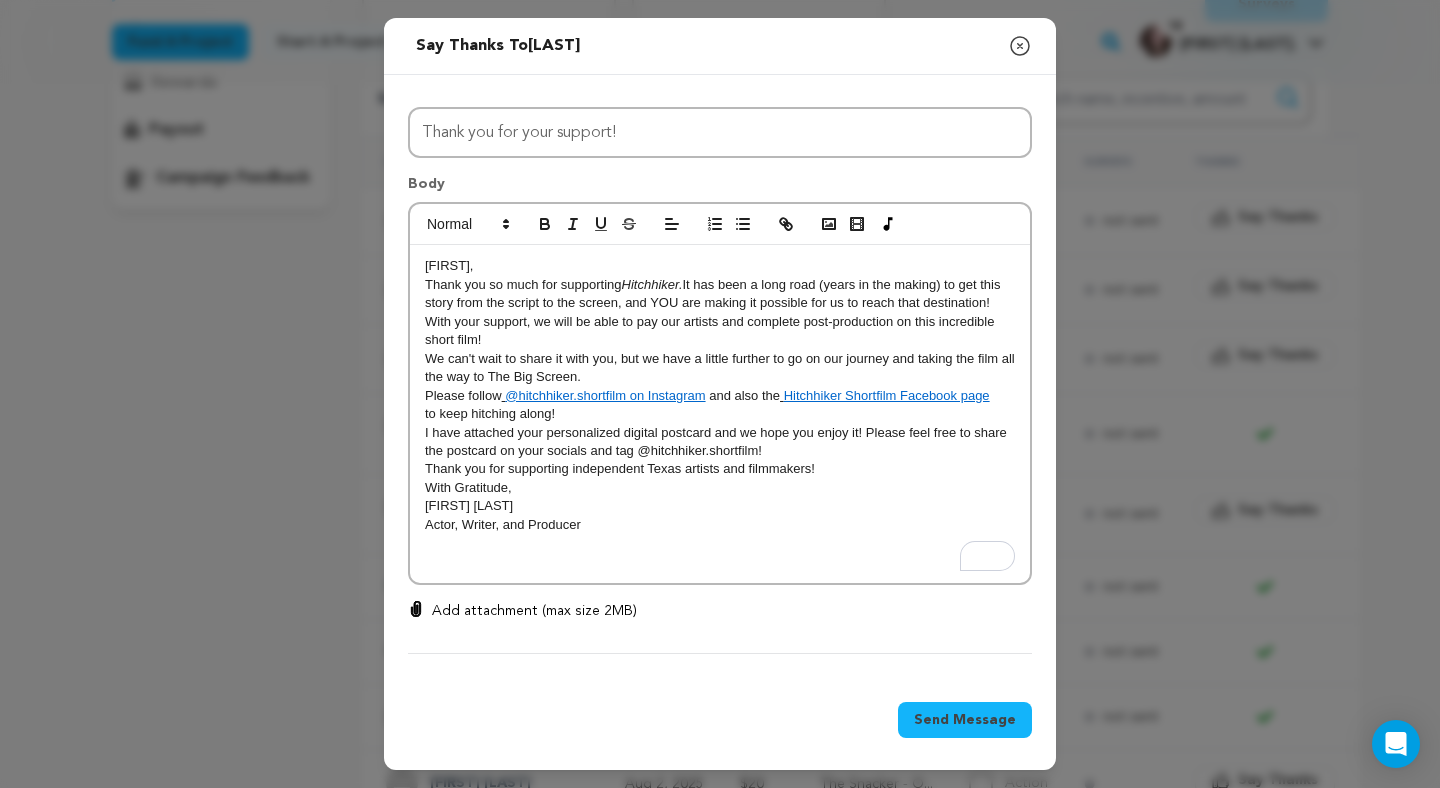 scroll, scrollTop: 0, scrollLeft: 0, axis: both 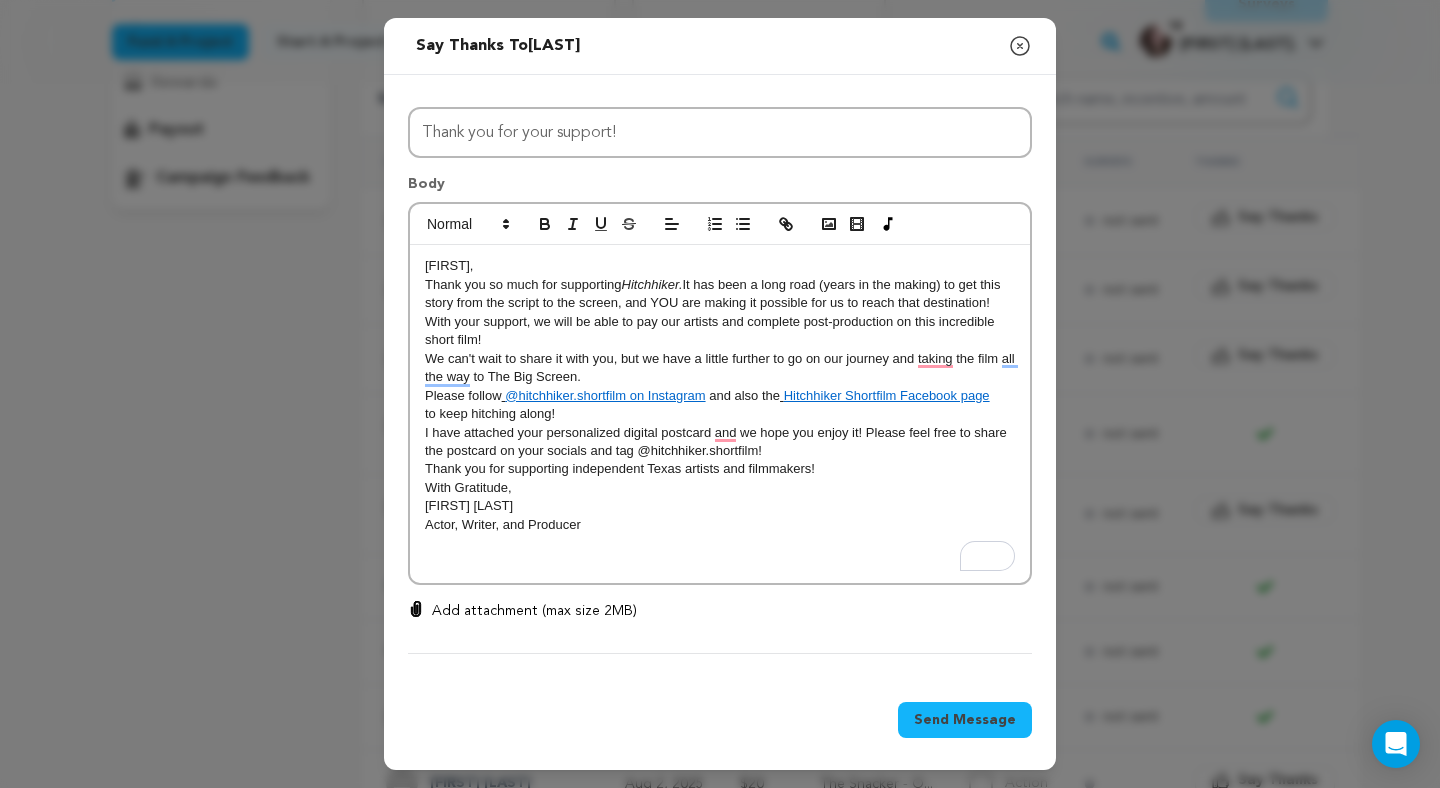 click on "[FIRST]," at bounding box center [449, 265] 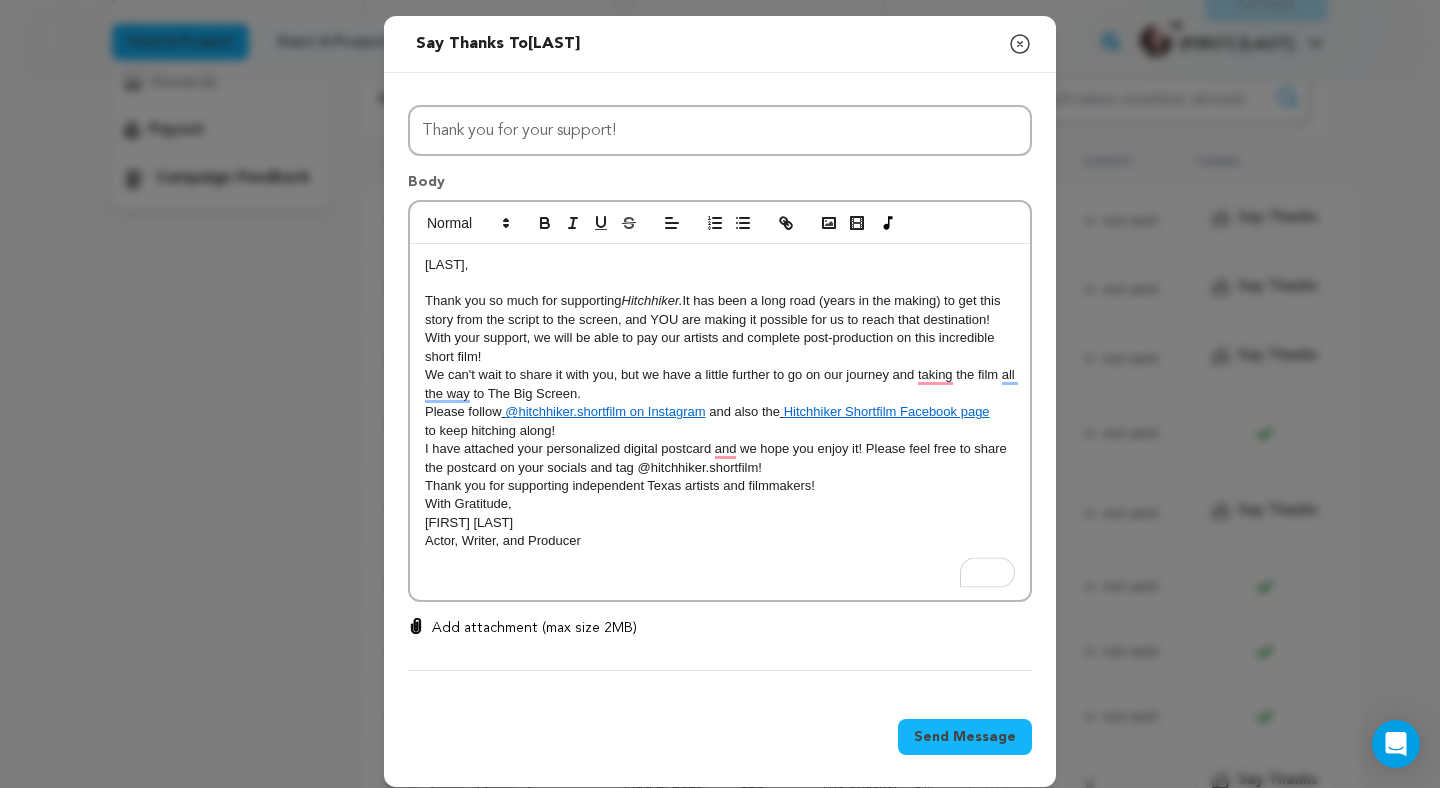 click on "Thank you so much for supporting Hitchhiker. It has been a long road (years in the making) to get this story from the script to the screen, and YOU are making it possible for us to reach that destination!" at bounding box center [720, 310] 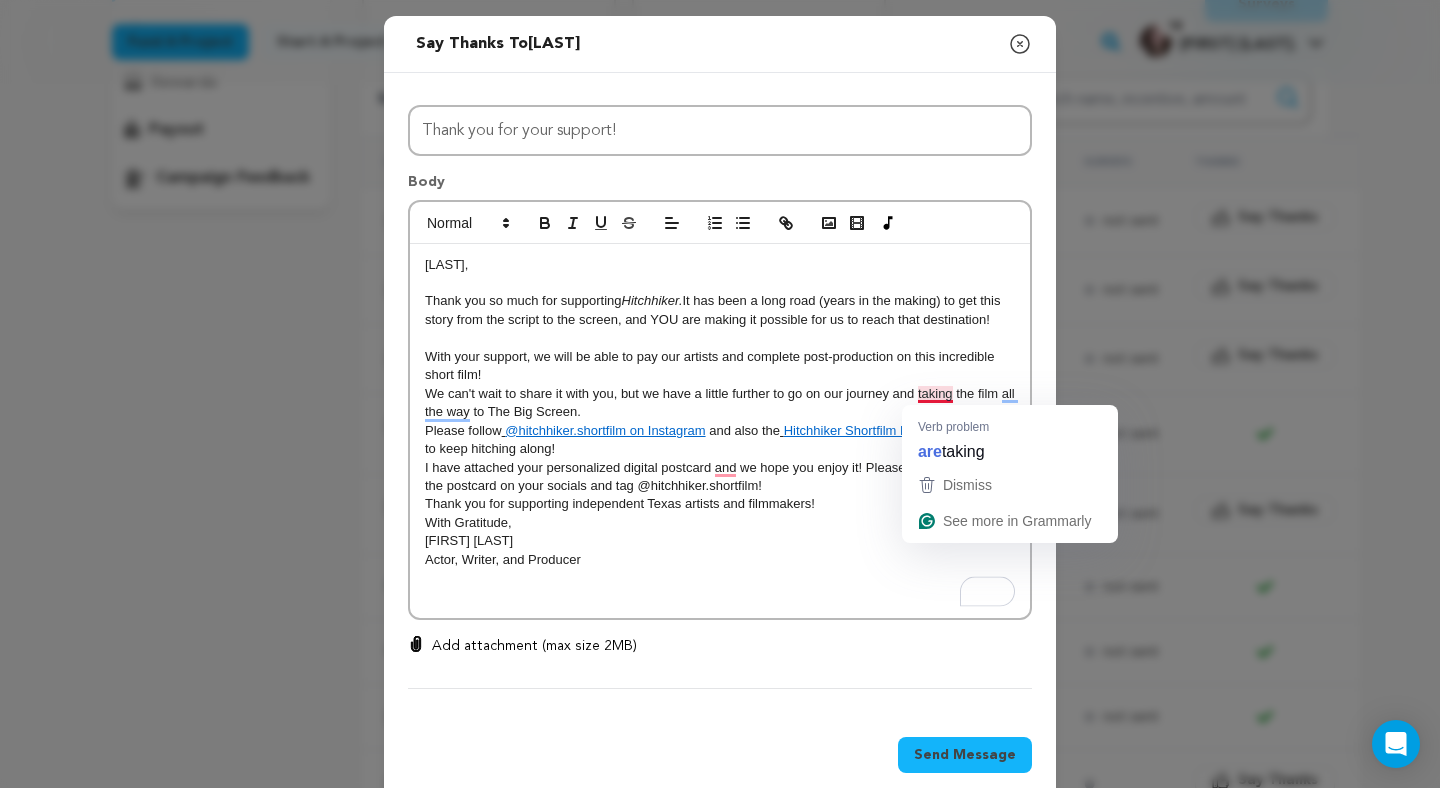 click on "With your support, we will be able to pay our artists and complete post-production on this incredible short film!" at bounding box center [720, 366] 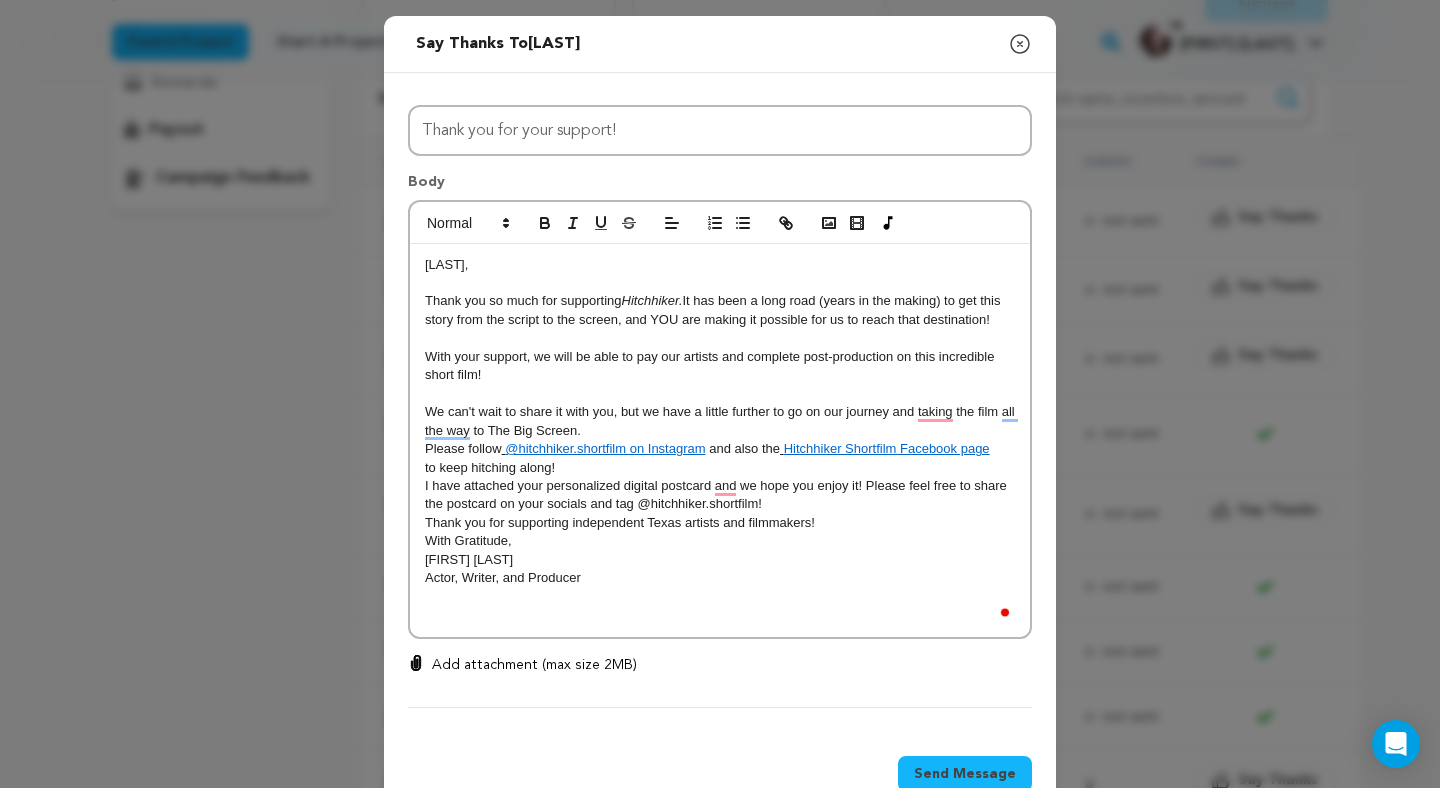 click on "We can't wait to share it with you, but we have a little further to go on our journey and taking the film all the way to The Big Screen." at bounding box center [720, 421] 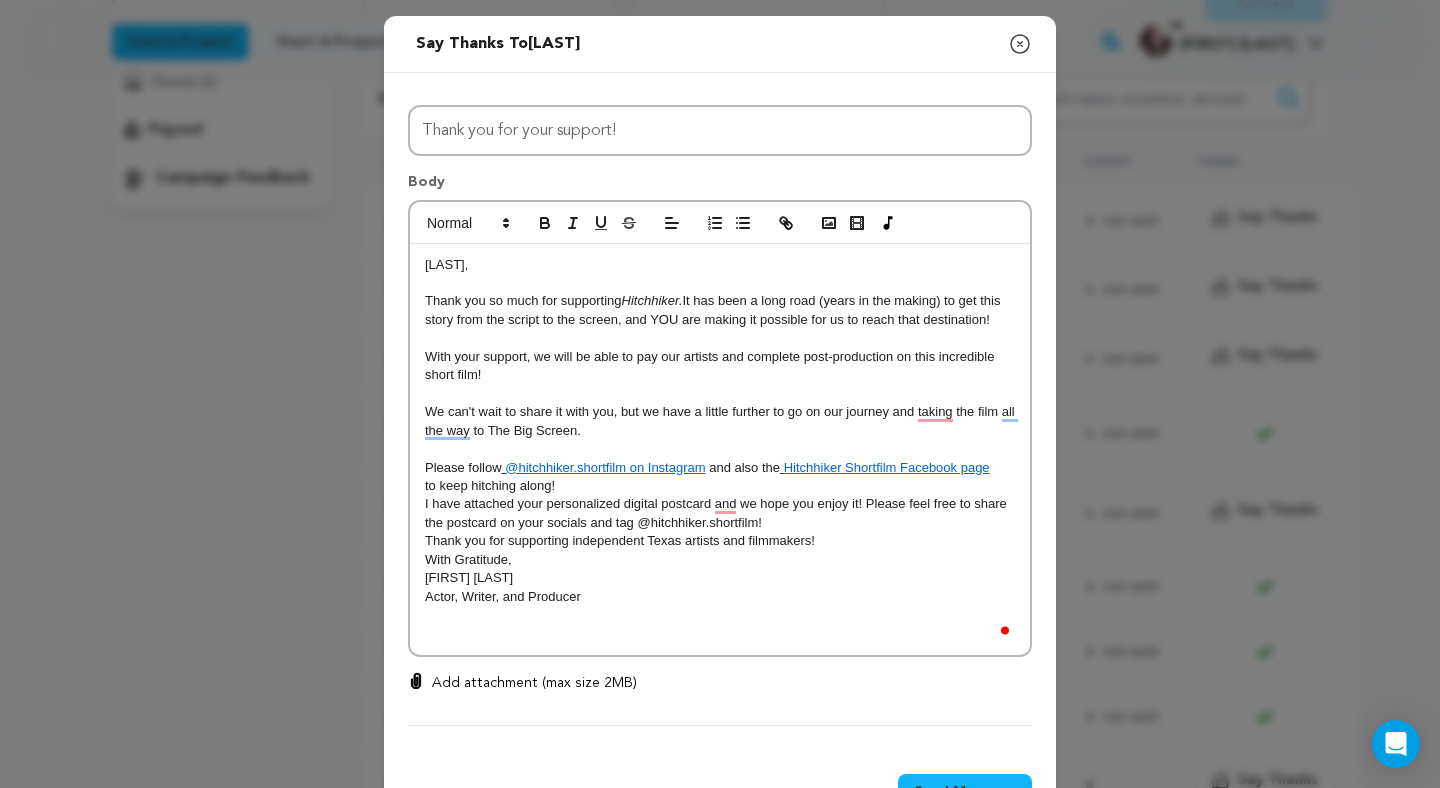 click on "to keep hitching along!" at bounding box center [720, 486] 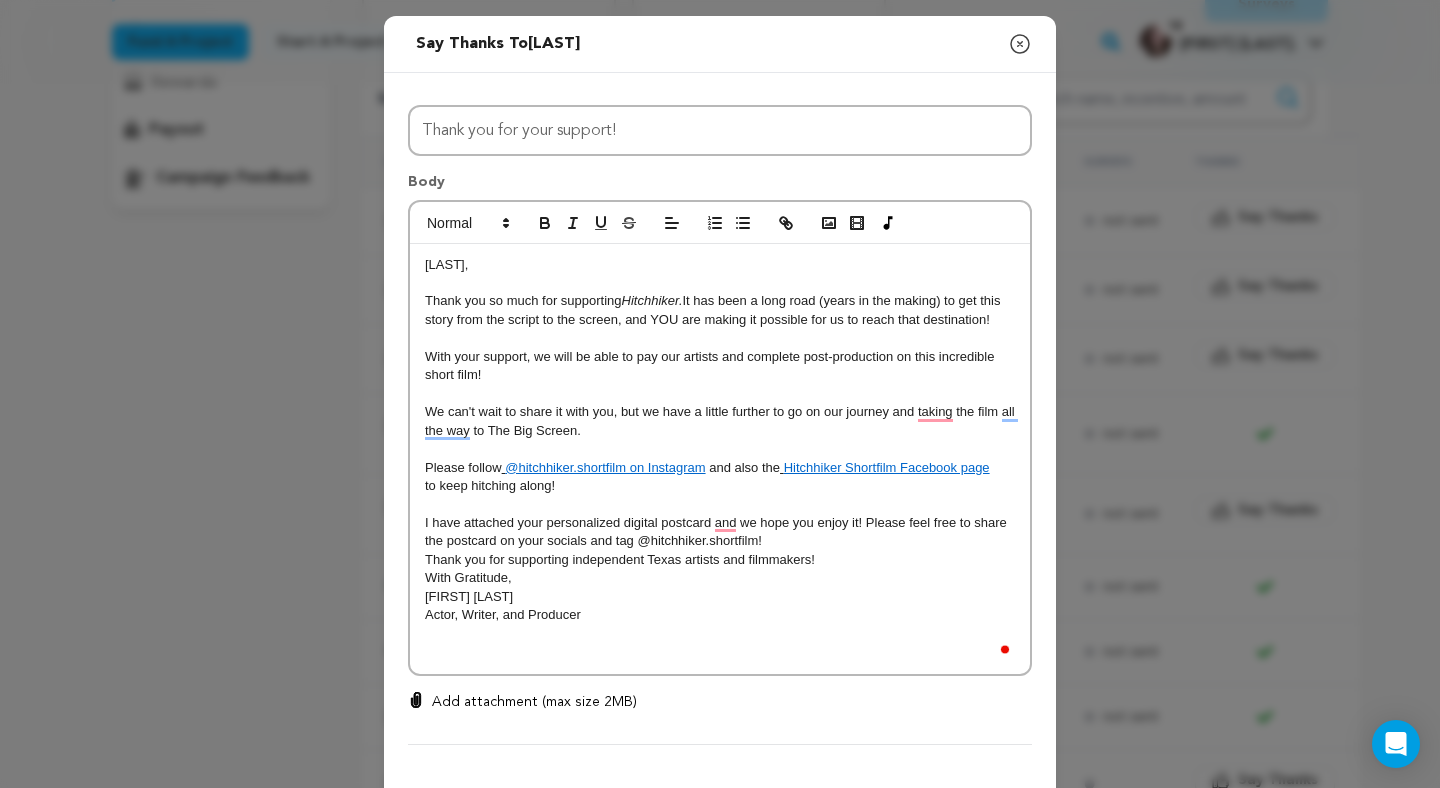 click on "I have attached your personalized digital postcard and we hope you enjoy it! Please feel free to share the postcard on your socials and tag @hitchhiker.shortfilm!" at bounding box center (720, 532) 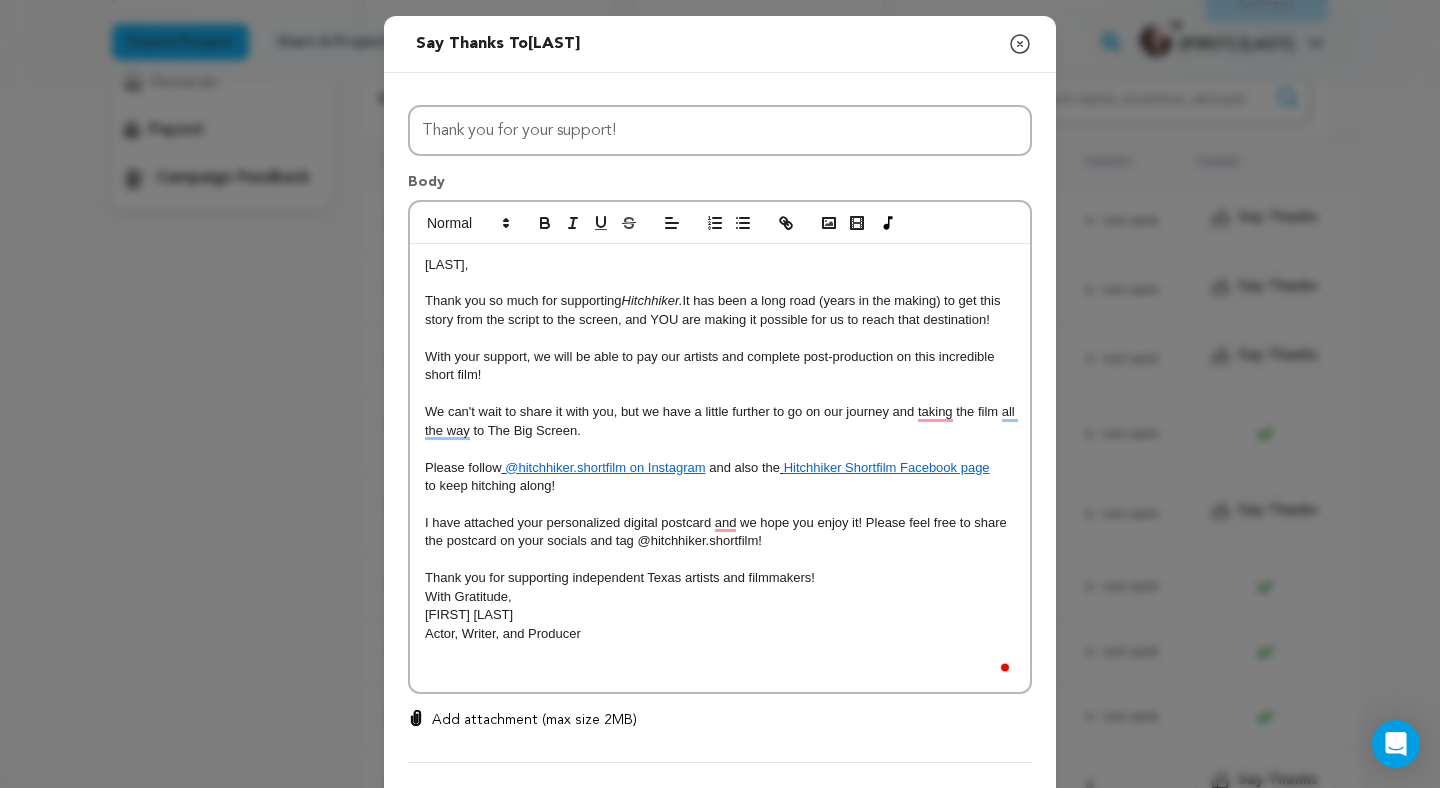 click on "Thank you for supporting independent Texas artists and filmmakers!" at bounding box center [720, 578] 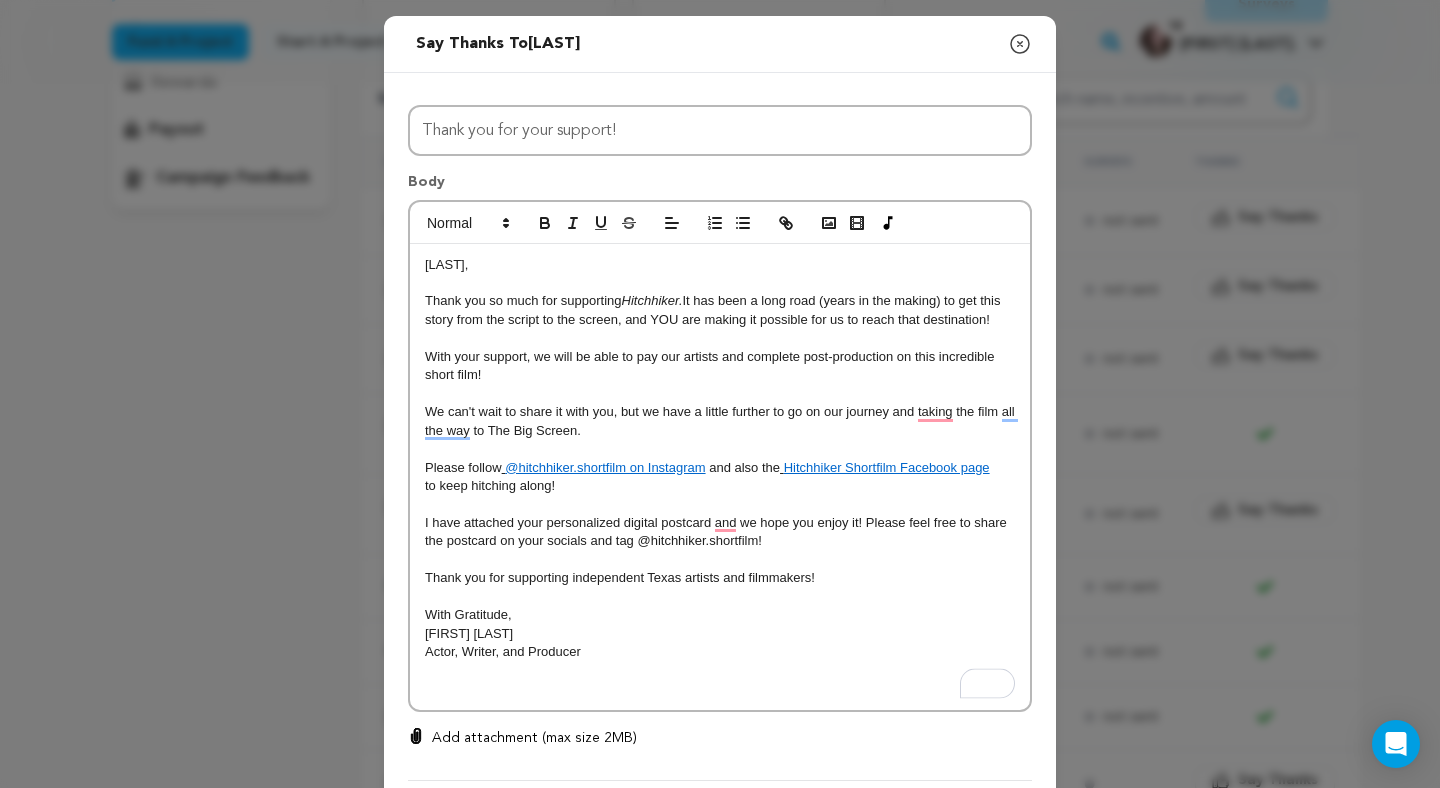 click at bounding box center (720, 689) 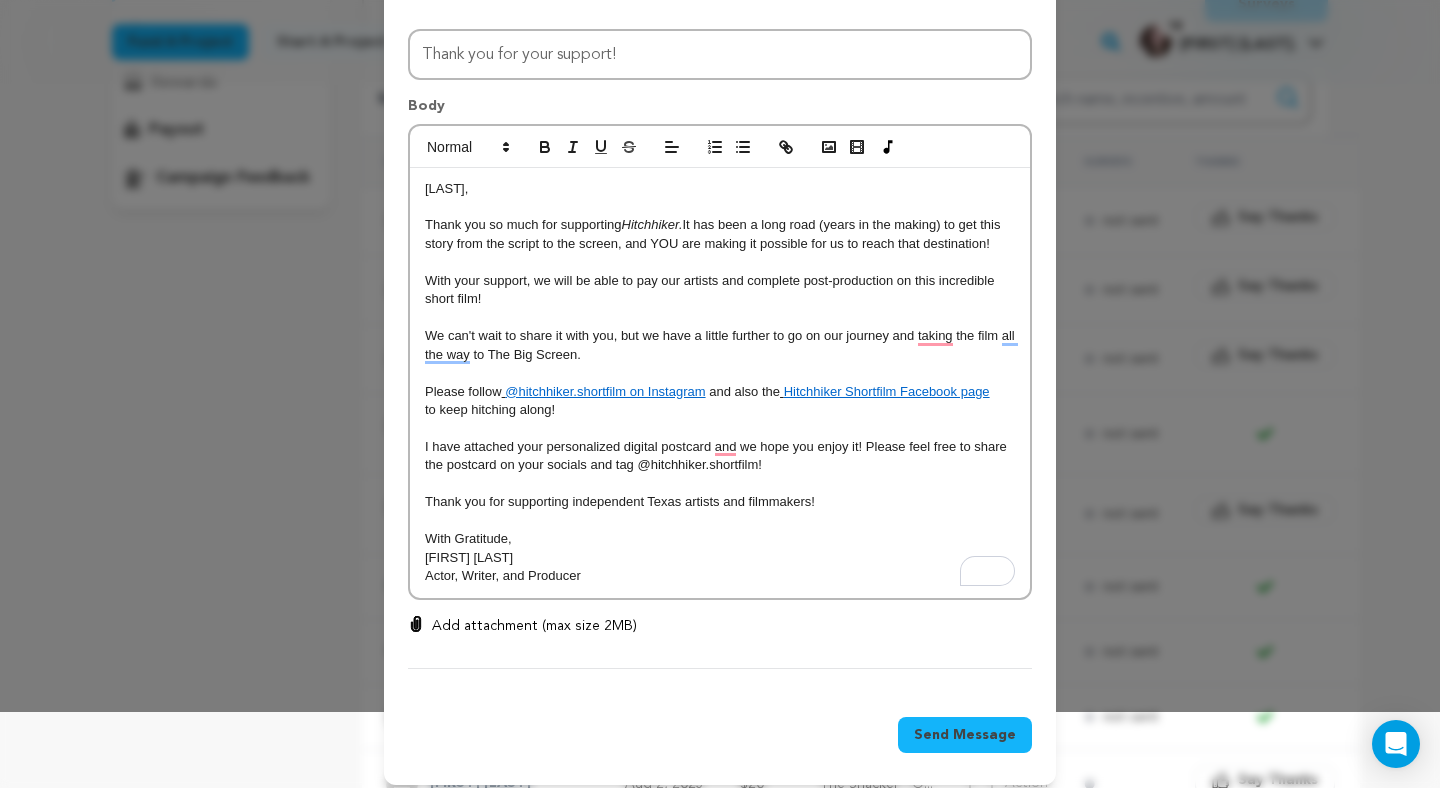scroll, scrollTop: 89, scrollLeft: 0, axis: vertical 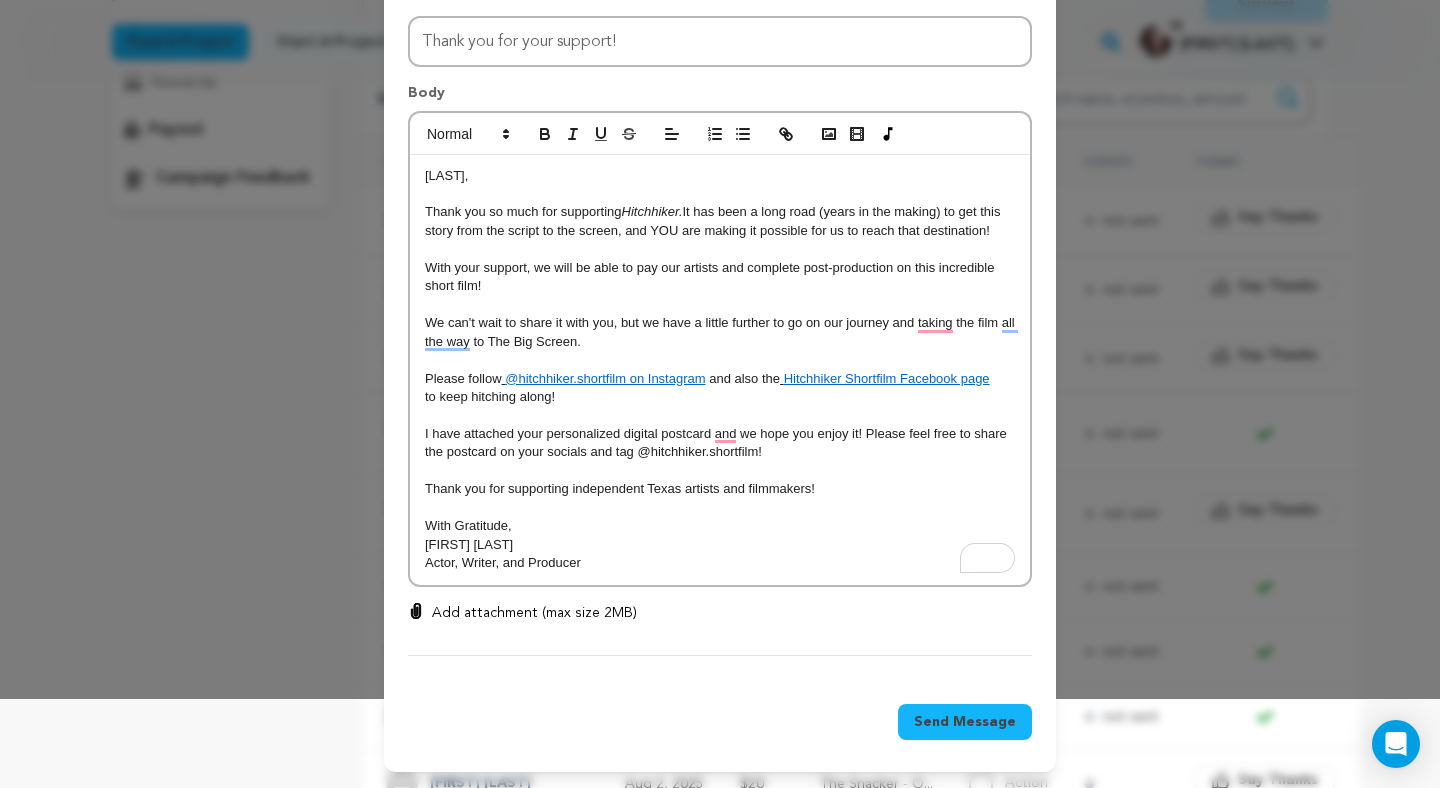 click on "Add attachment (max size 2MB)" at bounding box center (534, 613) 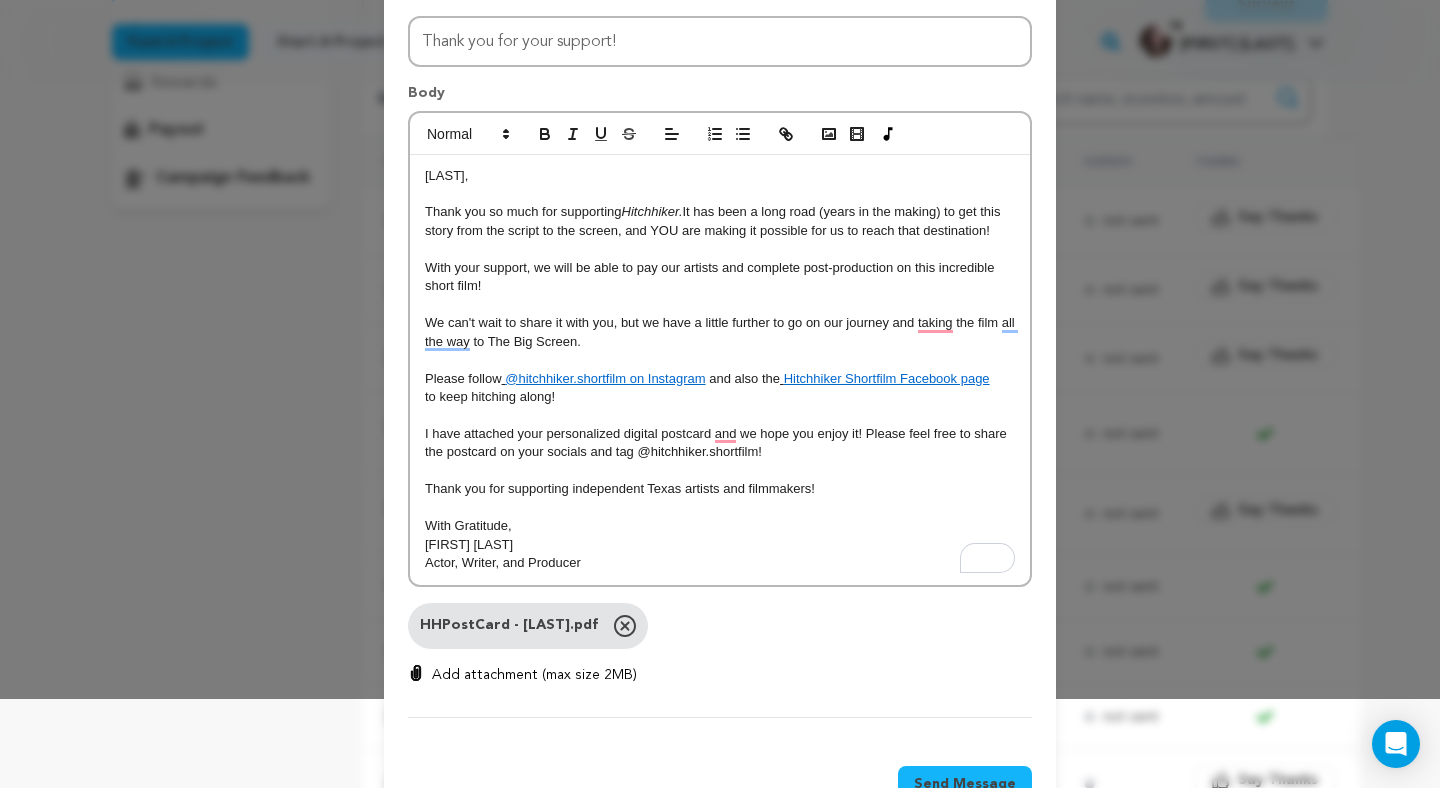 scroll, scrollTop: 138, scrollLeft: 0, axis: vertical 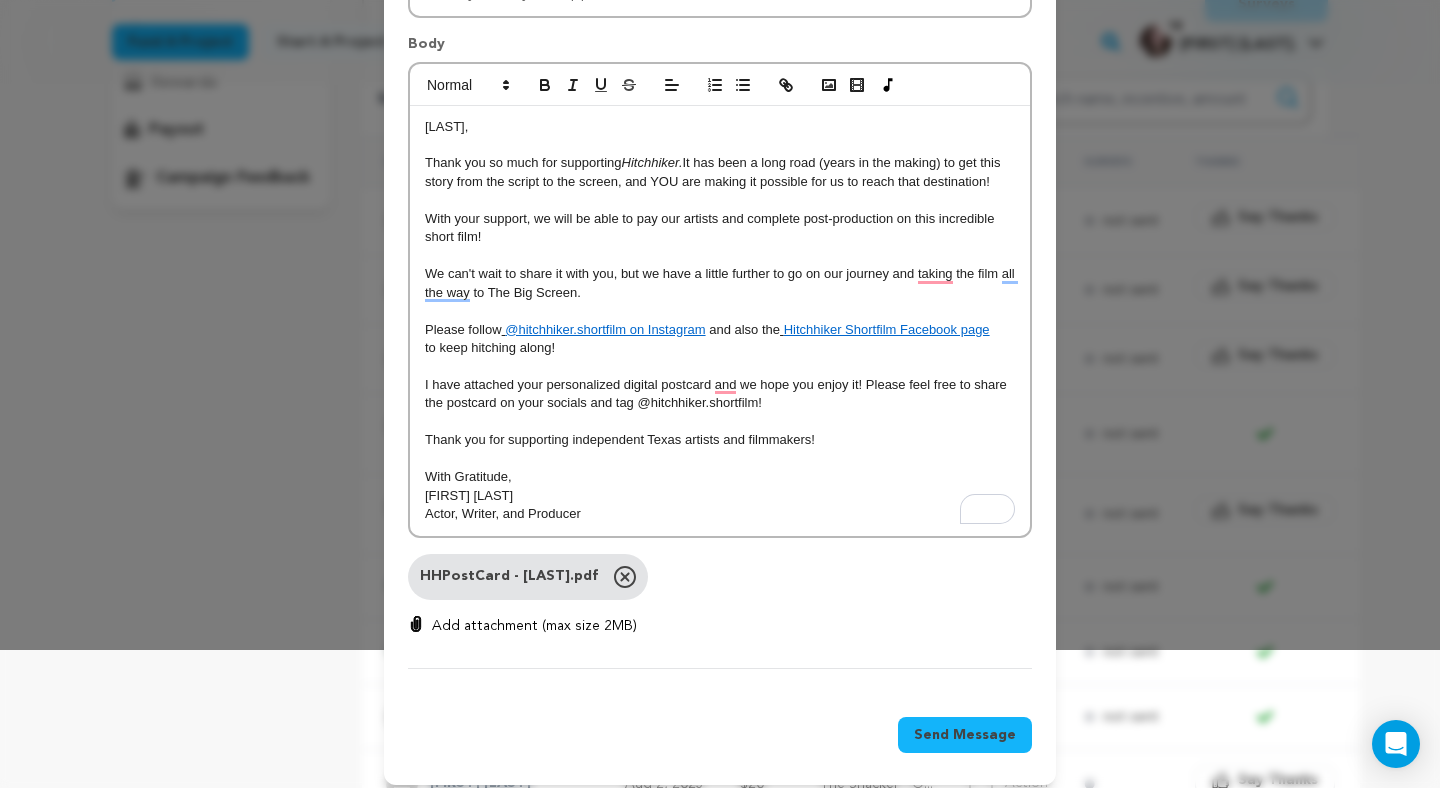 click on "Send Message" at bounding box center (965, 735) 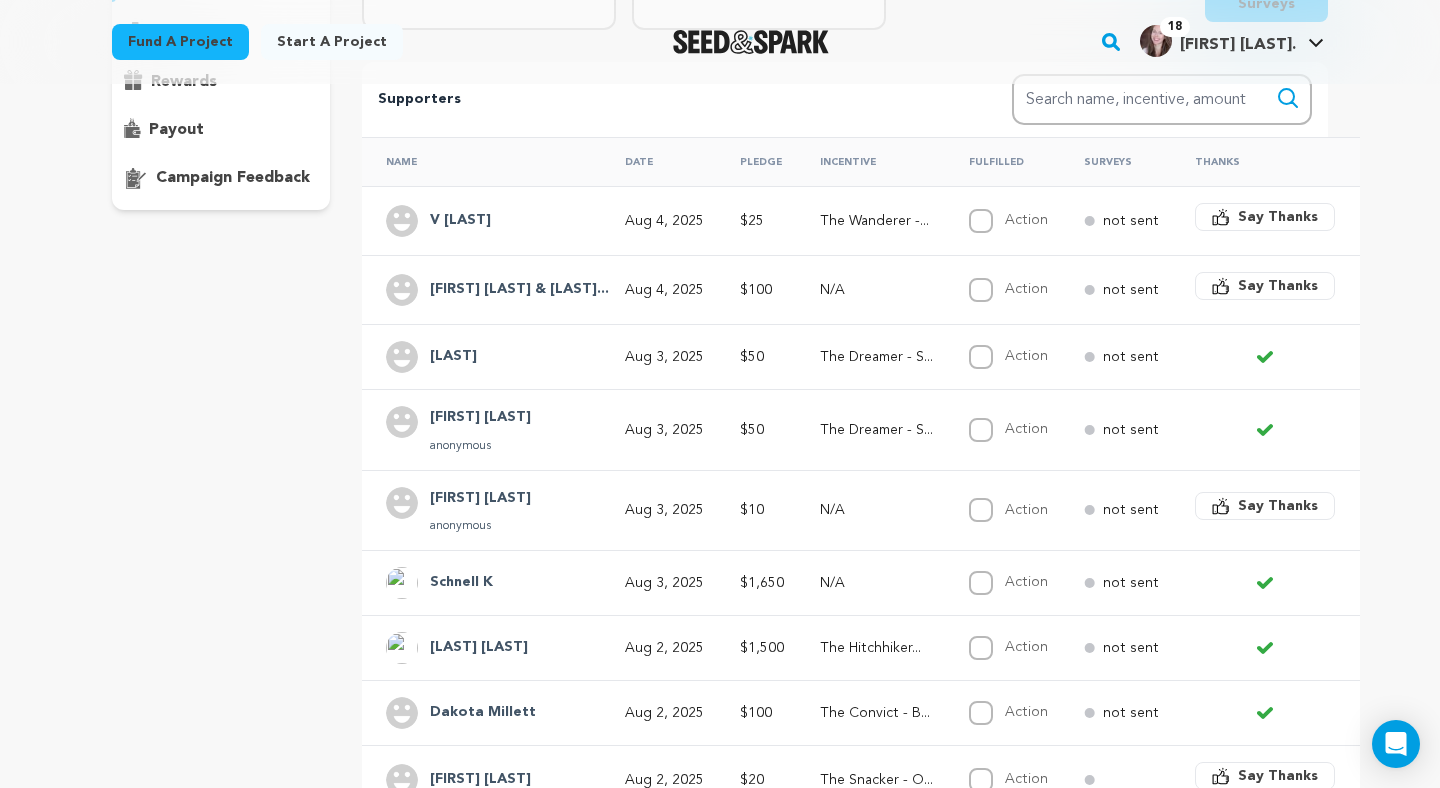 click on "[FIRST] [LAST] & [LAST]..." at bounding box center (519, 290) 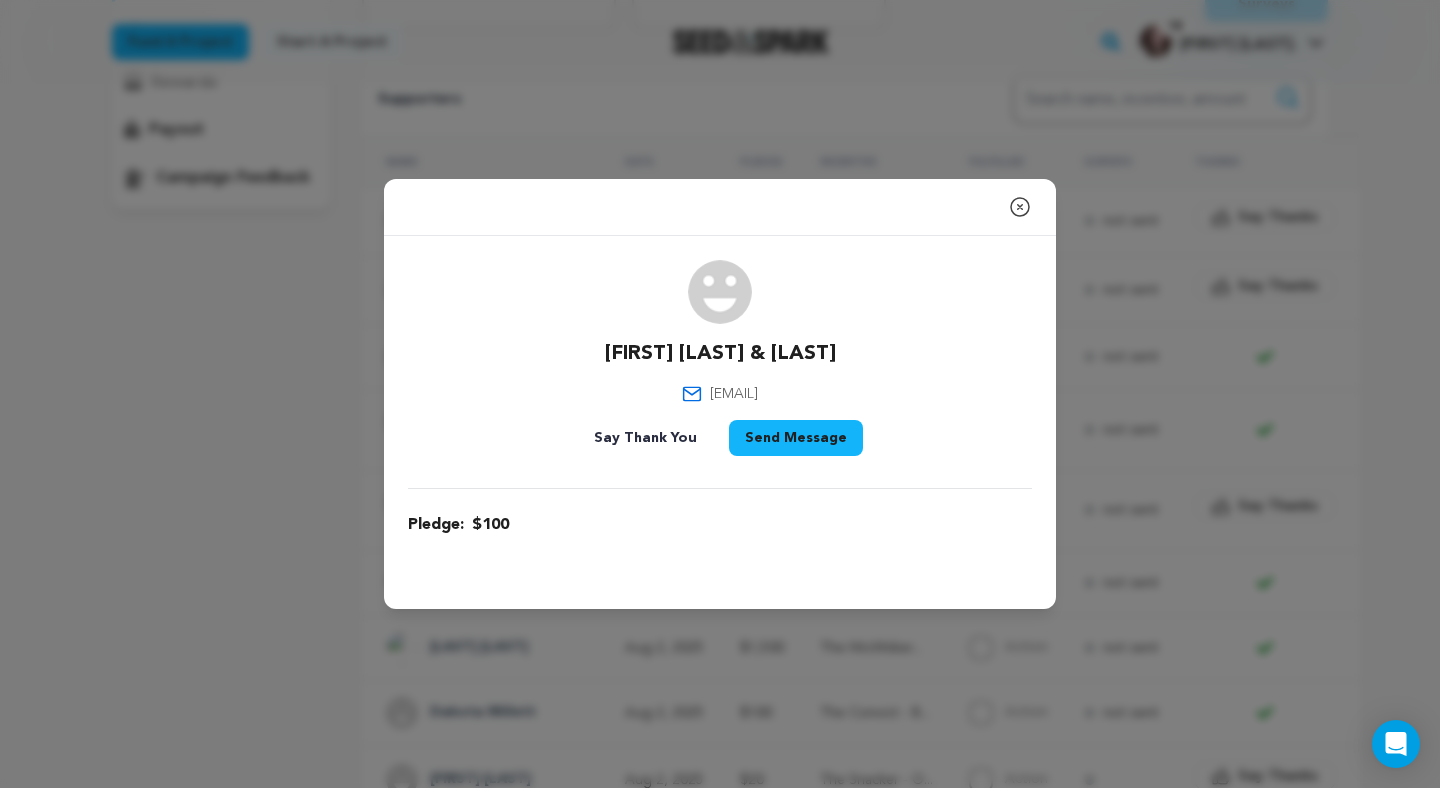 click 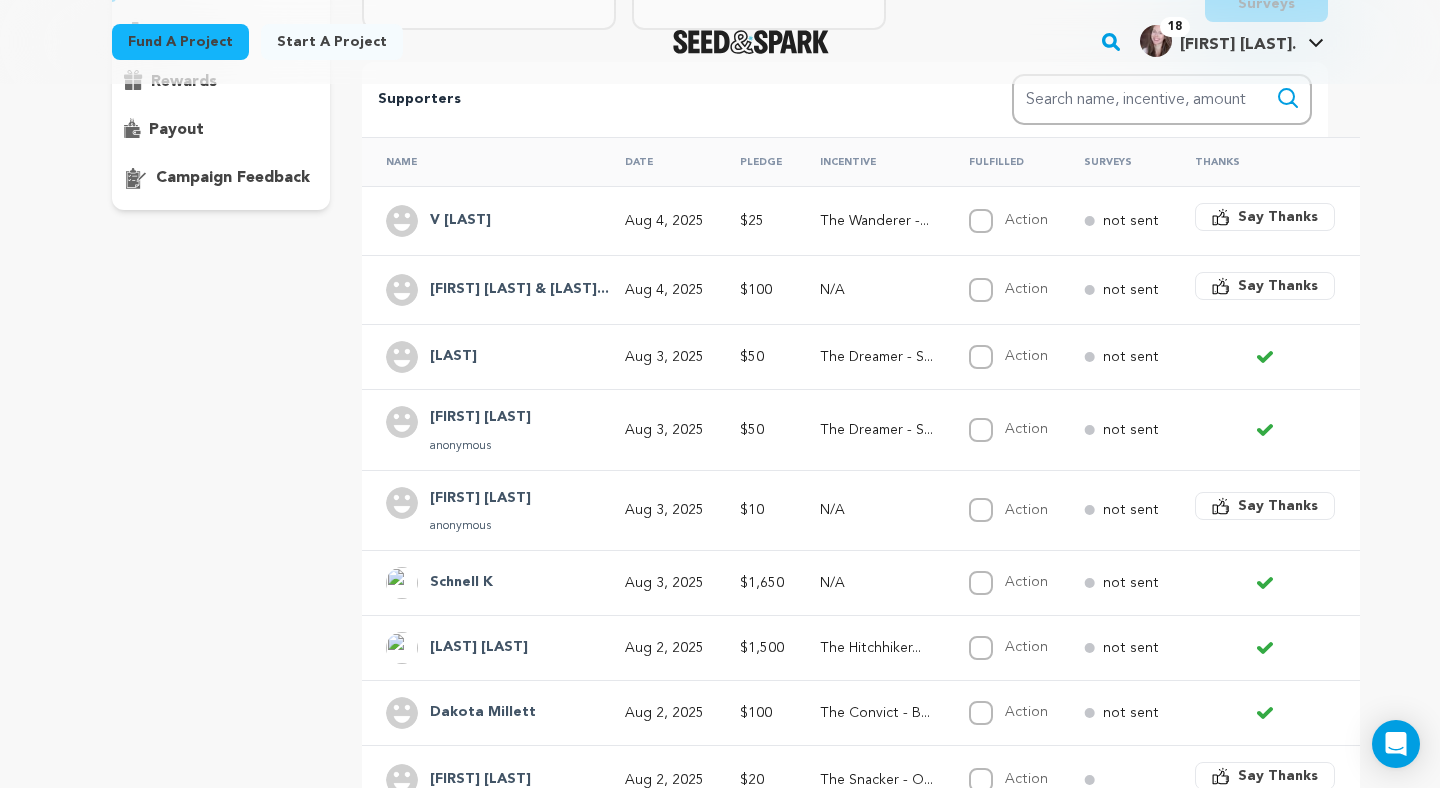 click on "[FIRST] [LAST] & [LAST]..." at bounding box center [519, 290] 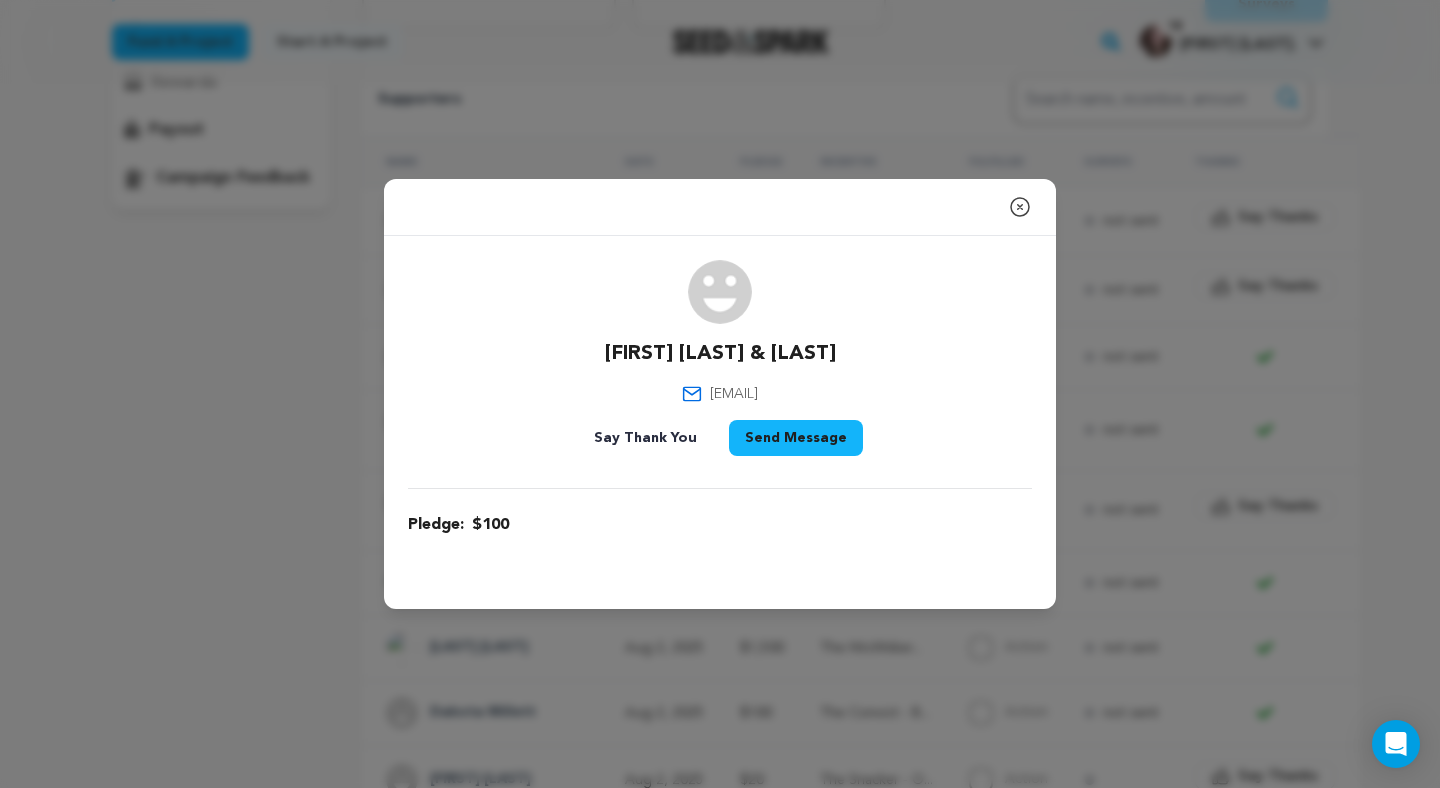 click 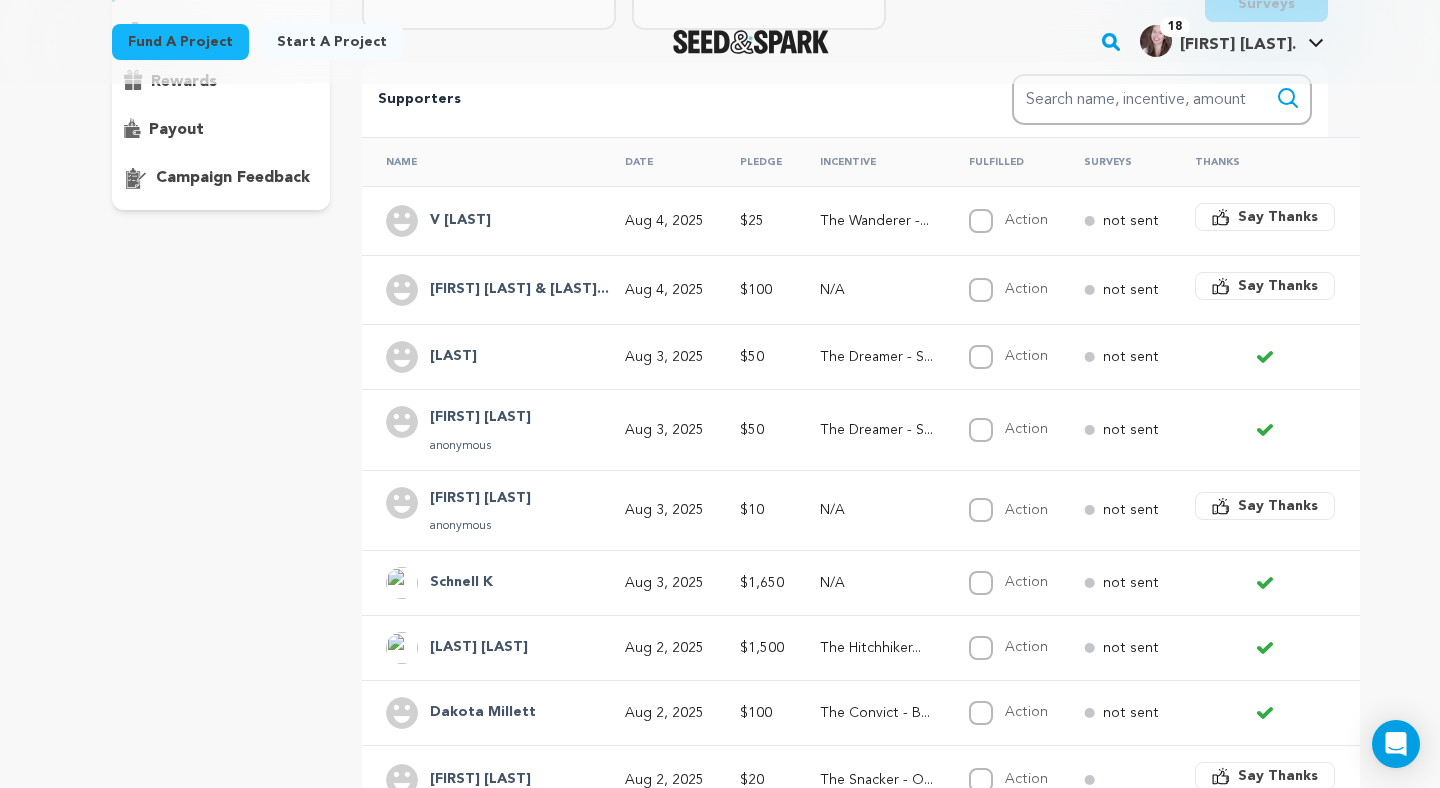 click on "Say Thanks" at bounding box center [1278, 286] 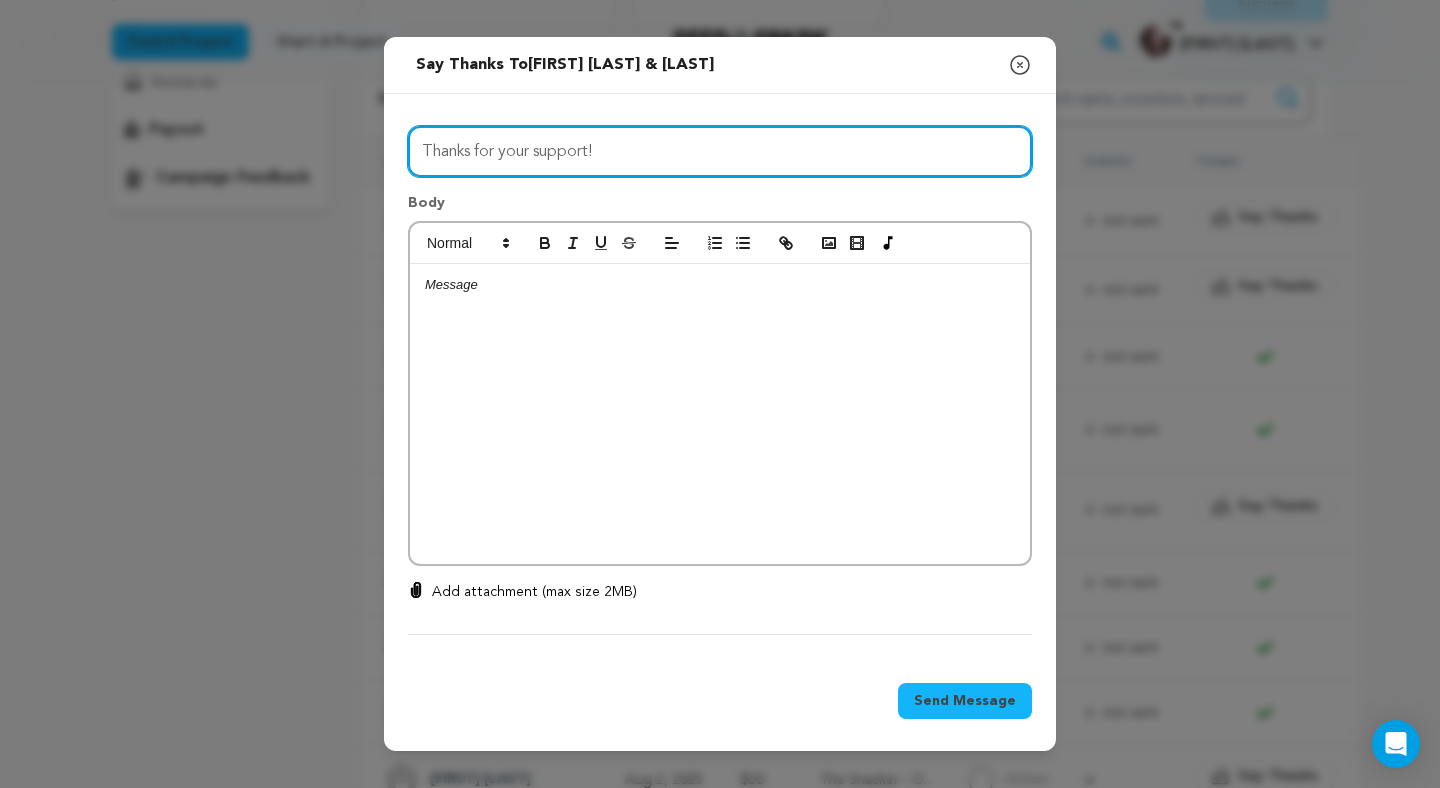 click on "Thanks for your support!" at bounding box center [720, 151] 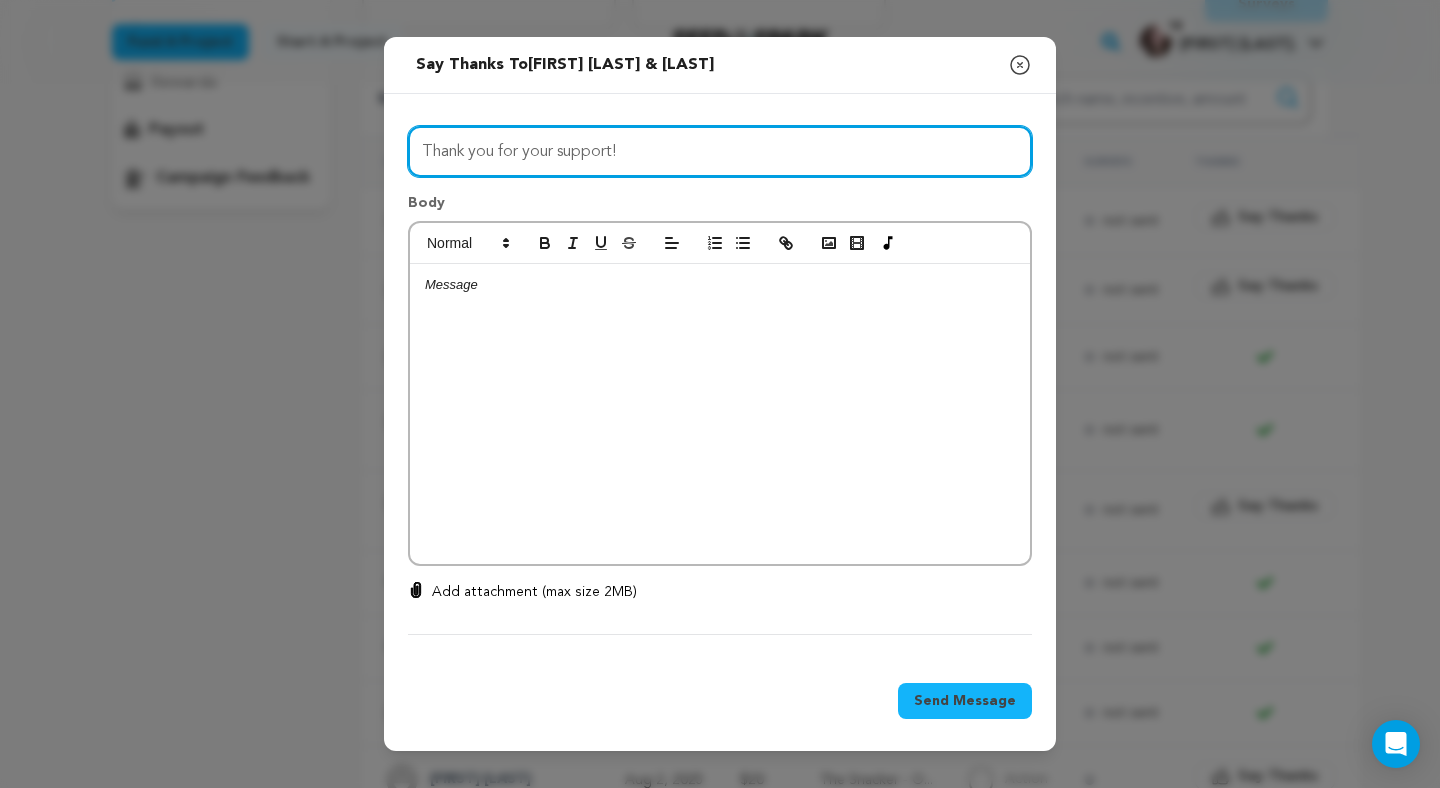 type on "Thank you for your support!" 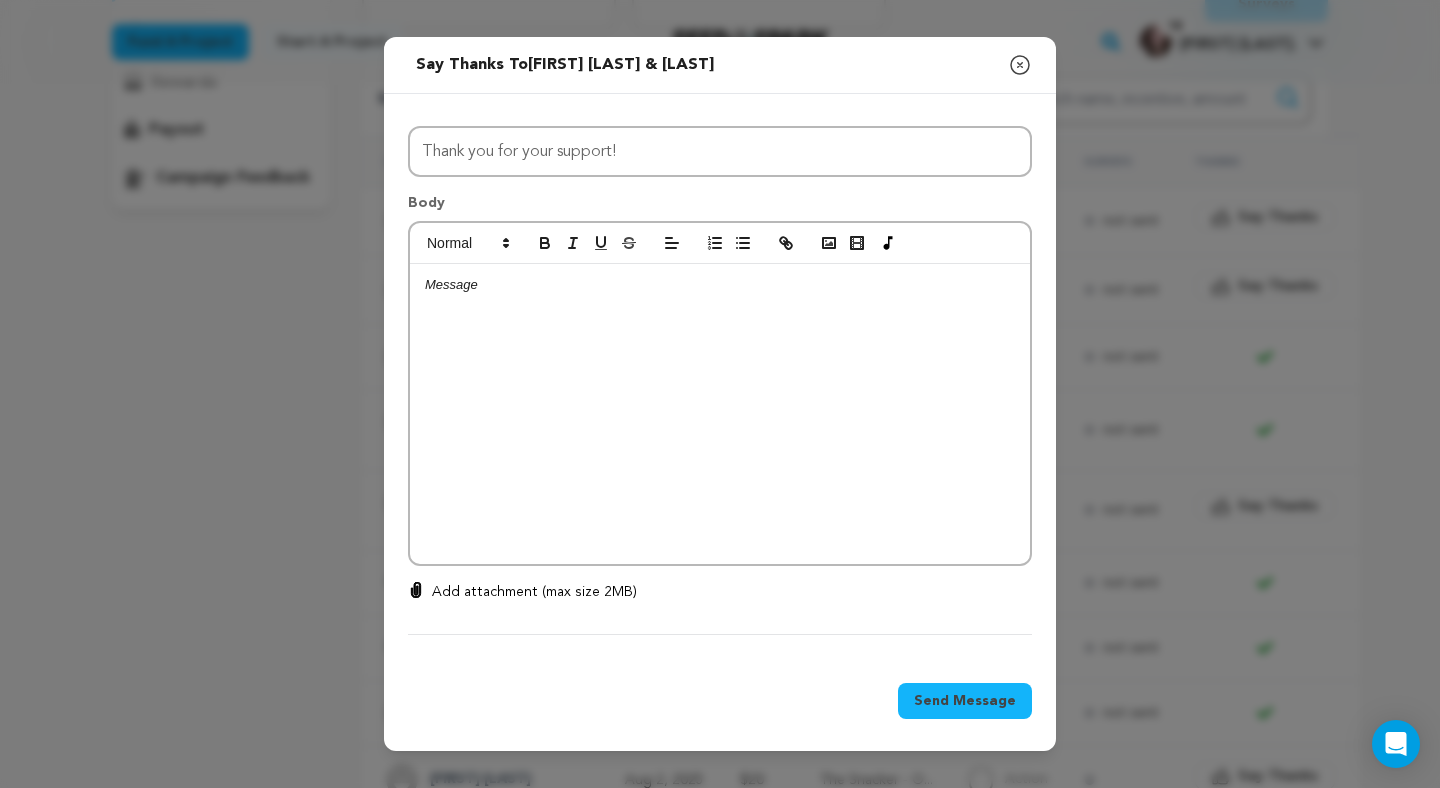 click at bounding box center (720, 414) 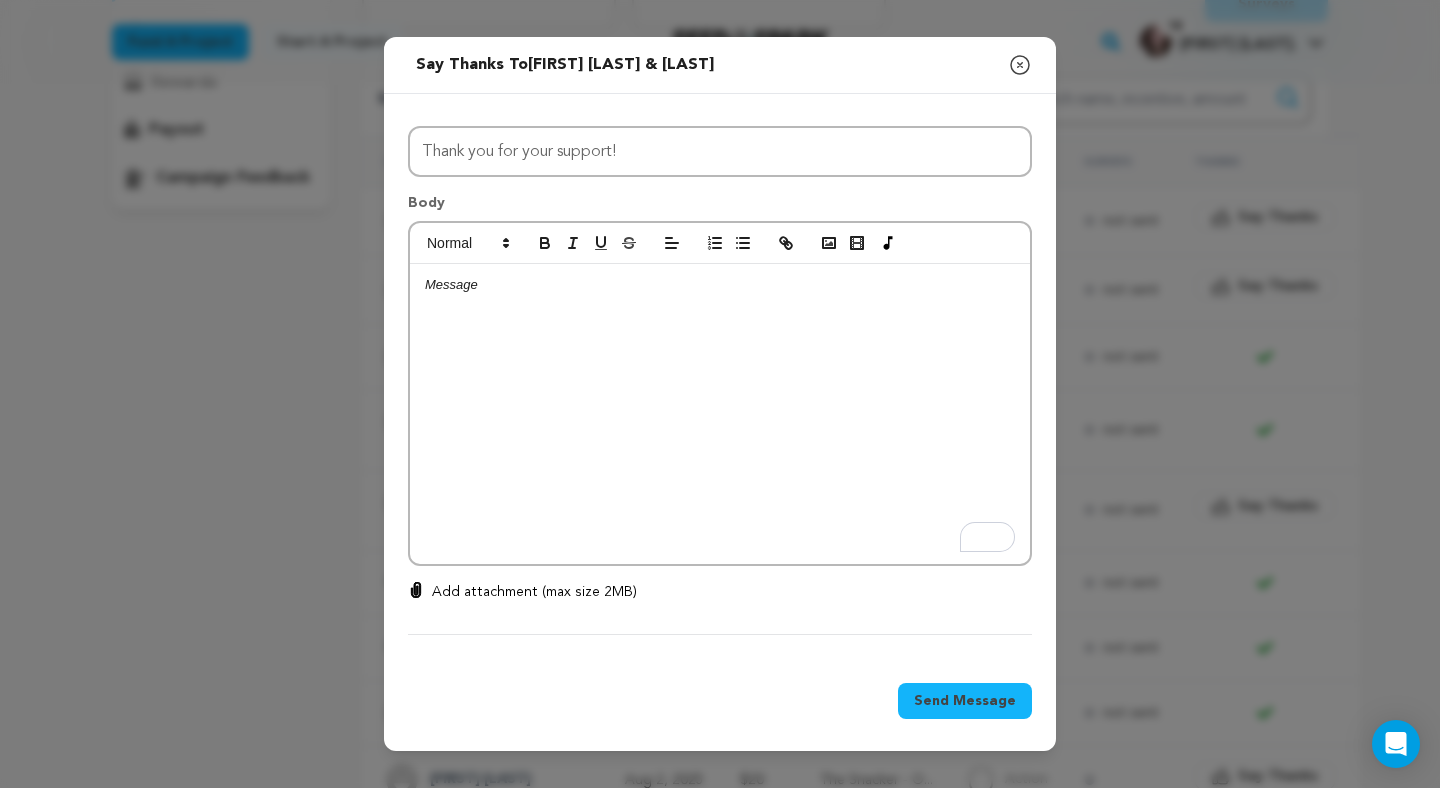 click at bounding box center [720, 414] 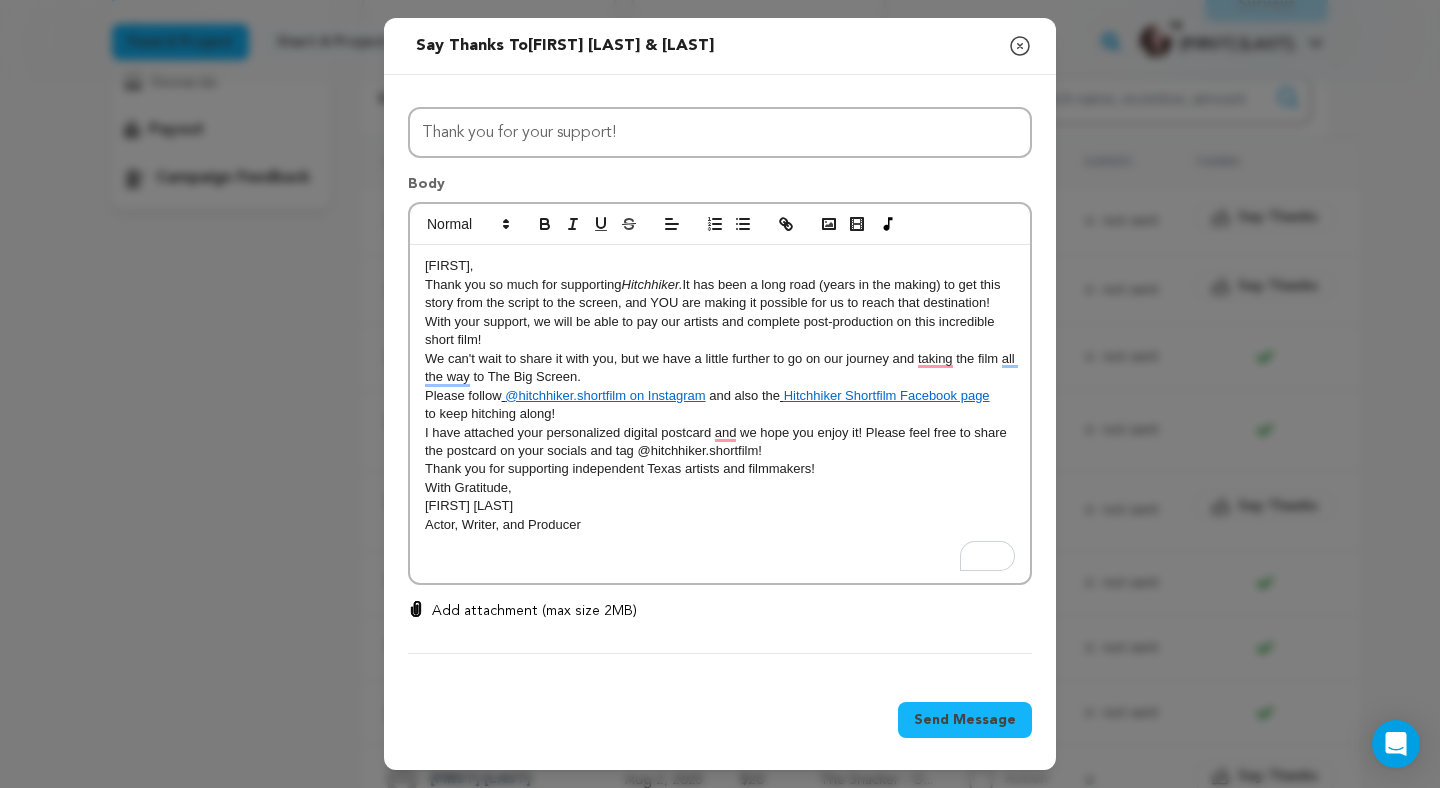 click on "[FIRST]," at bounding box center [449, 265] 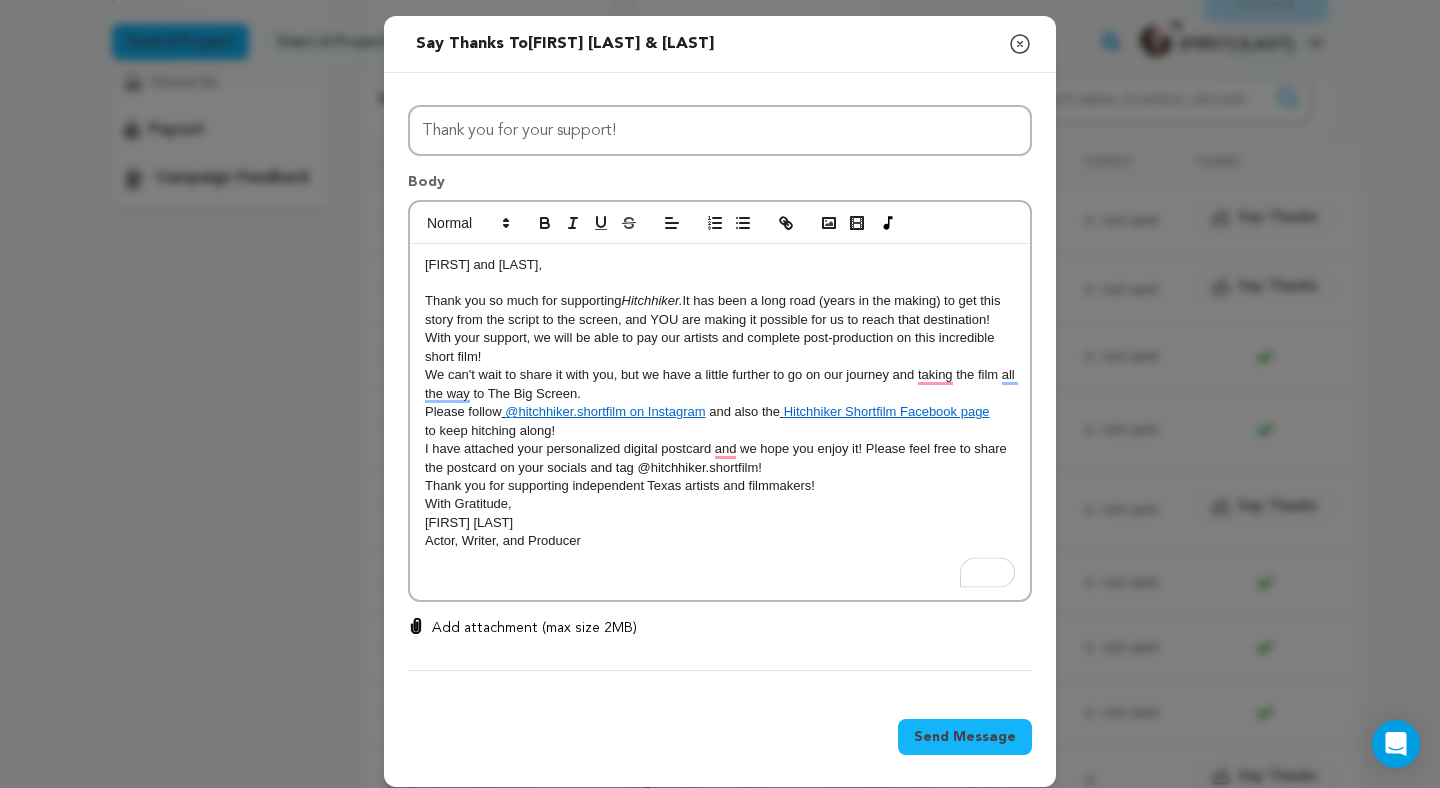 click on "[FIRST] and [LAST], ﻿ Thank you so much for supporting Hitchhiker. It has been a long road (years in the making) to get this story from the script to the screen, and YOU are making it possible for us to reach that destination! With your support, we will be able to pay our artists and complete post-production on this incredible short film! We can't wait to share it with you, but we have a little further to go on our journey and taking the film all the way to The Big Screen. Please follow @hitchhiker.shortfilm on Instagram and also the Hitchhiker Shortfilm Facebook page to keep hitching along! I have attached your personalized digital postcard and we hope you enjoy it! Please feel free to share the postcard on your socials and tag @hitchhiker.shortfilm! Thank you for supporting independent Texas artists and filmmakers! With Gratitude, [FIRST] [LAST] Actor, Writer, and Producer" at bounding box center (720, 422) 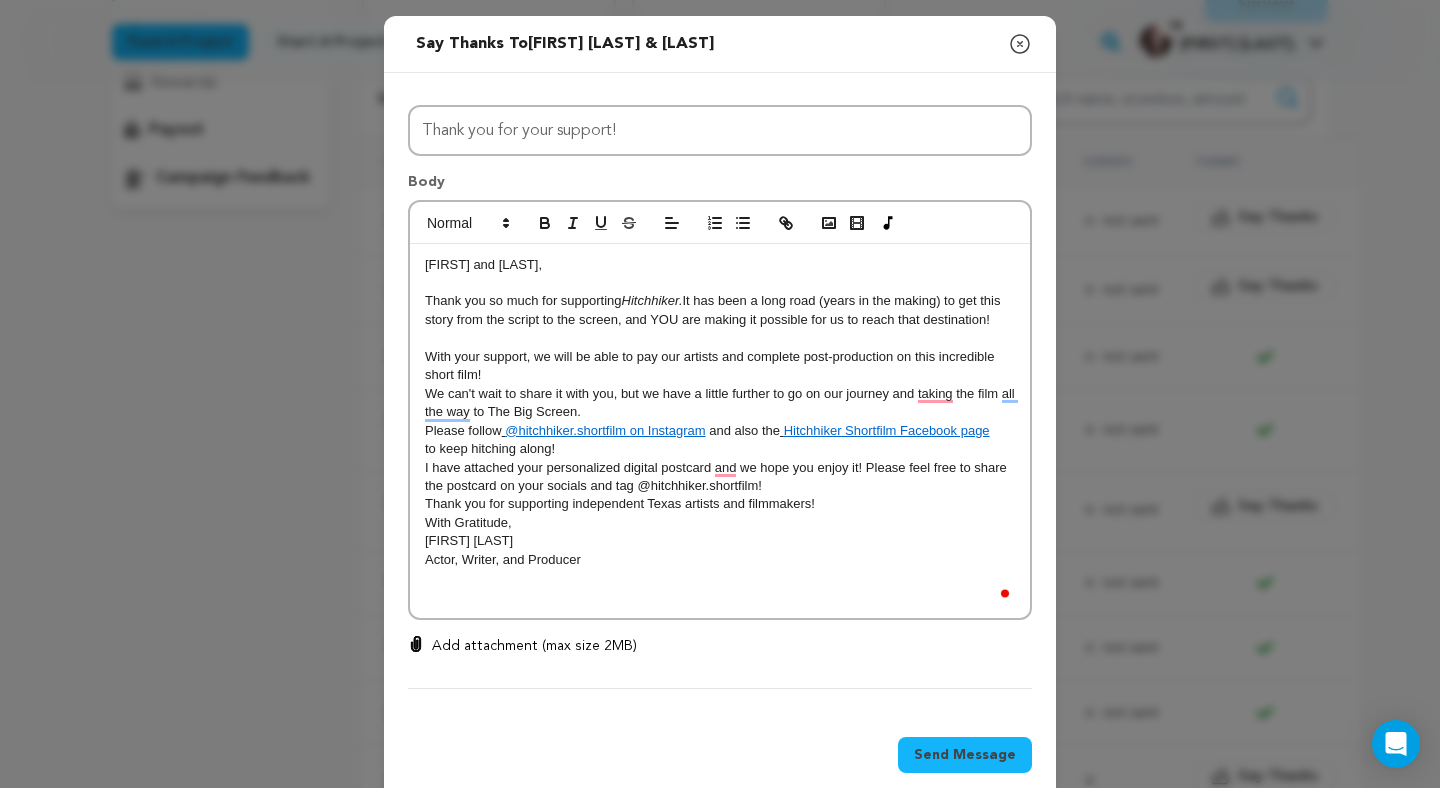 click on "With your support, we will be able to pay our artists and complete post-production on this incredible short film!" at bounding box center [720, 366] 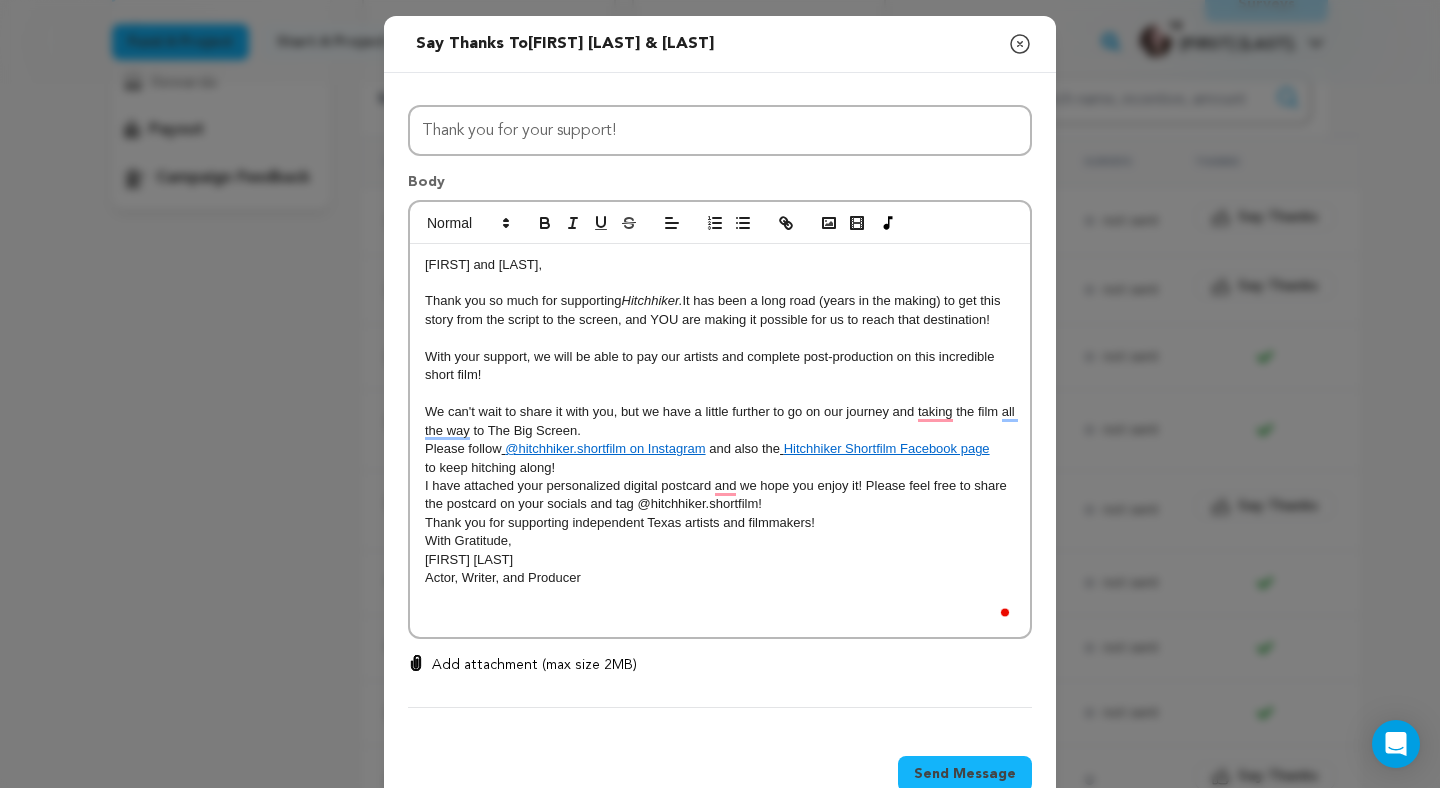 click on "We can't wait to share it with you, but we have a little further to go on our journey and taking the film all the way to The Big Screen." at bounding box center (720, 421) 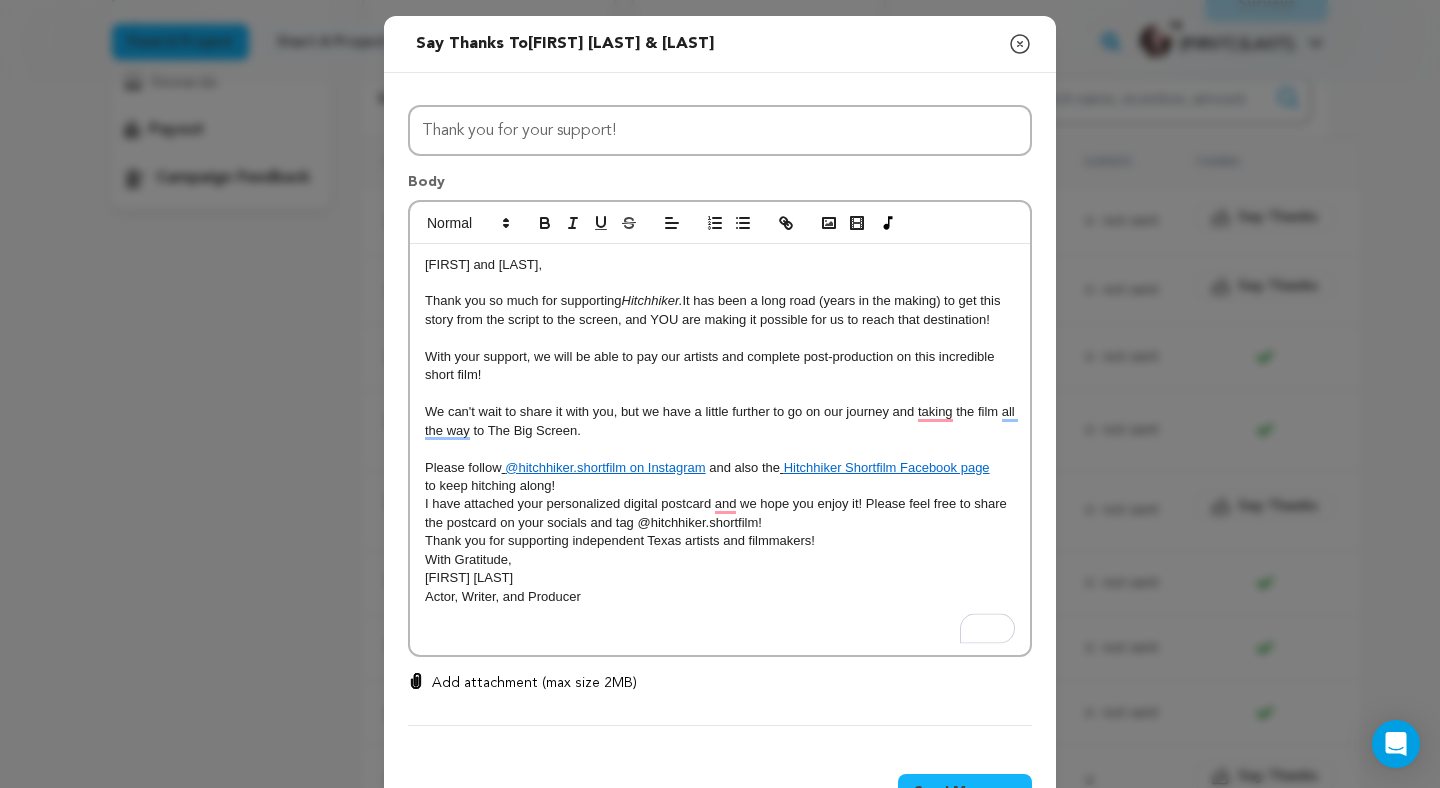 click on "to keep hitching along!" at bounding box center (720, 486) 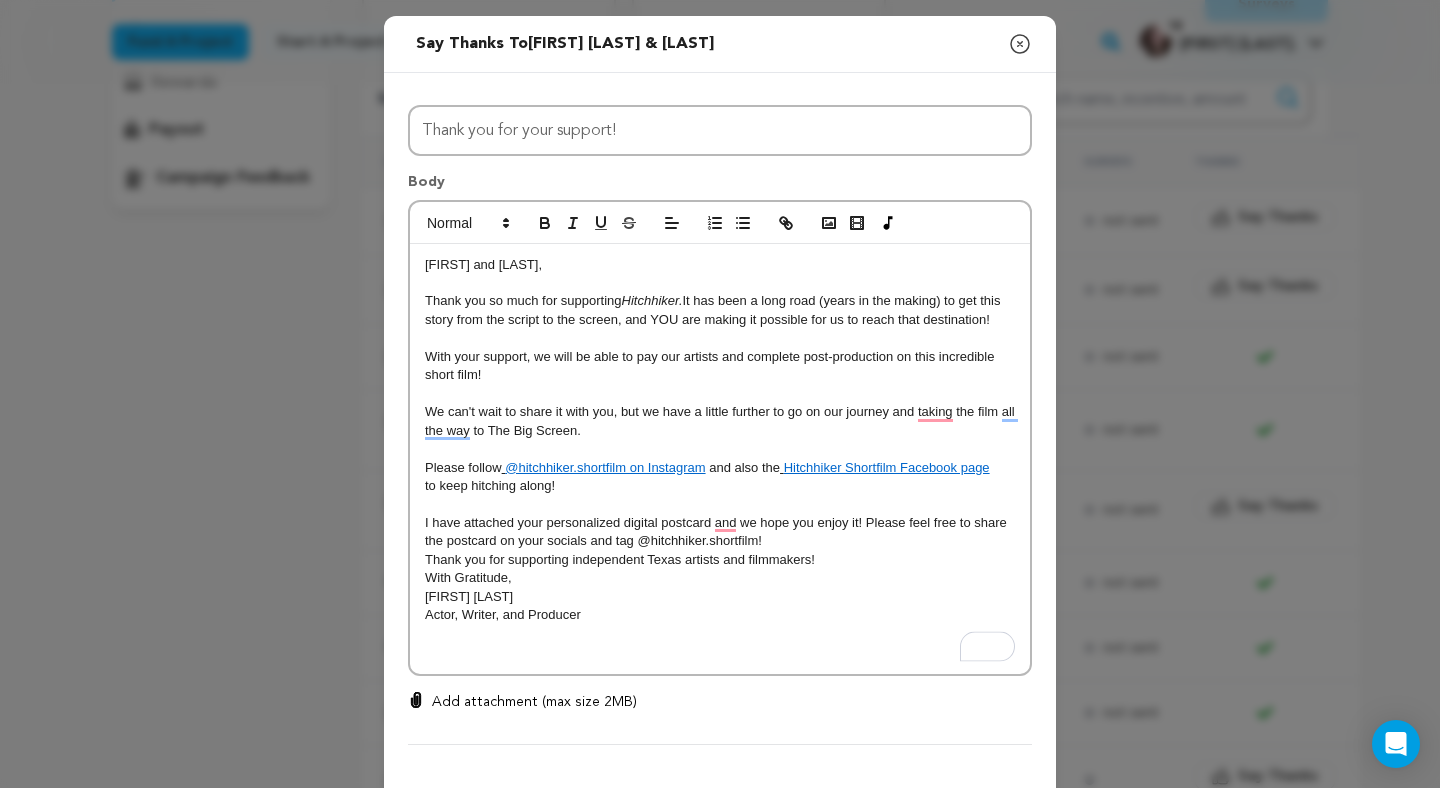 click on "I have attached your personalized digital postcard and we hope you enjoy it! Please feel free to share the postcard on your socials and tag @hitchhiker.shortfilm!" at bounding box center [720, 532] 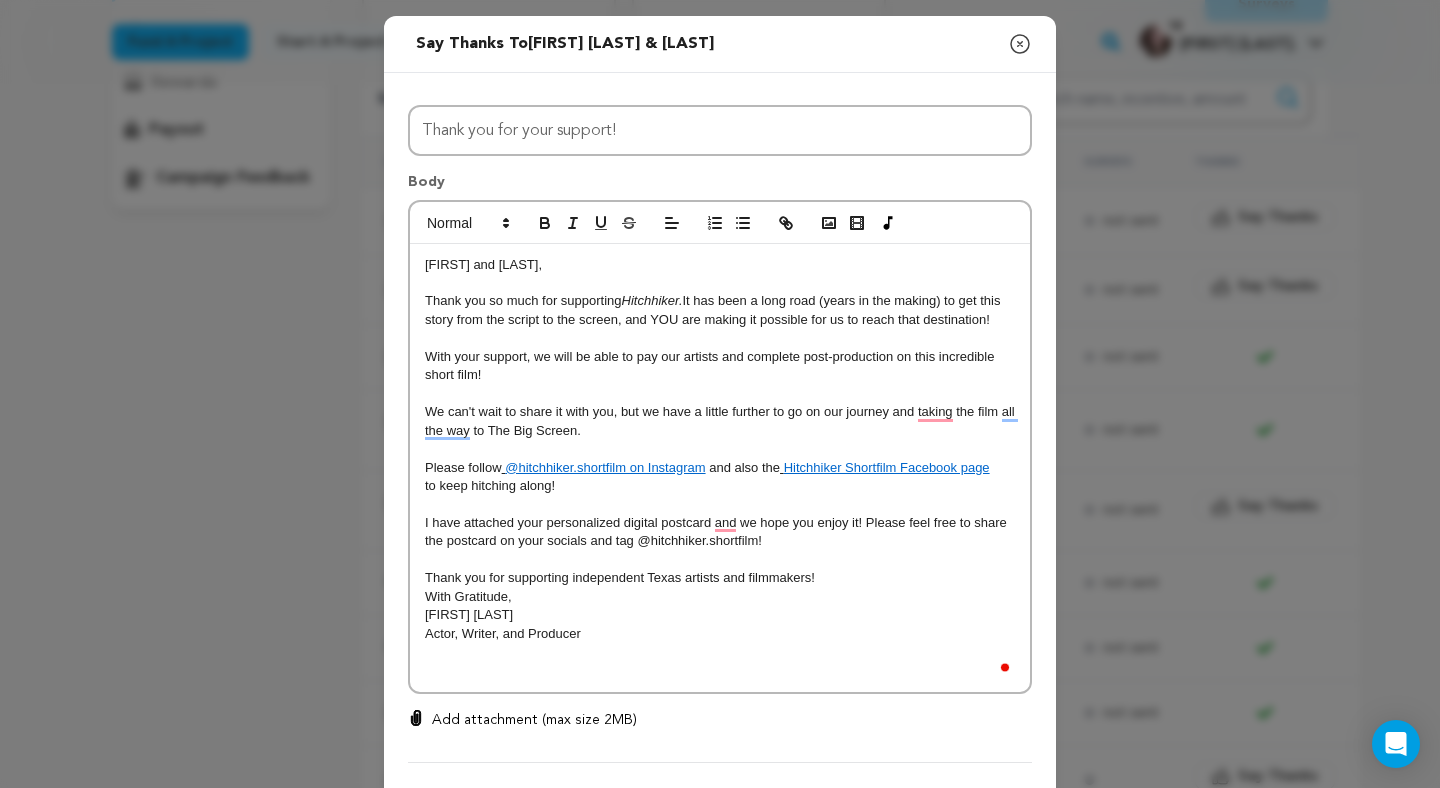 click on "Thank you for supporting independent Texas artists and filmmakers!" at bounding box center [720, 578] 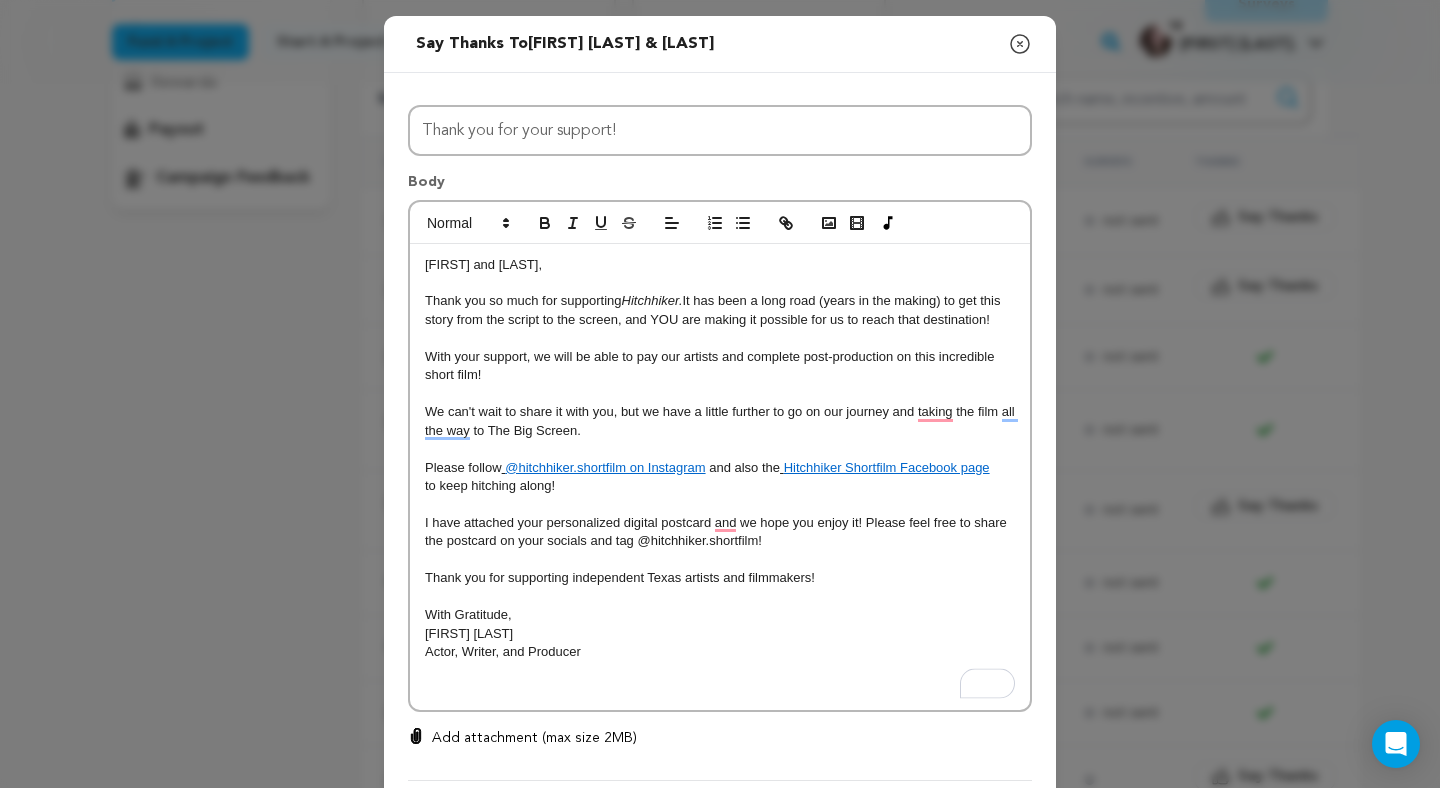 click on "Add attachment (max size 2MB)" at bounding box center (534, 738) 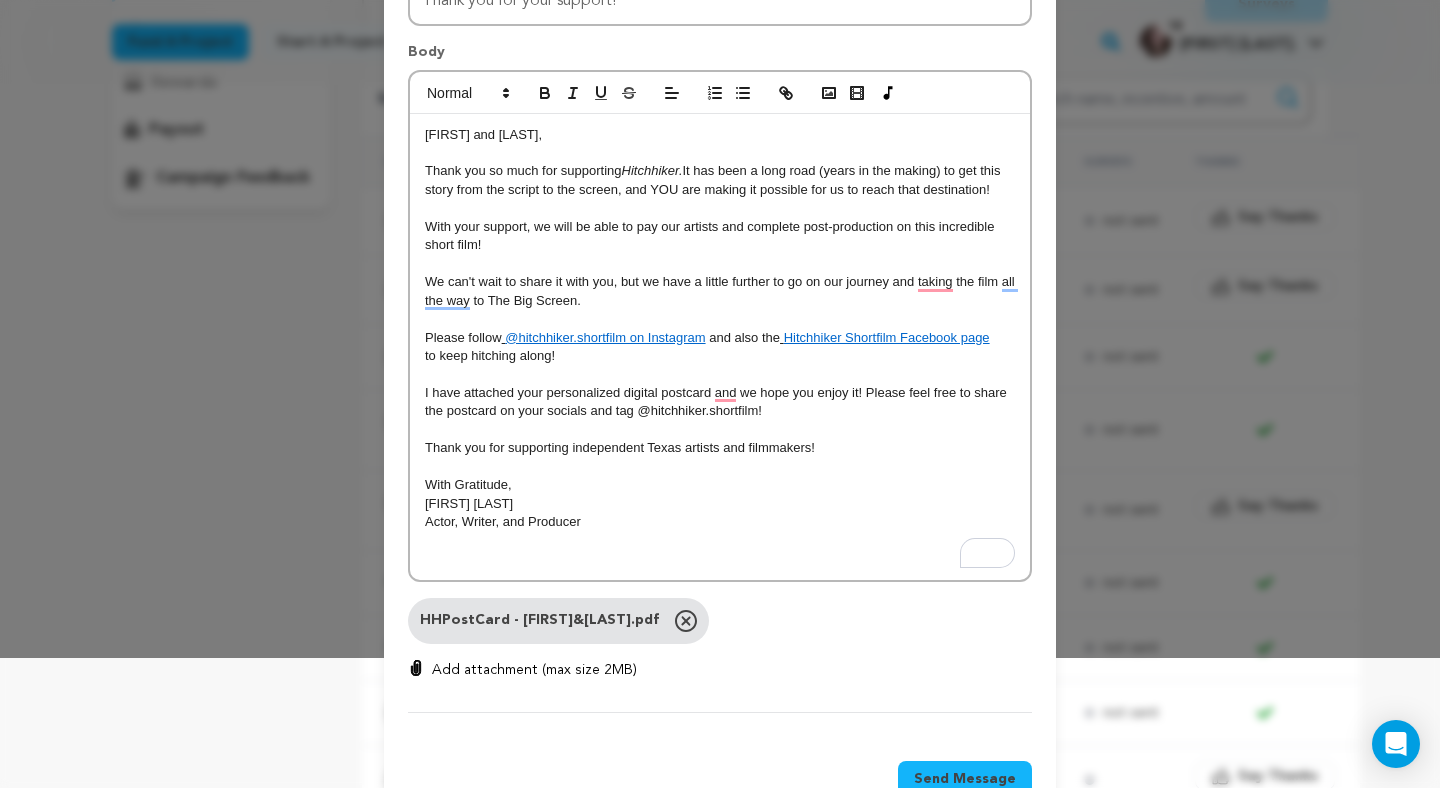 scroll, scrollTop: 188, scrollLeft: 0, axis: vertical 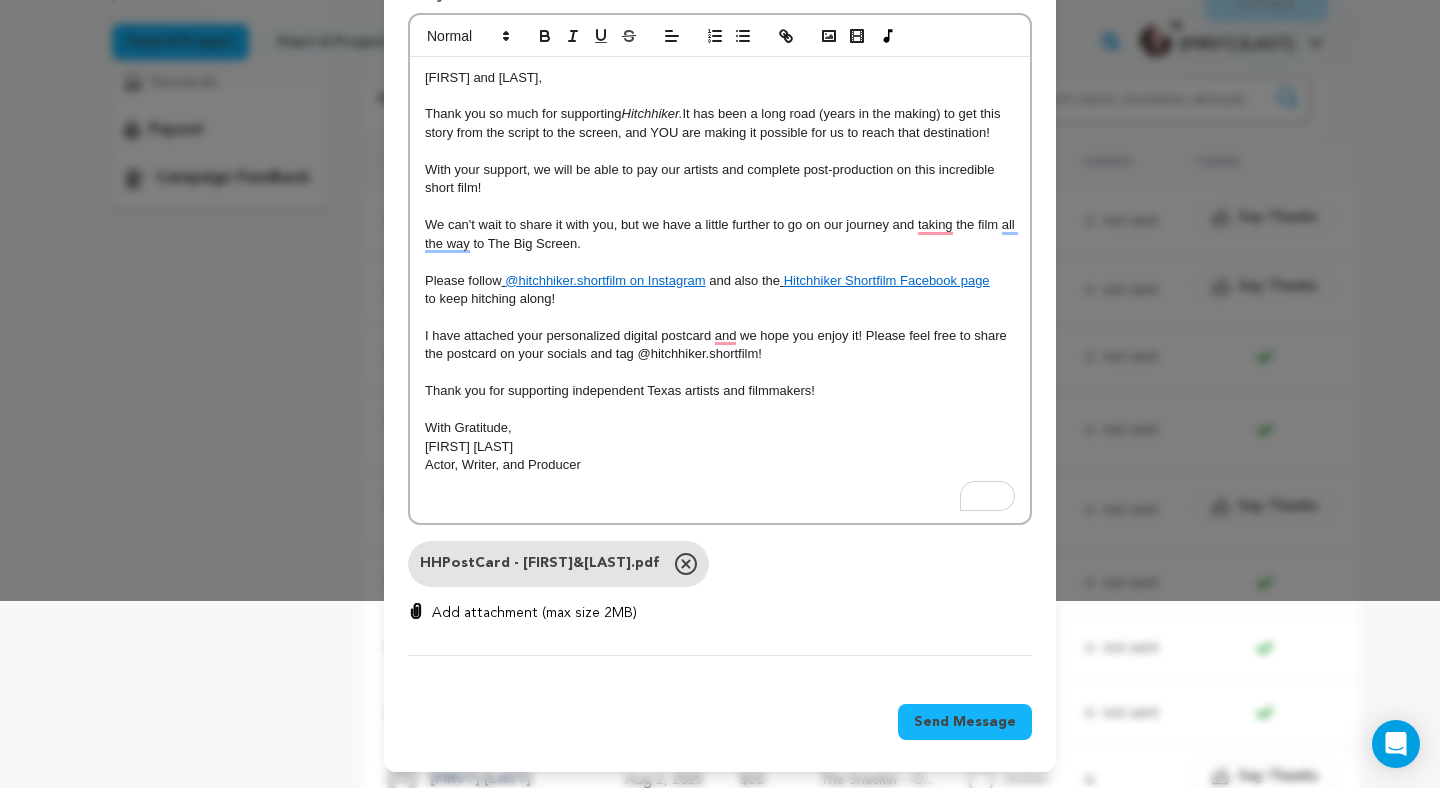 click on "Send Message" at bounding box center [965, 722] 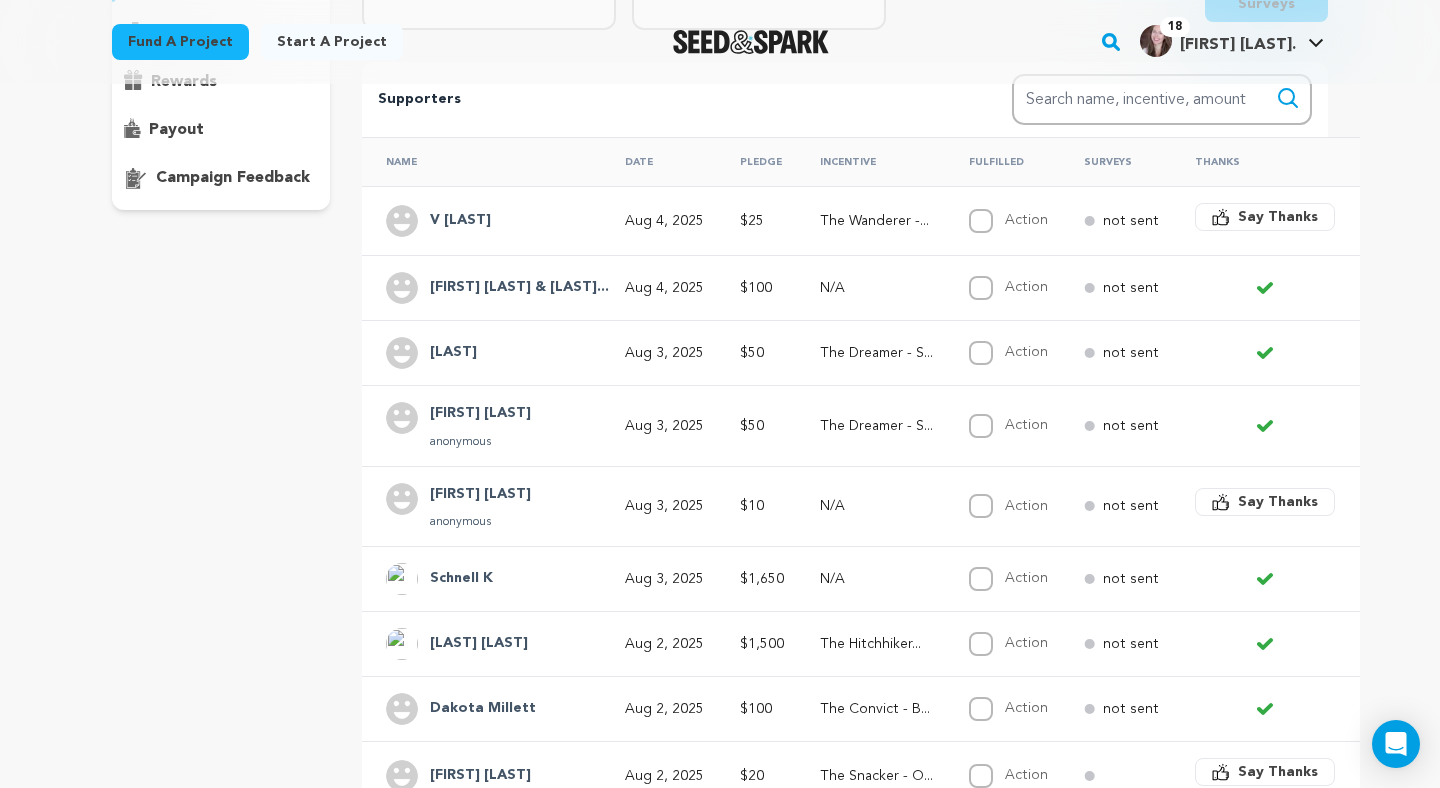 click on "Say Thanks" at bounding box center [1278, 217] 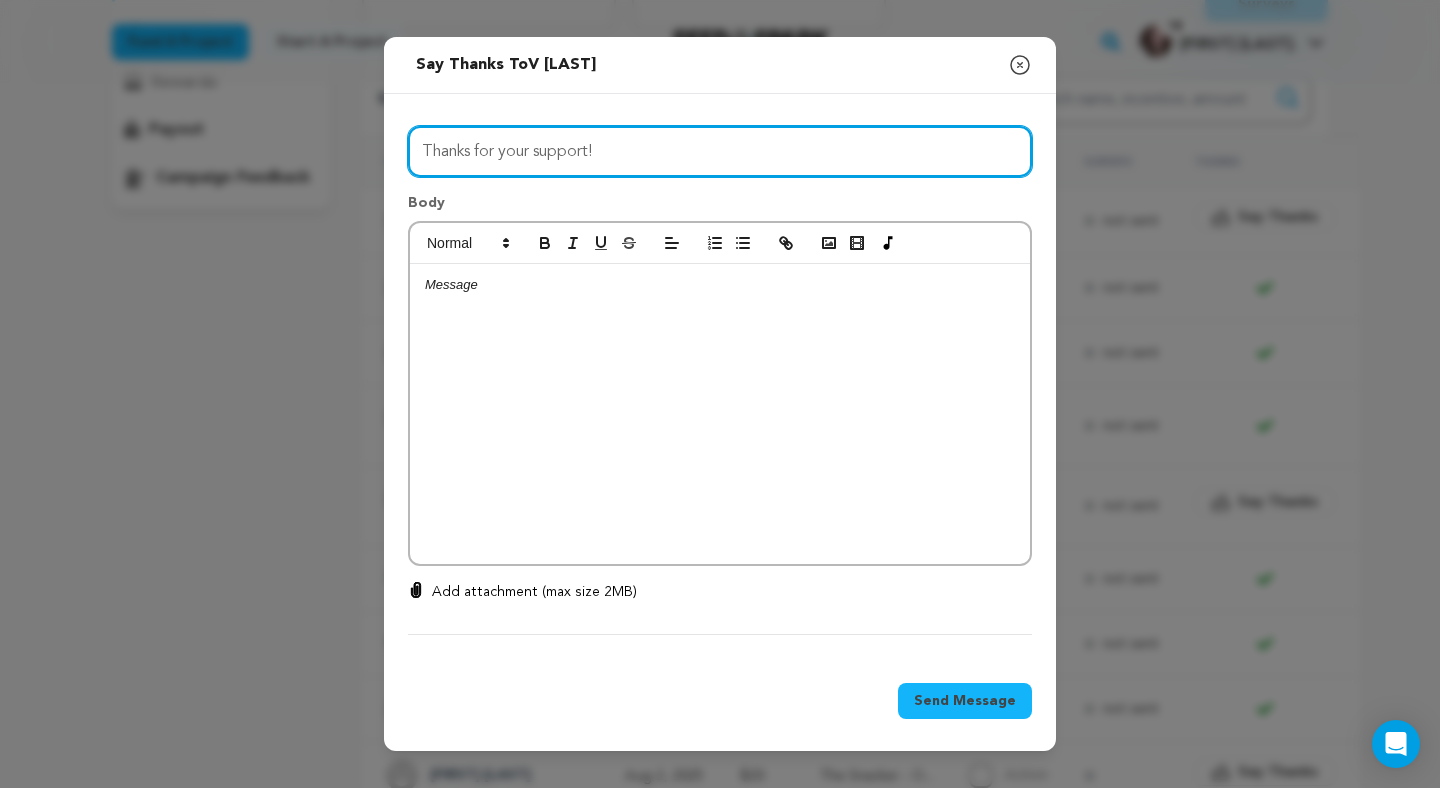click on "Thanks for your support!" at bounding box center [720, 151] 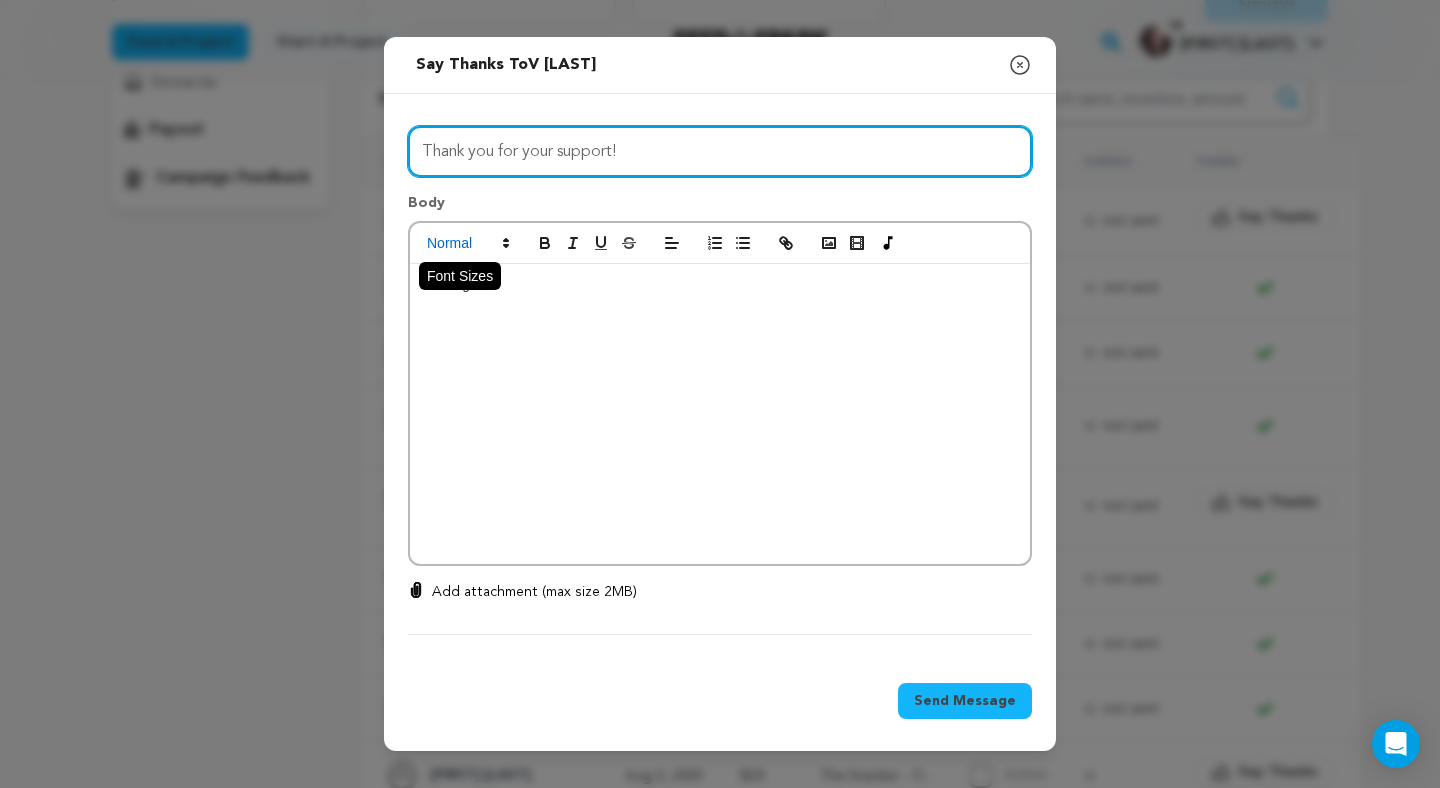 type on "Thank you for your support!" 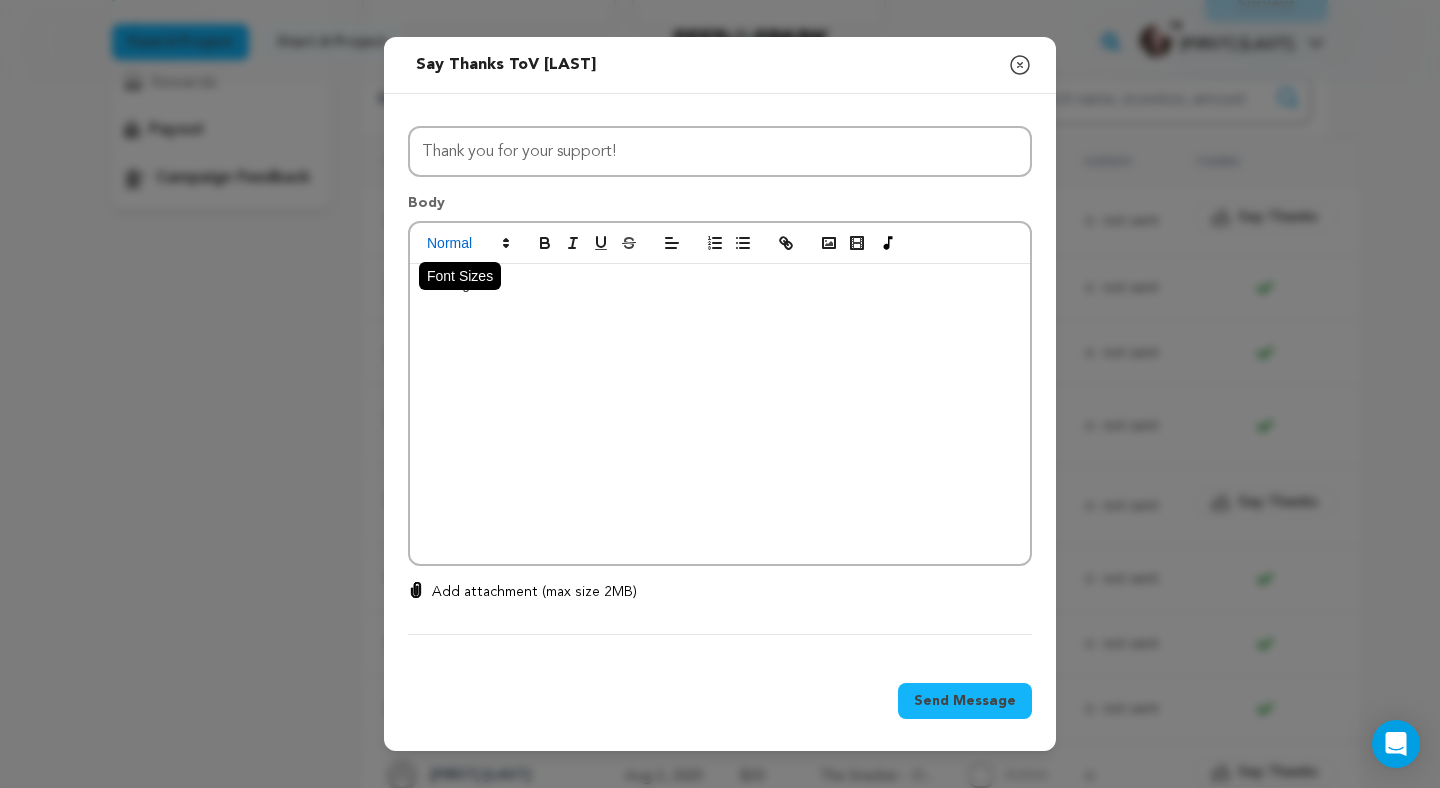click at bounding box center [467, 243] 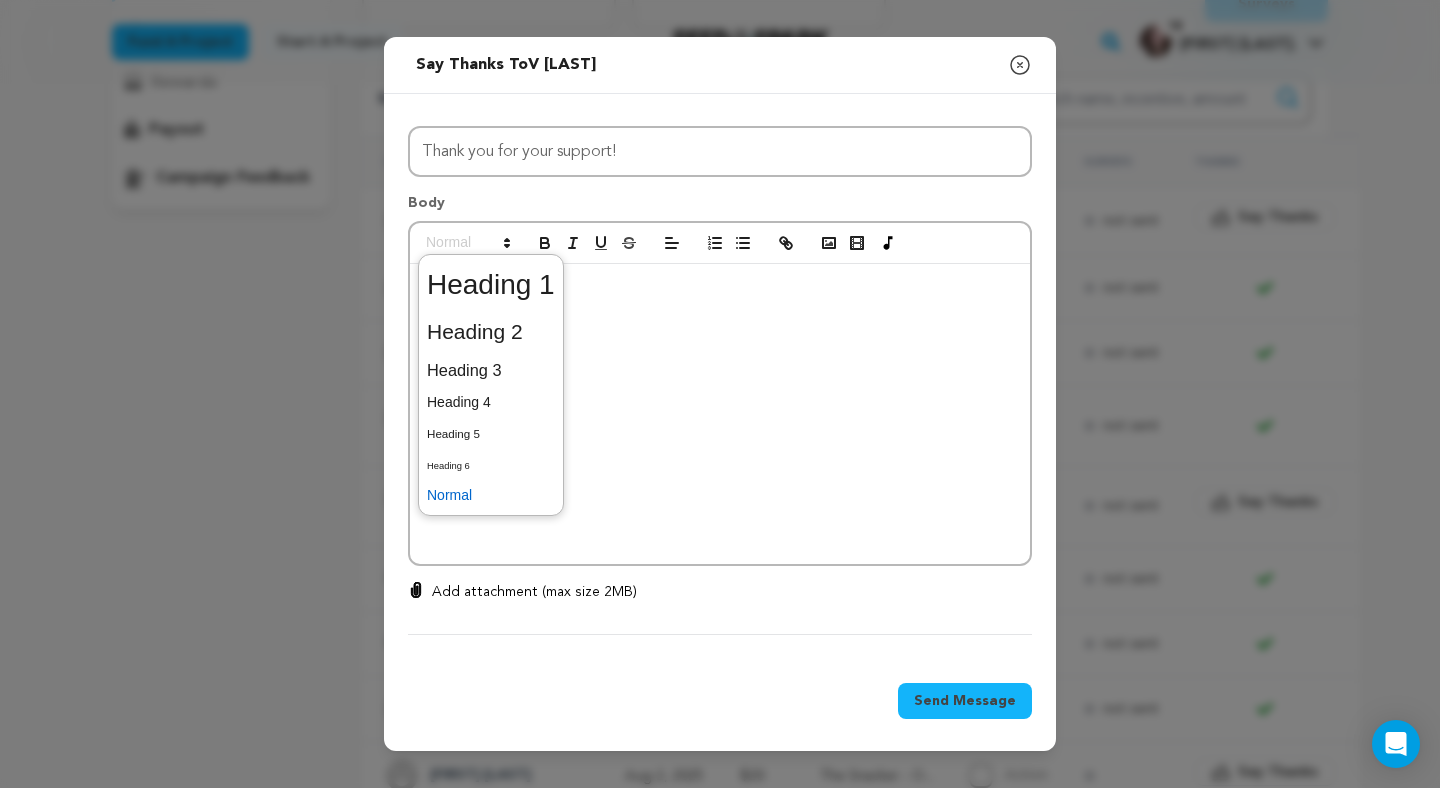 click at bounding box center [720, 414] 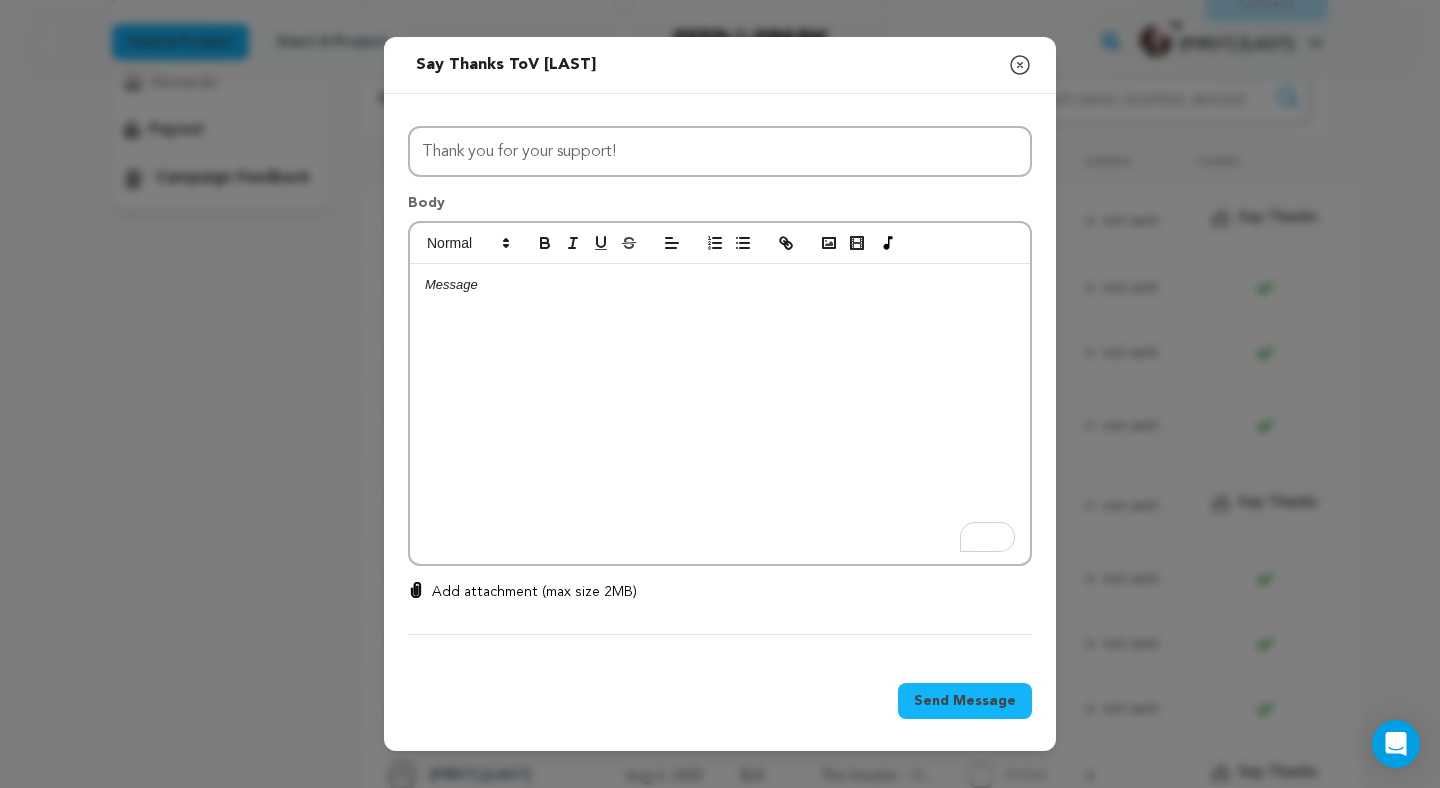 click at bounding box center [720, 414] 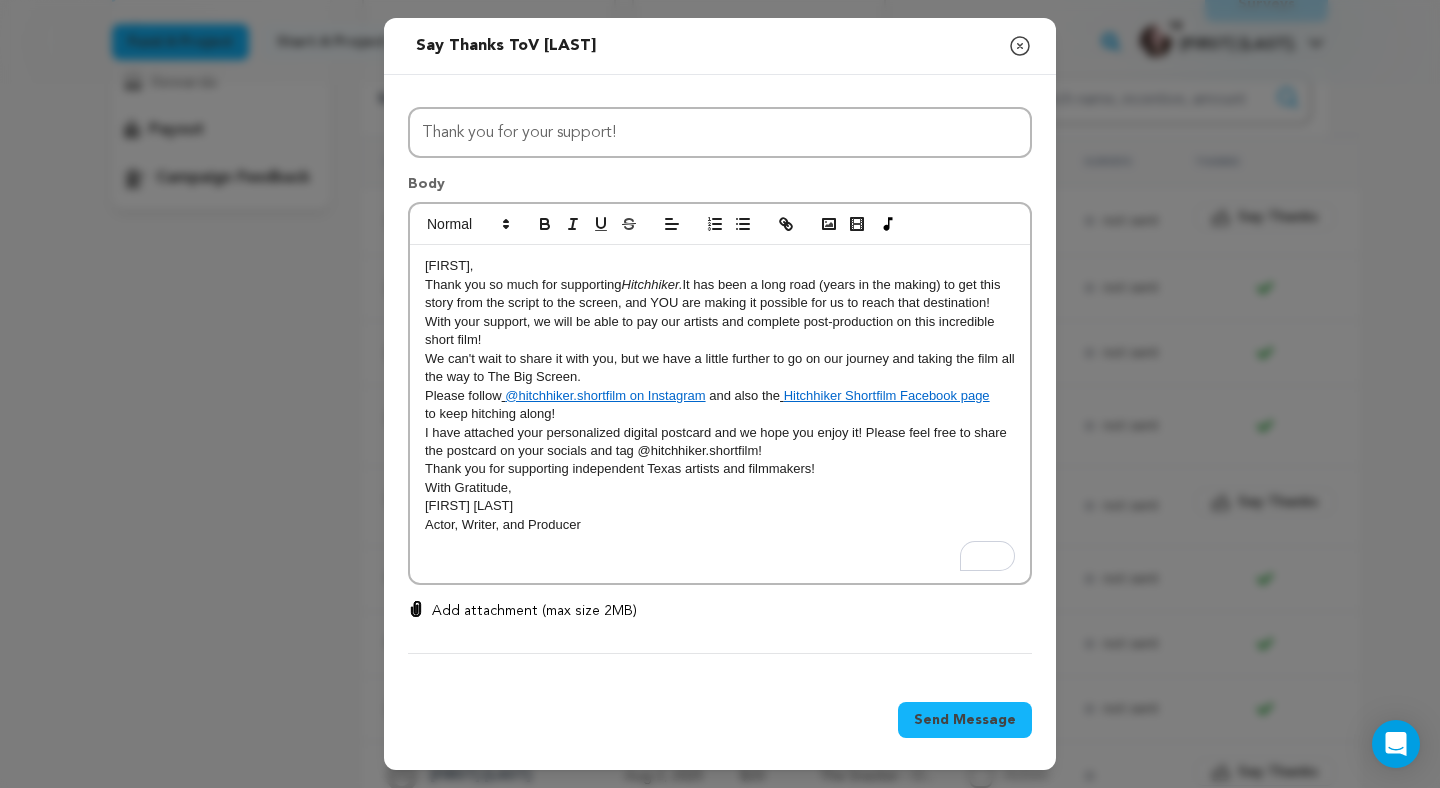 scroll, scrollTop: 0, scrollLeft: 0, axis: both 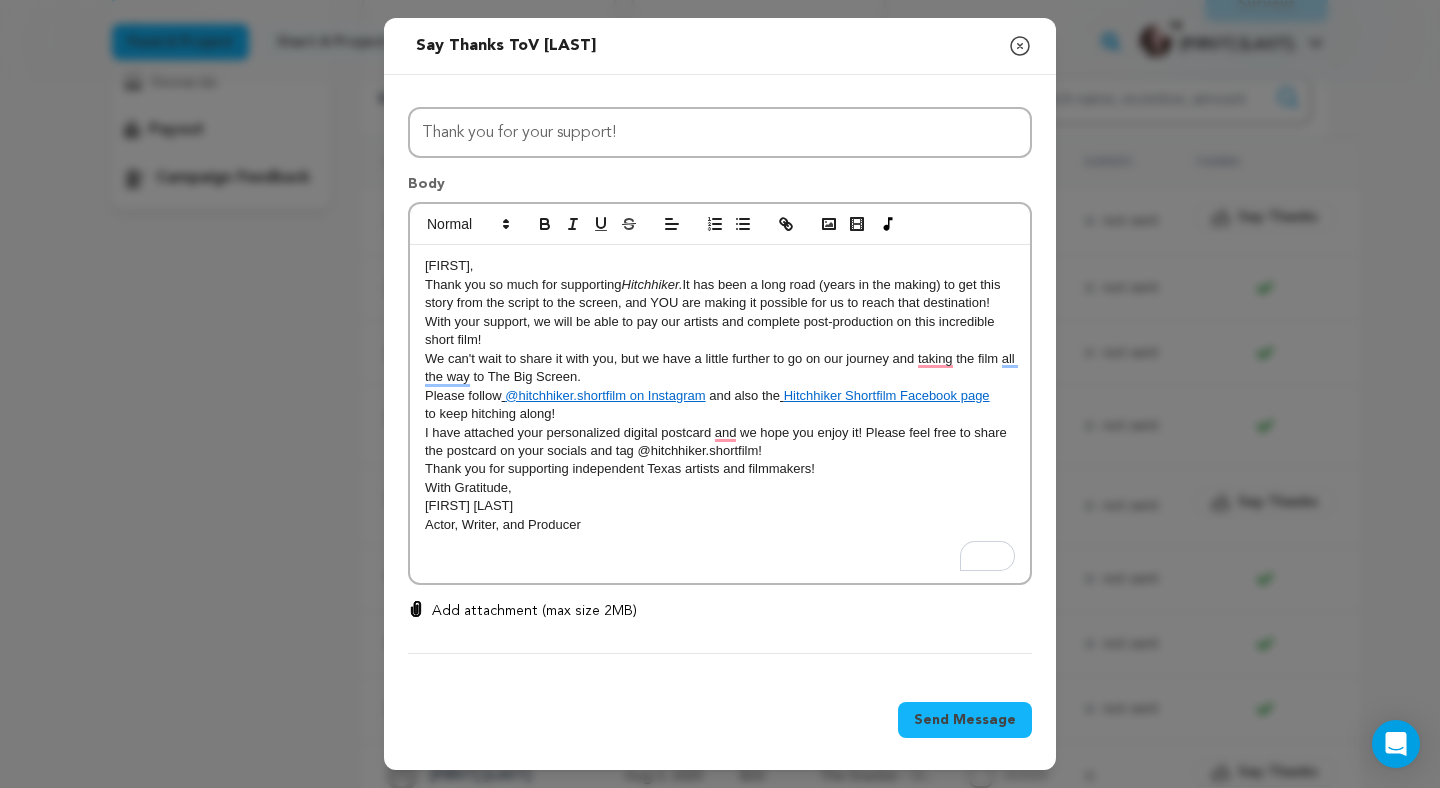 click on "[FIRST]," at bounding box center (449, 265) 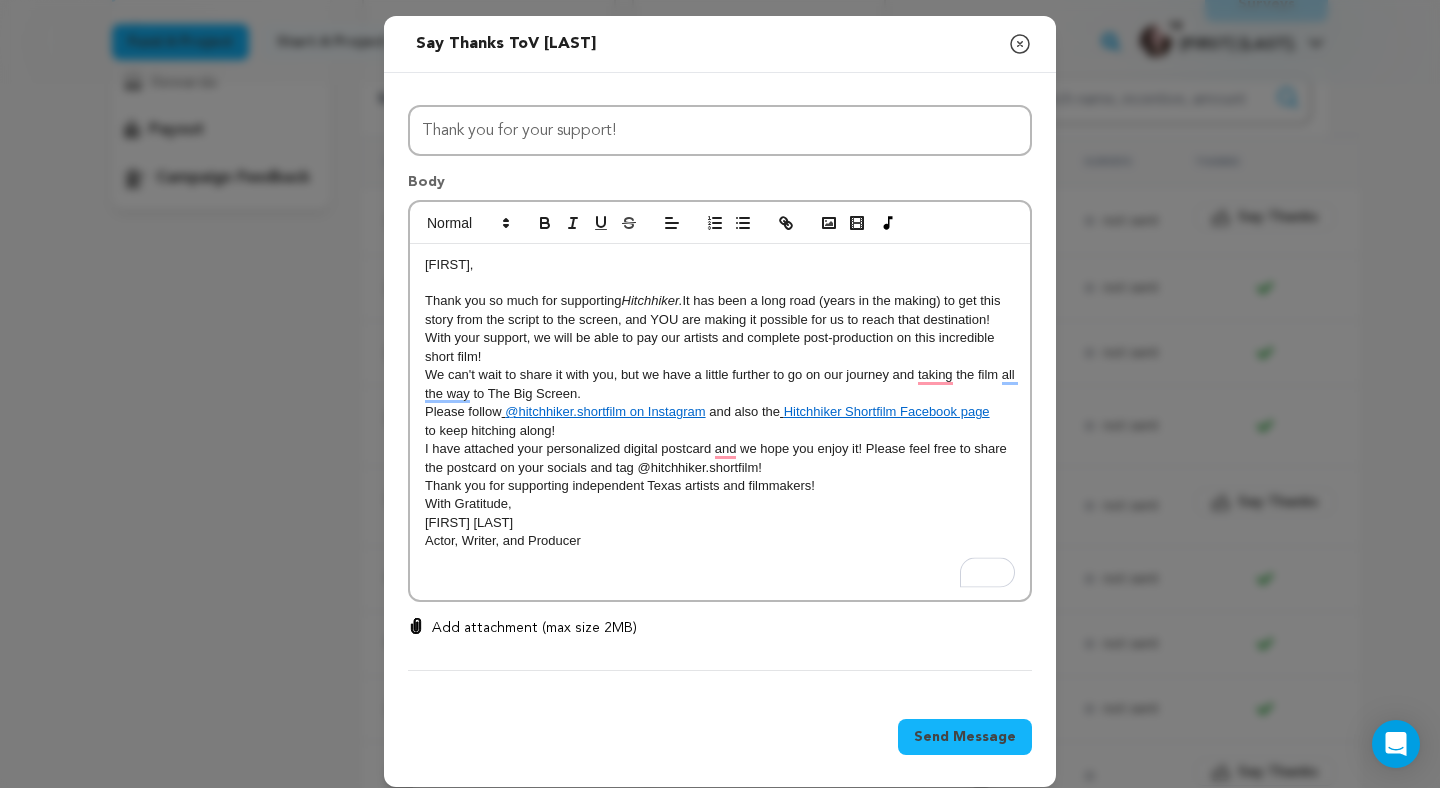 click on "Thank you so much for supporting Hitchhiker. It has been a long road (years in the making) to get this story from the script to the screen, and YOU are making it possible for us to reach that destination!" at bounding box center (720, 310) 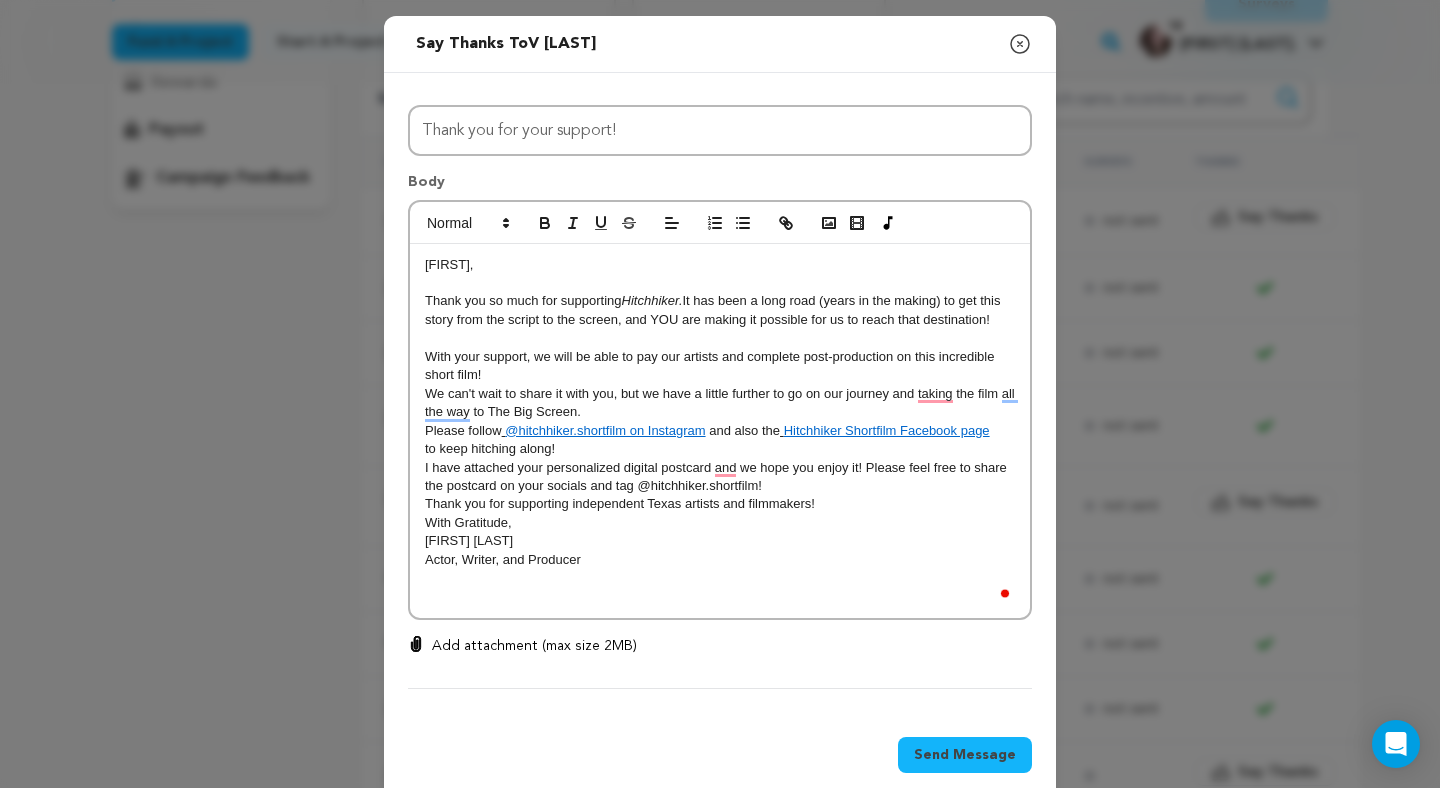 click on "With your support, we will be able to pay our artists and complete post-production on this incredible short film!" at bounding box center [720, 366] 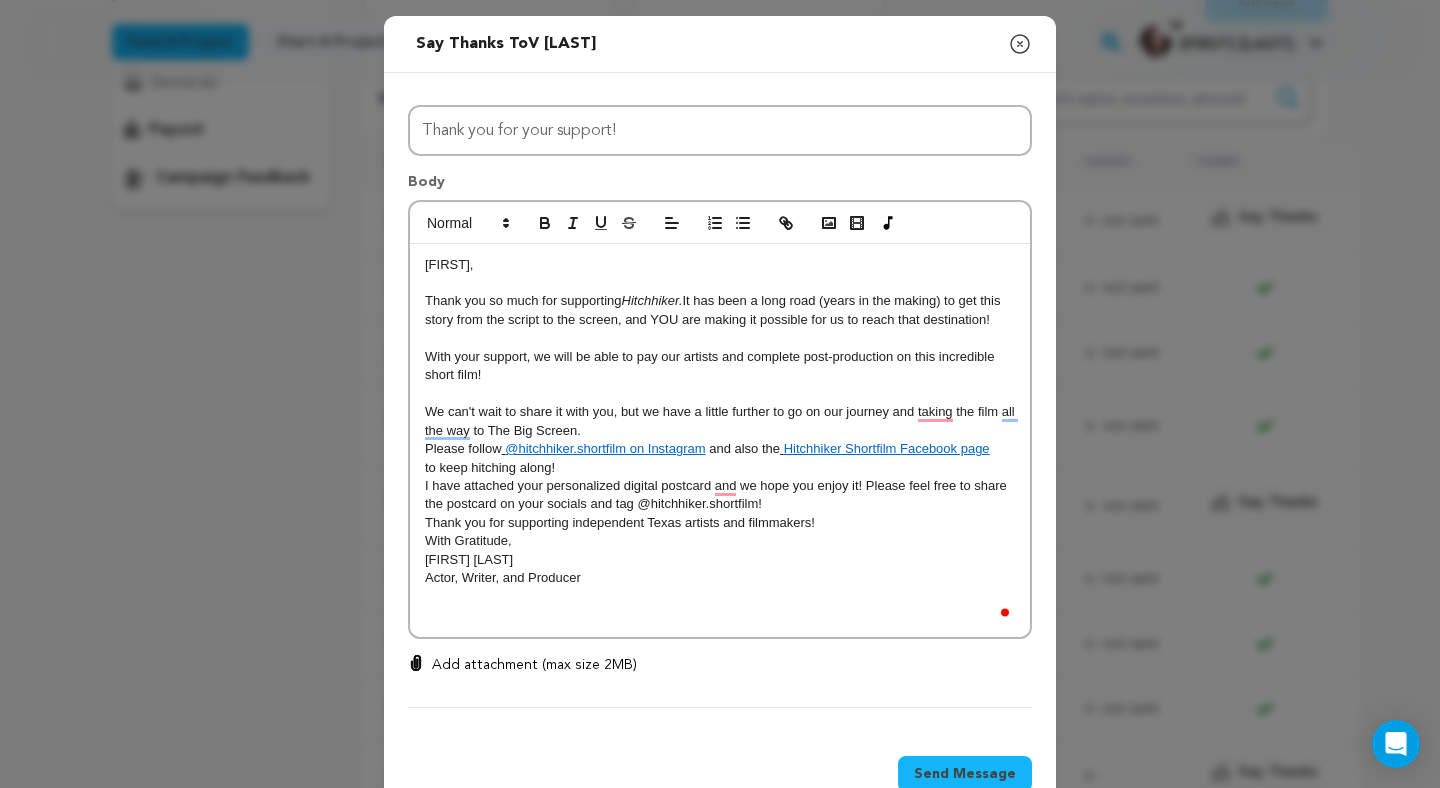 click on "We can't wait to share it with you, but we have a little further to go on our journey and taking the film all the way to The Big Screen." at bounding box center [720, 421] 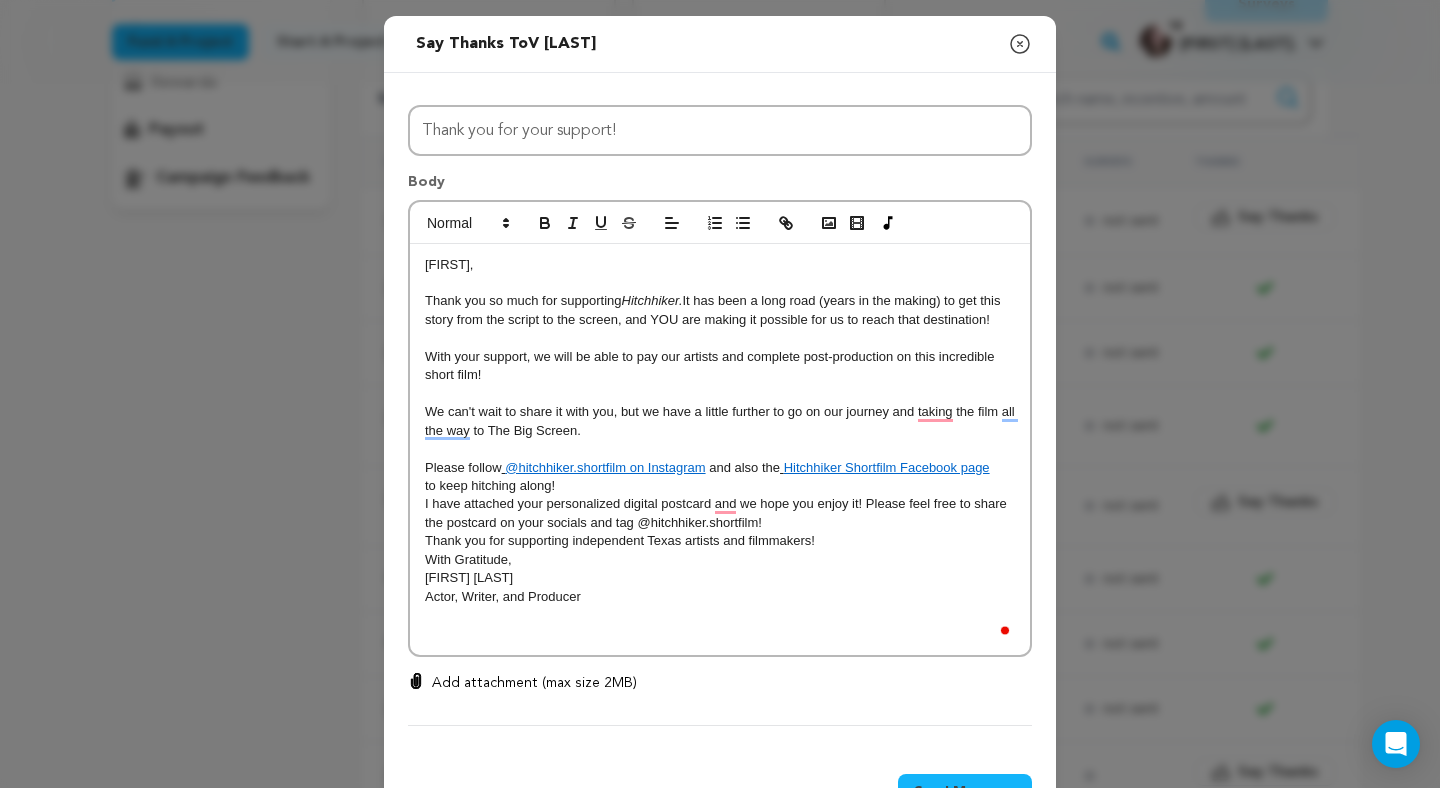 click on "to keep hitching along!" at bounding box center (720, 486) 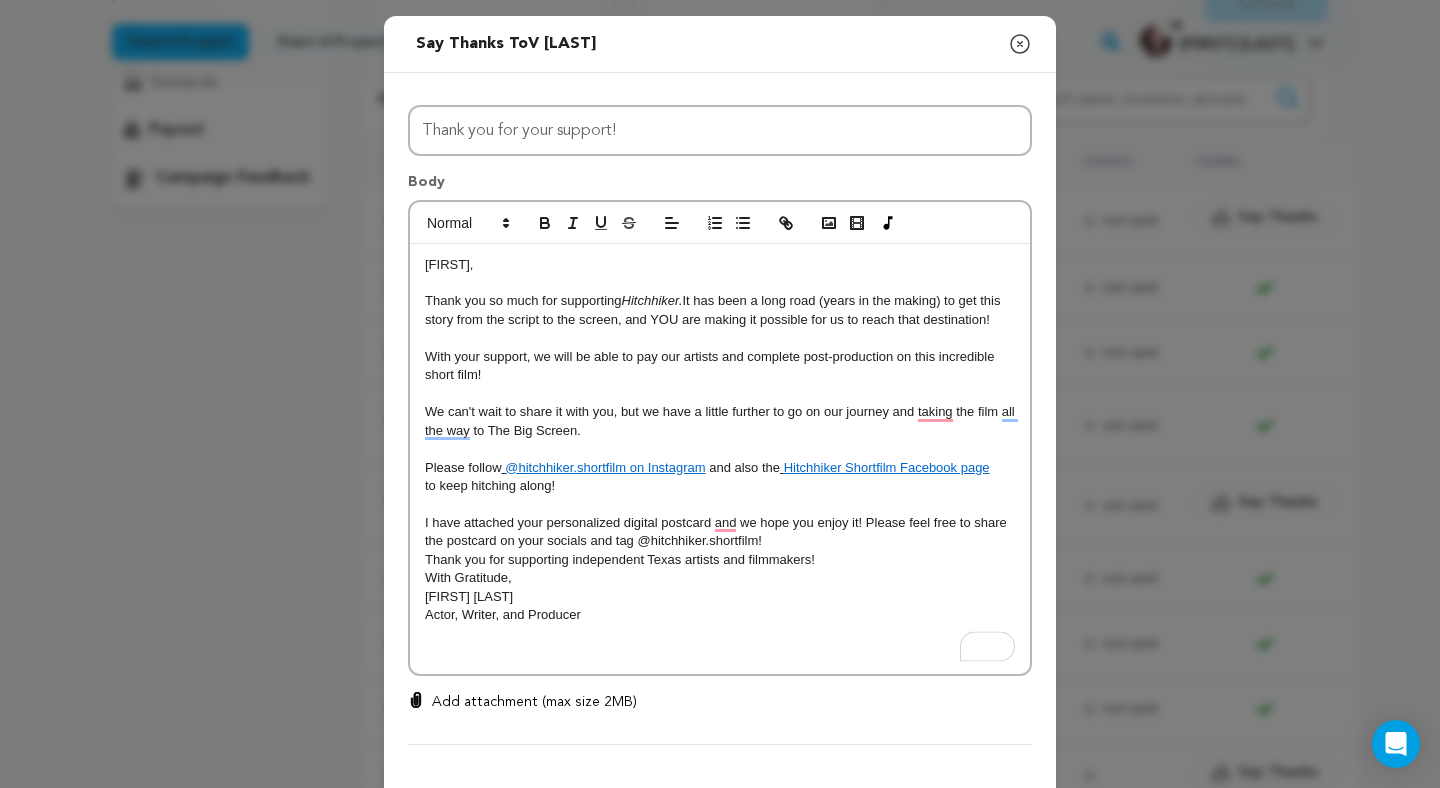 click on "I have attached your personalized digital postcard and we hope you enjoy it! Please feel free to share the postcard on your socials and tag @hitchhiker.shortfilm!" at bounding box center [720, 532] 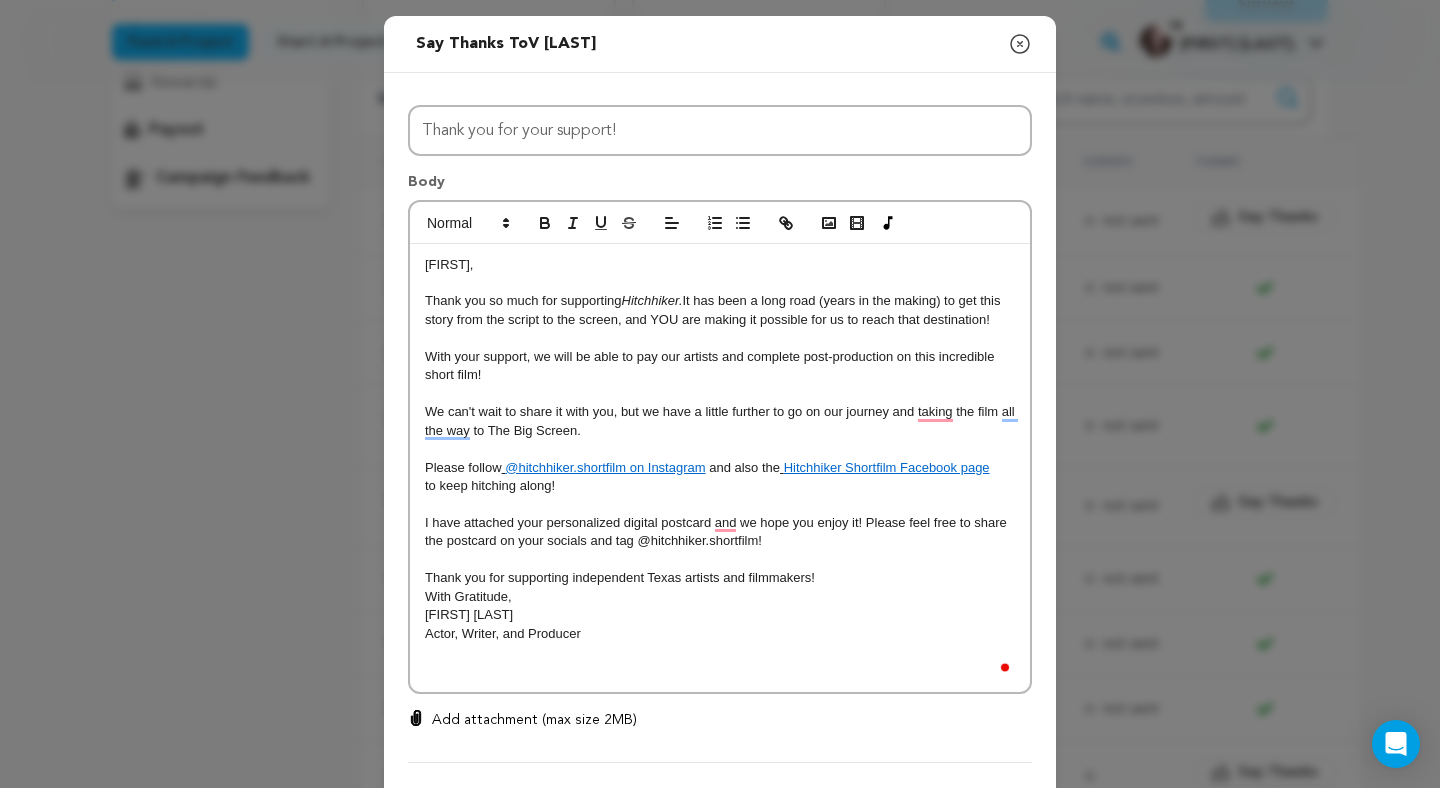 click on "With Gratitude," at bounding box center (720, 597) 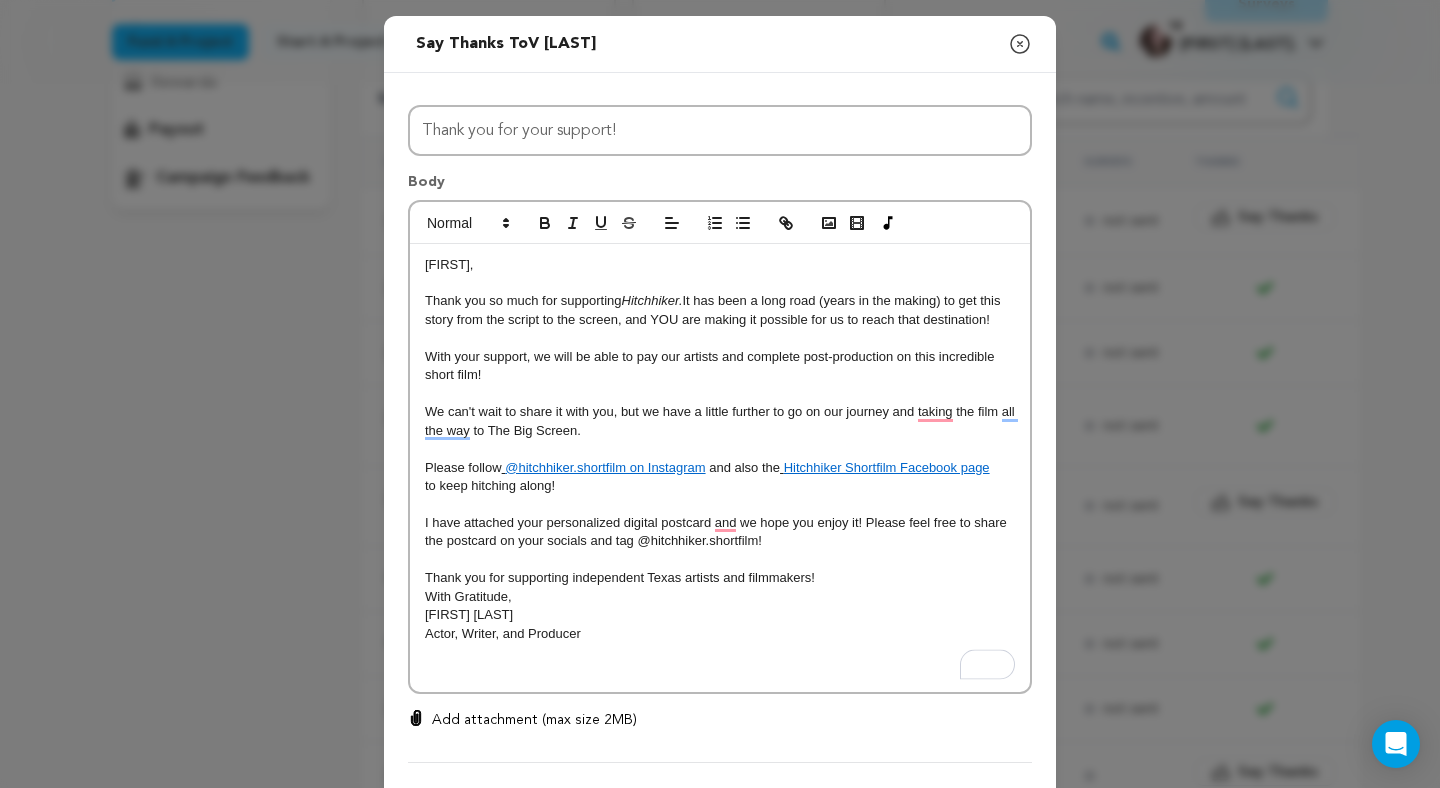 click on "Thank you for supporting independent Texas artists and filmmakers!" at bounding box center (720, 578) 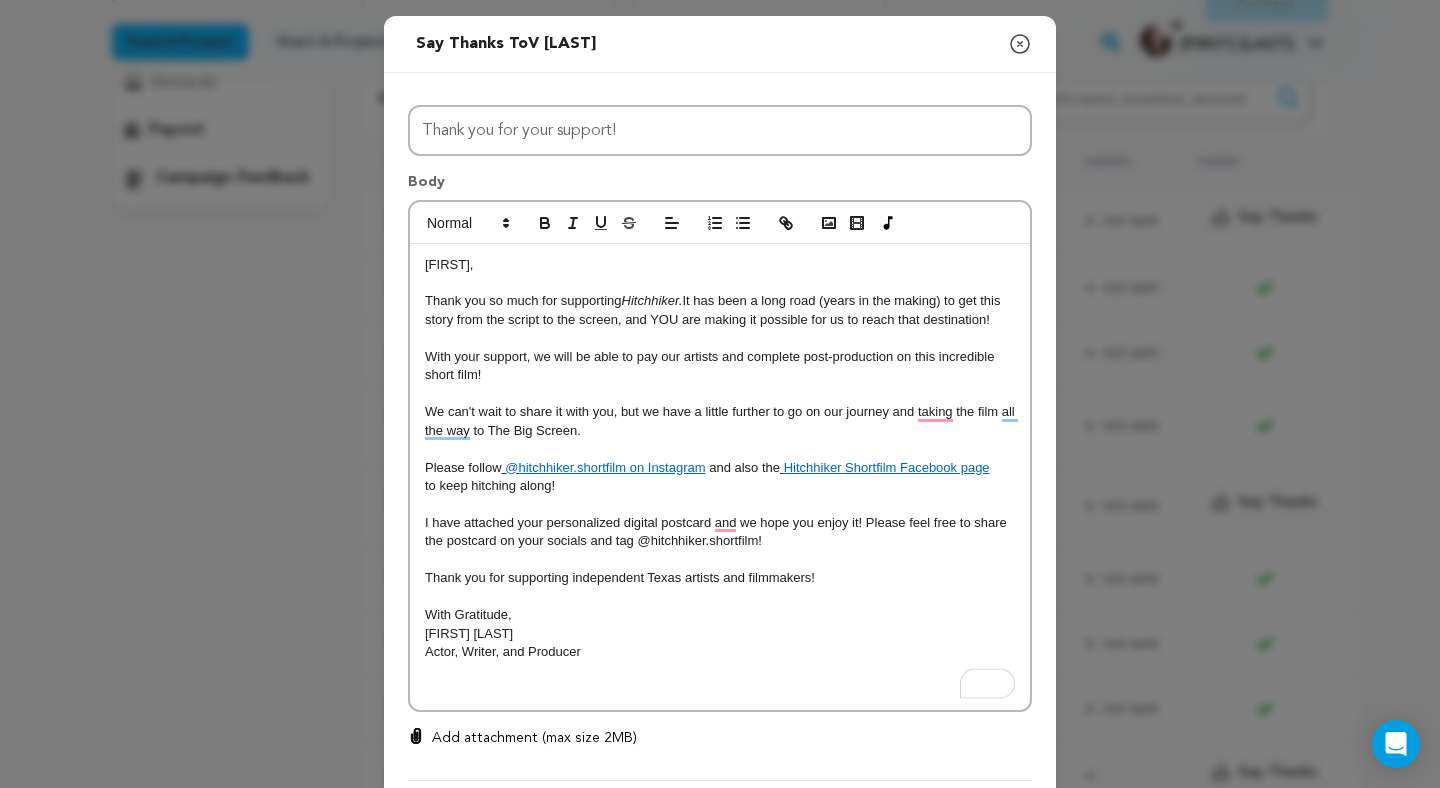 click on "Add attachment (max size 2MB)" at bounding box center (534, 738) 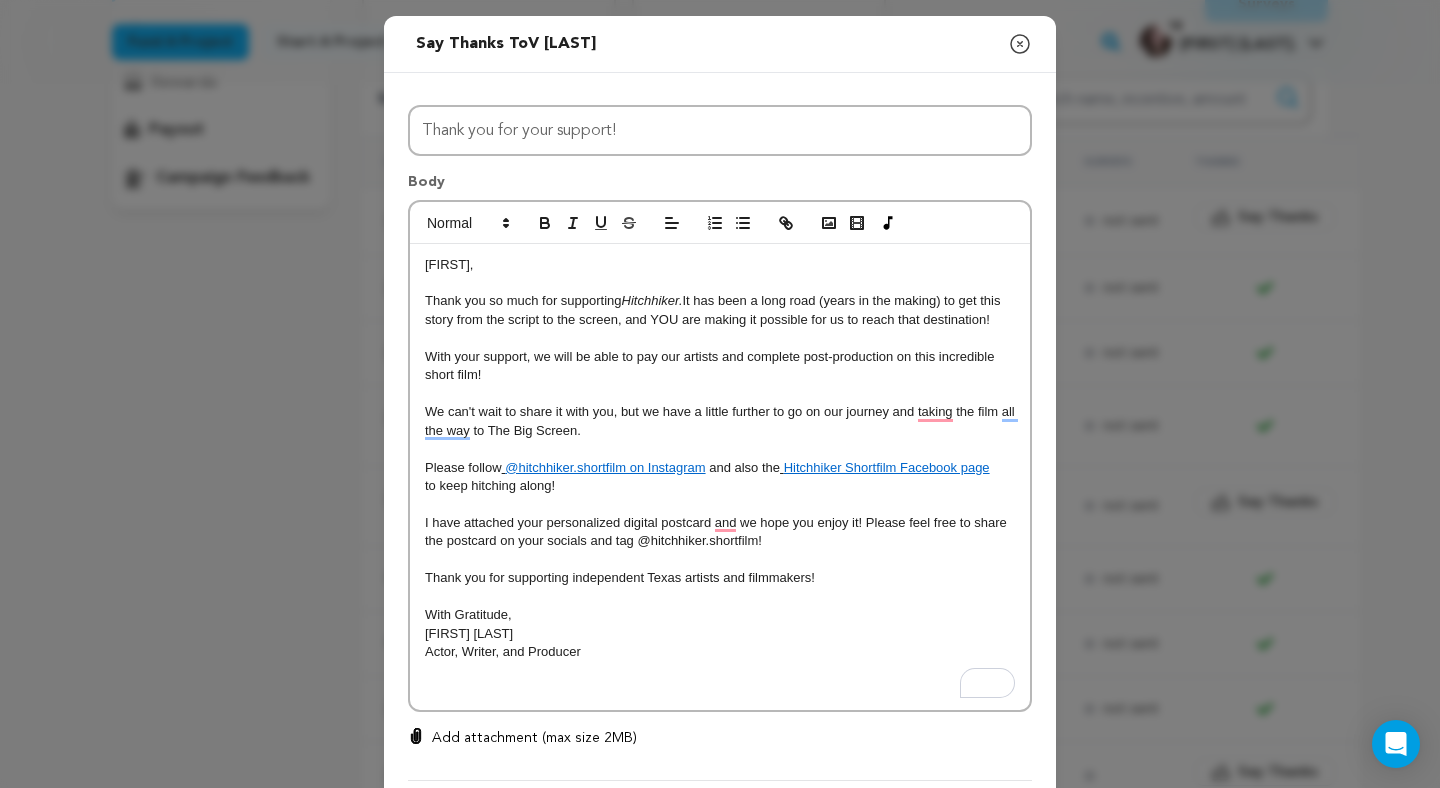 type on "C:\fakepath\HHPostCard - [LAST].pdf" 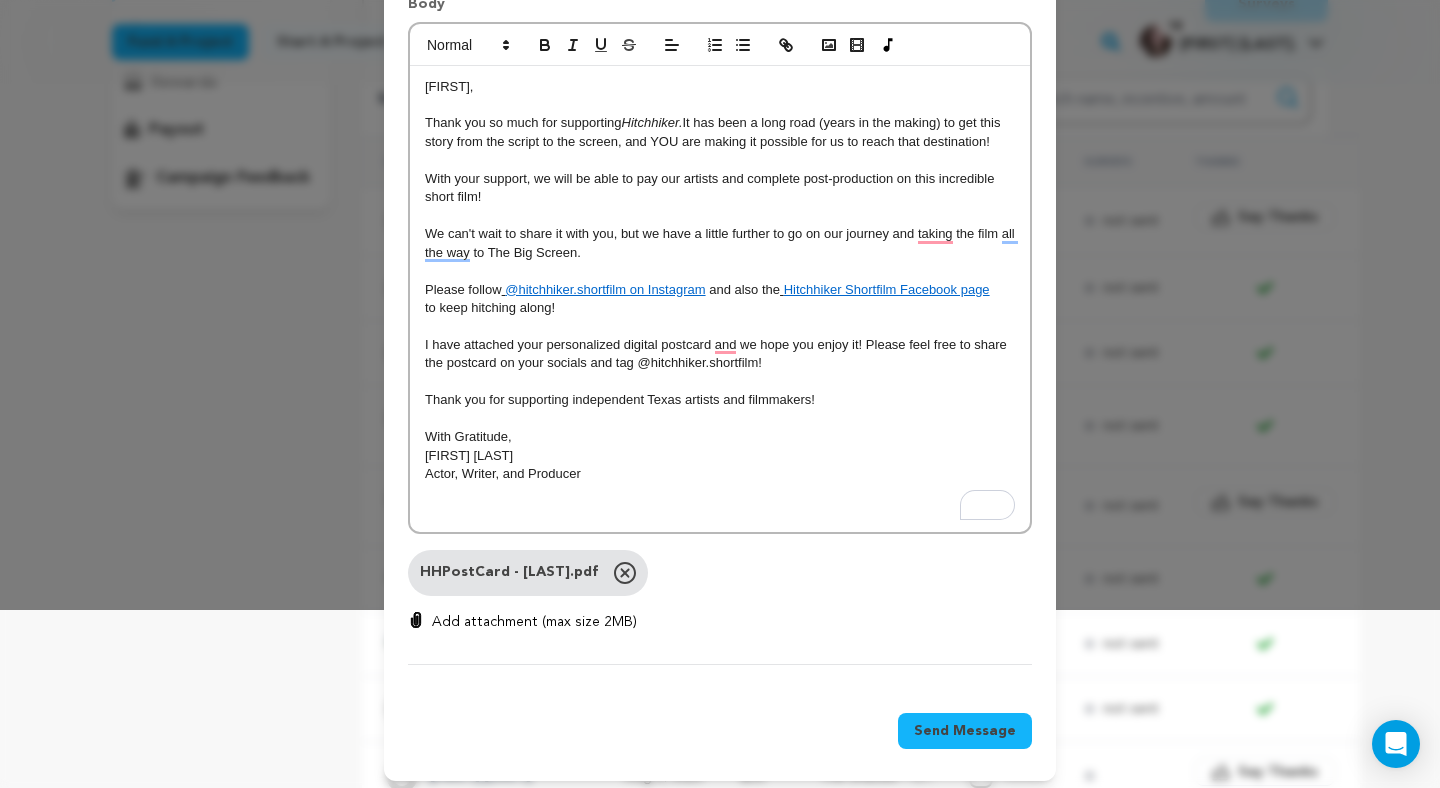 scroll, scrollTop: 188, scrollLeft: 0, axis: vertical 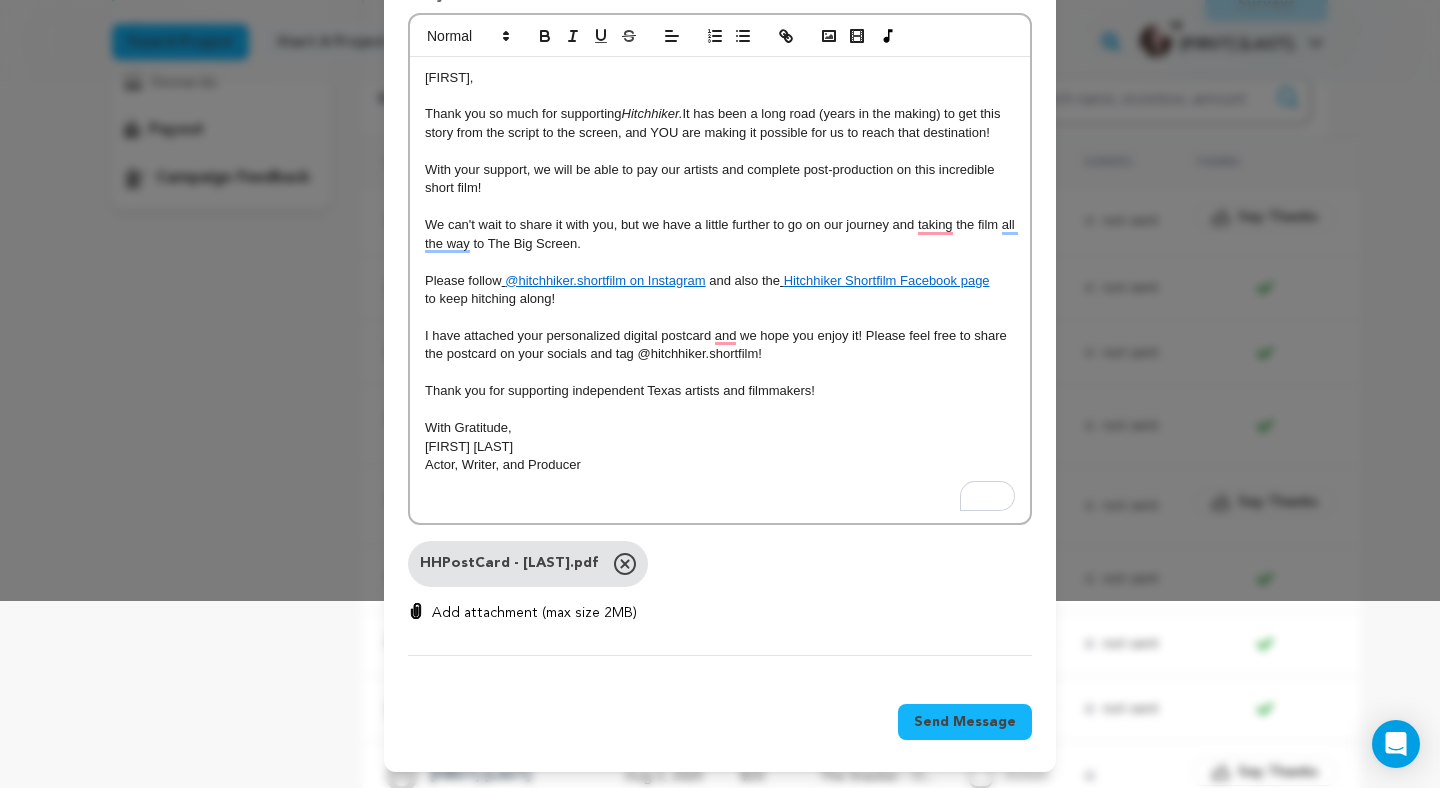 click on "Send Message" at bounding box center (965, 722) 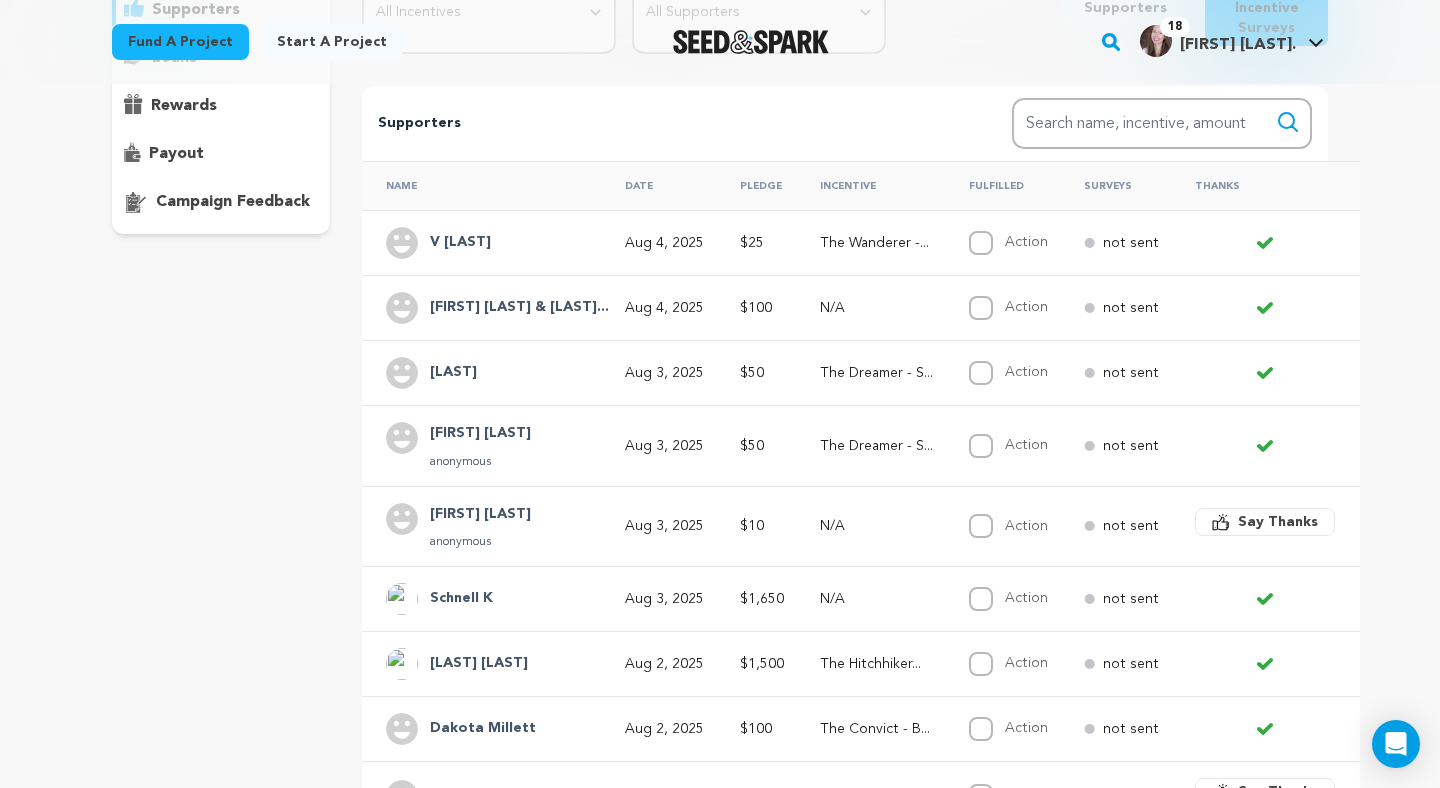scroll, scrollTop: 334, scrollLeft: 0, axis: vertical 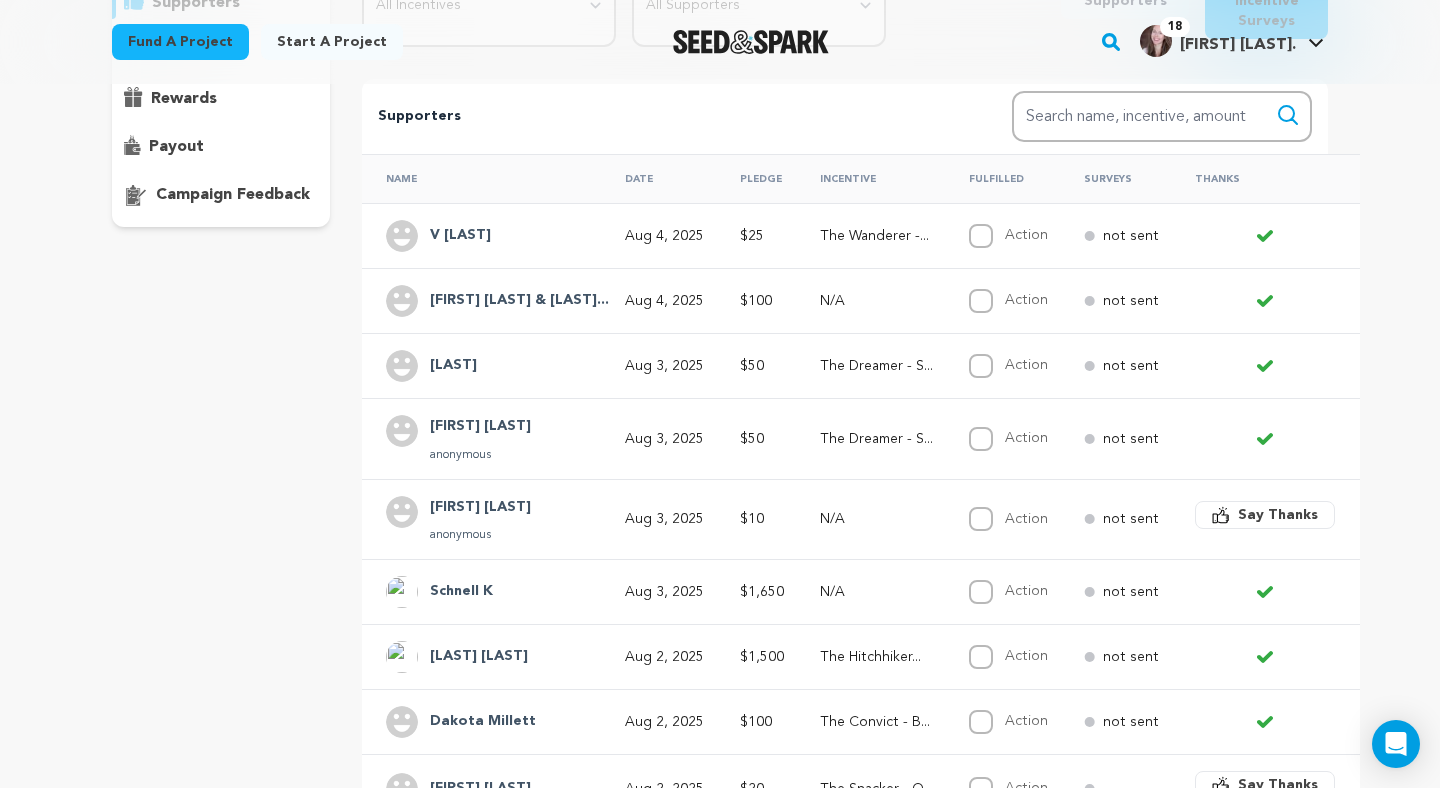 click on "Aug 4, 2025" at bounding box center (658, 300) 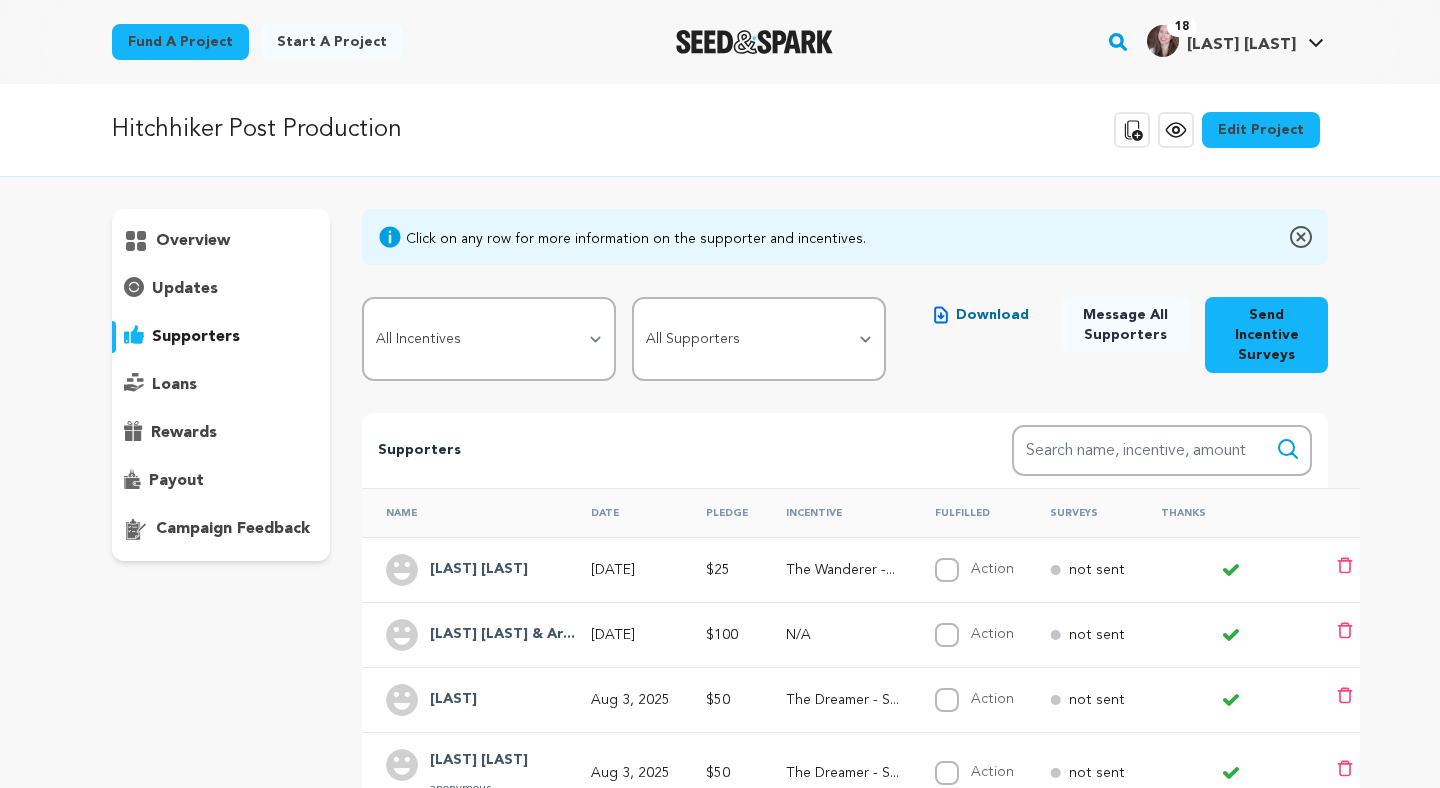 scroll, scrollTop: 334, scrollLeft: 0, axis: vertical 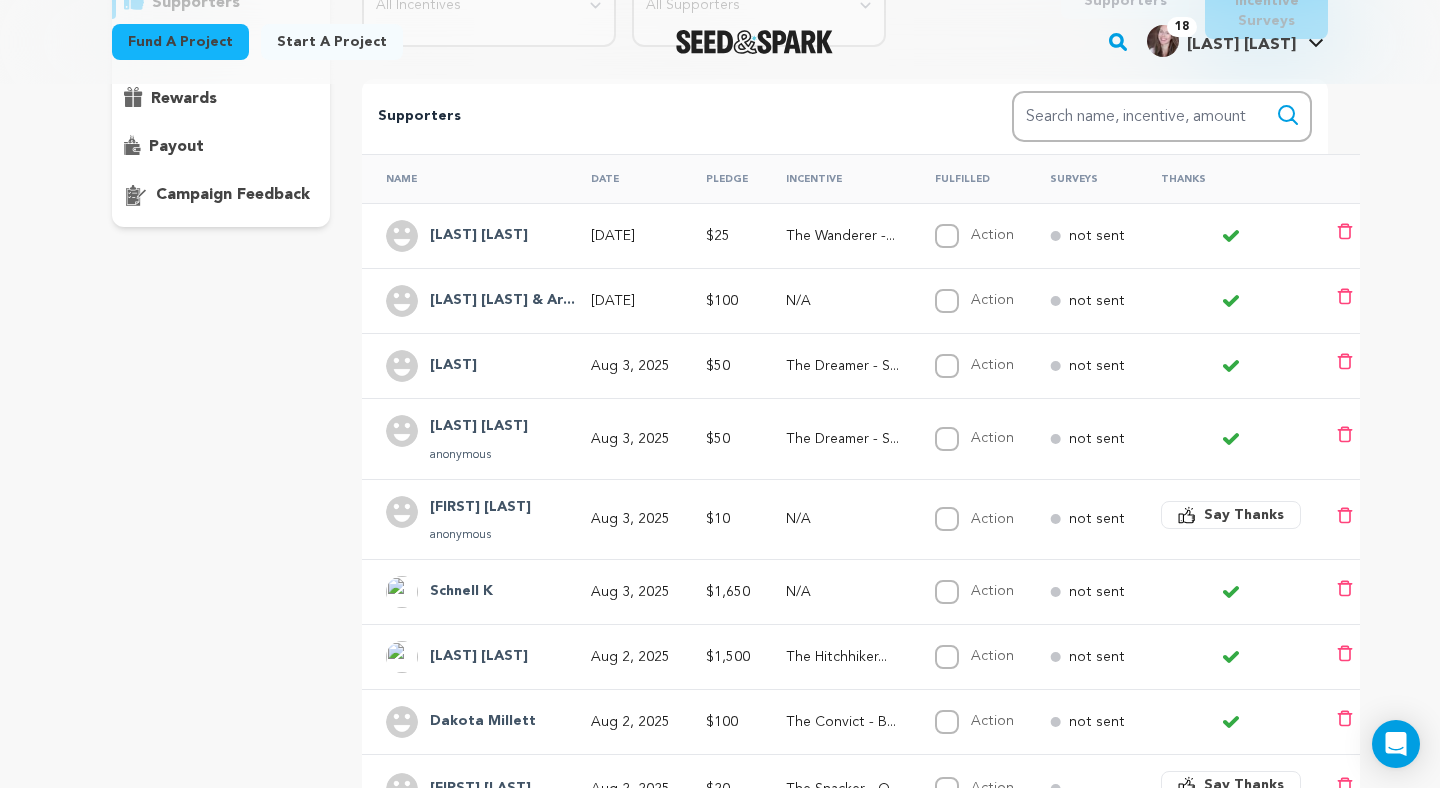 click on "[LAST] [LAST] & Ar..." at bounding box center [502, 301] 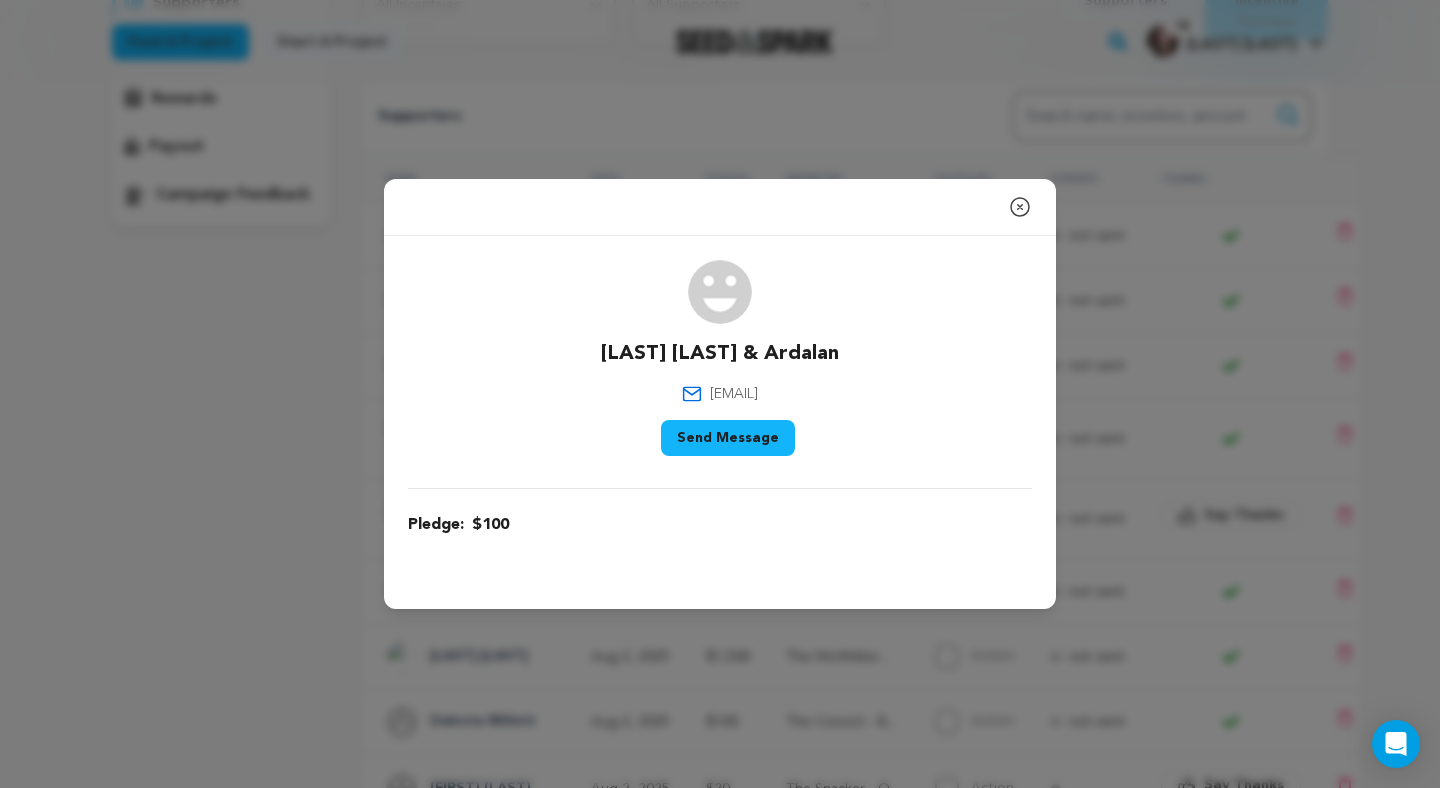 click 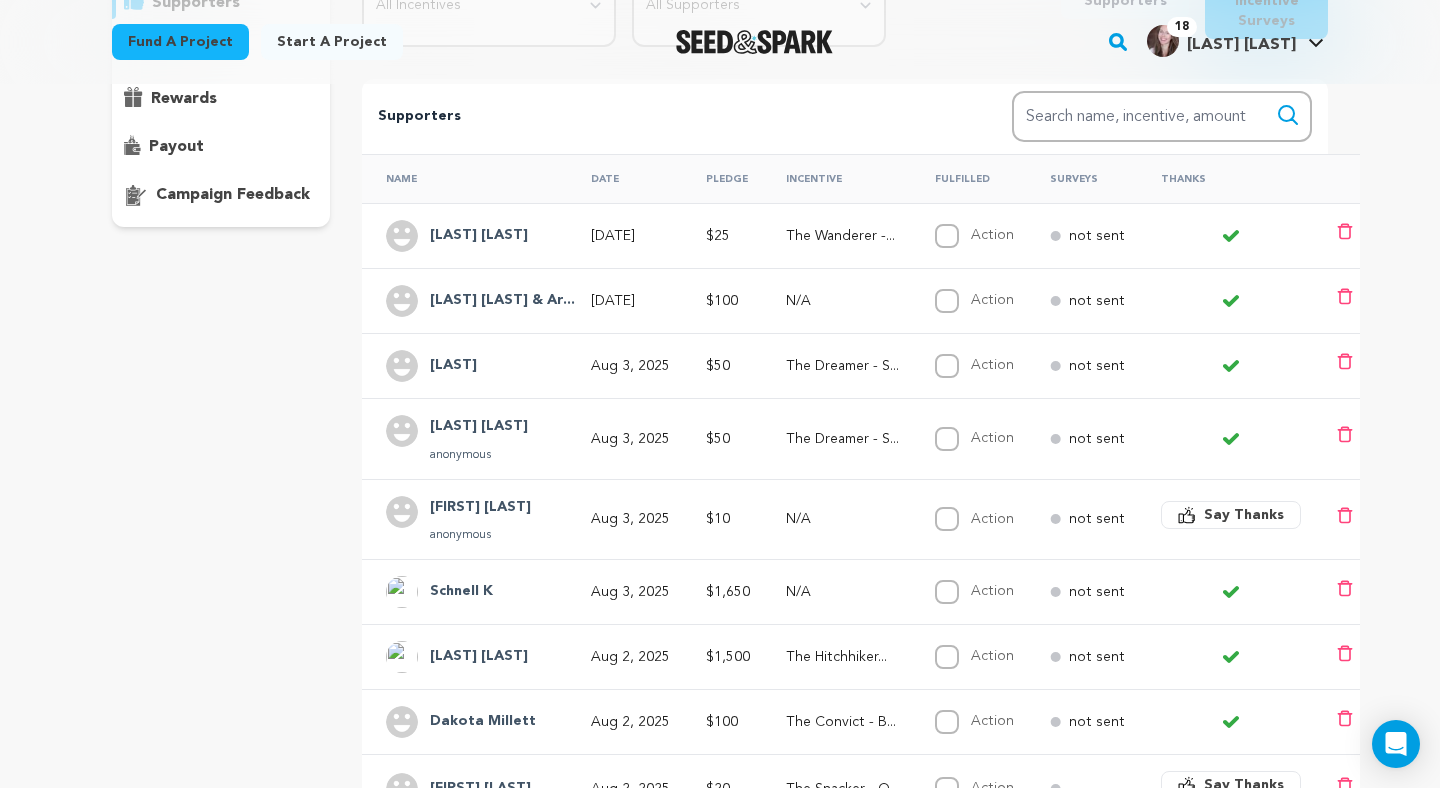 click on "[FIRST] [LAST]" at bounding box center [479, 236] 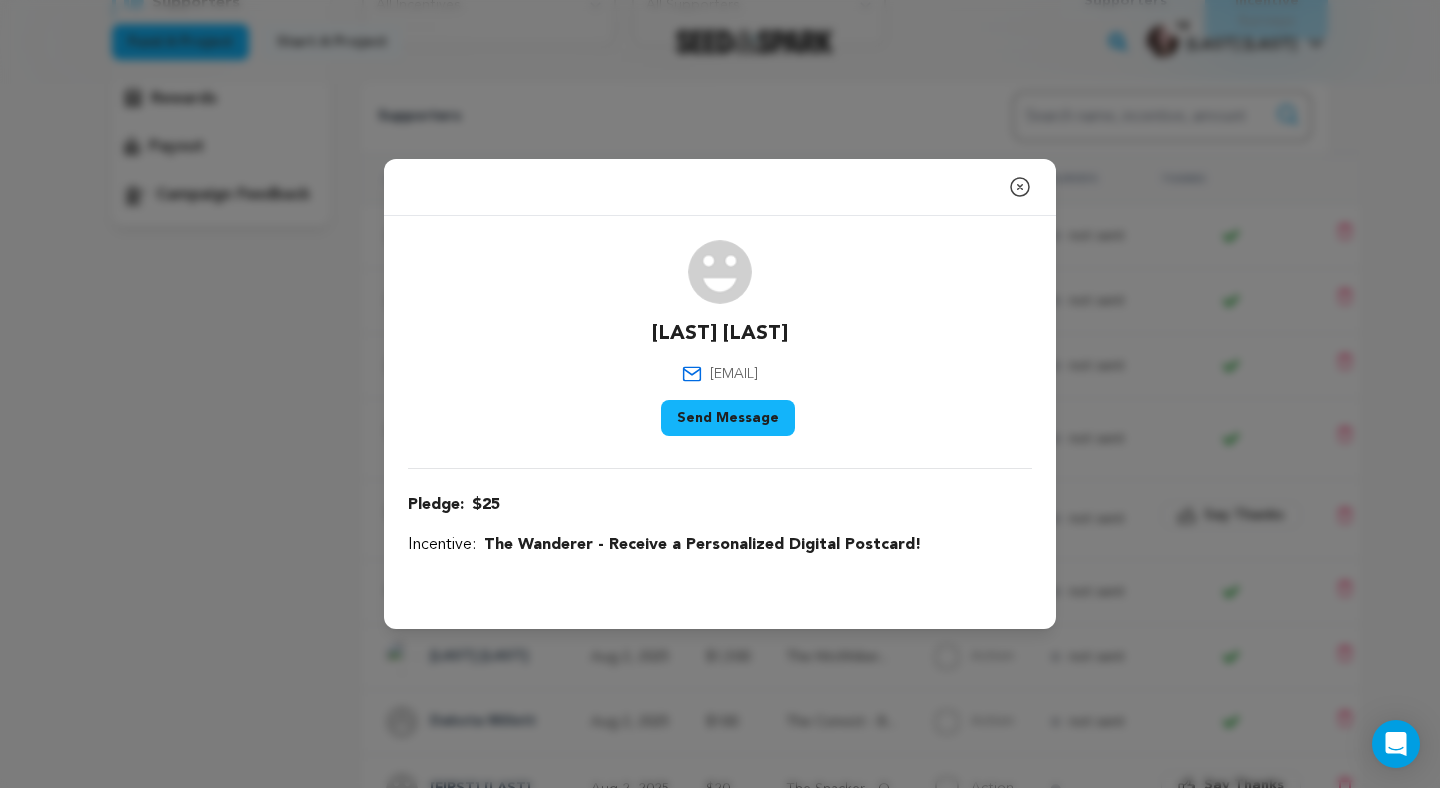 click 